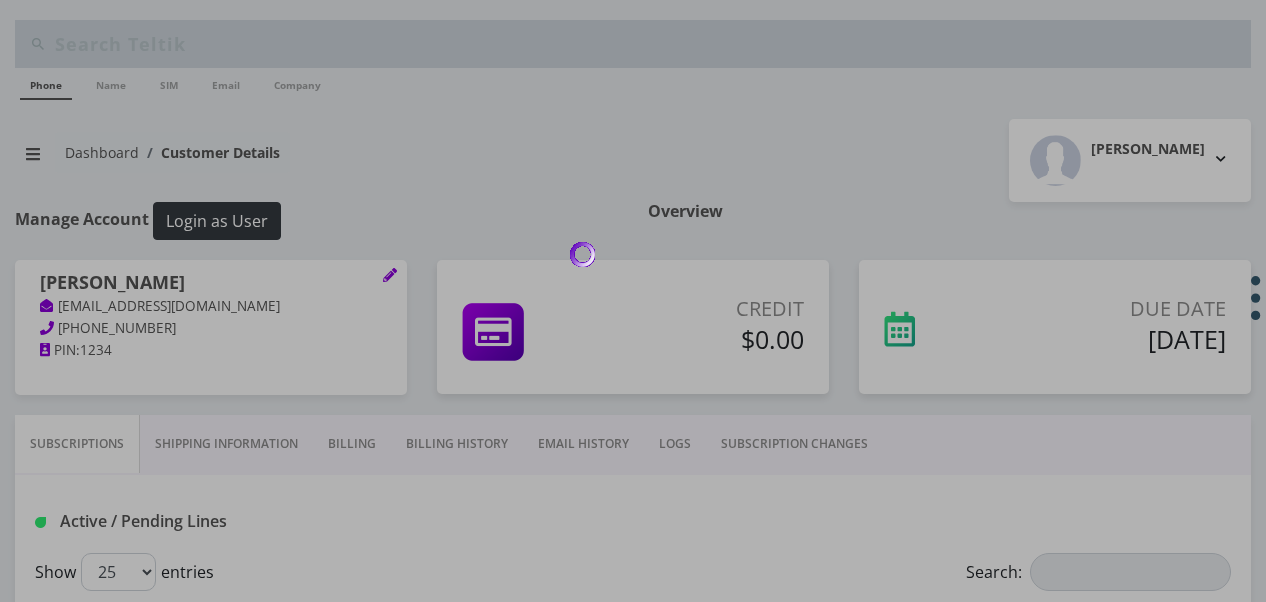 select on "483" 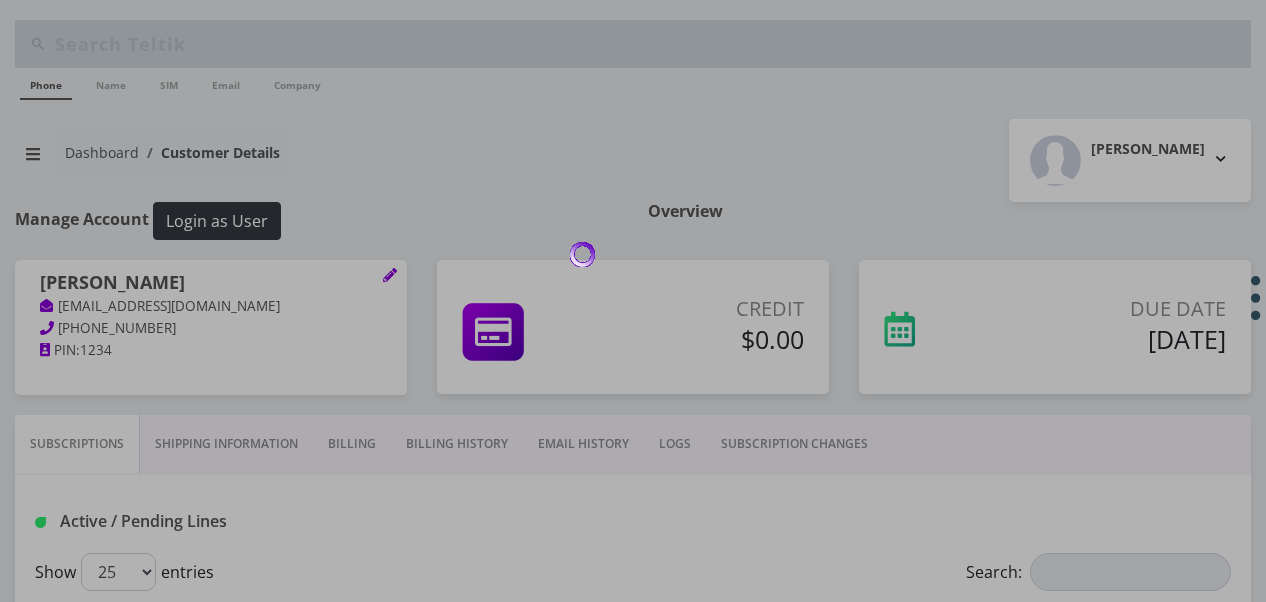 scroll, scrollTop: 0, scrollLeft: 0, axis: both 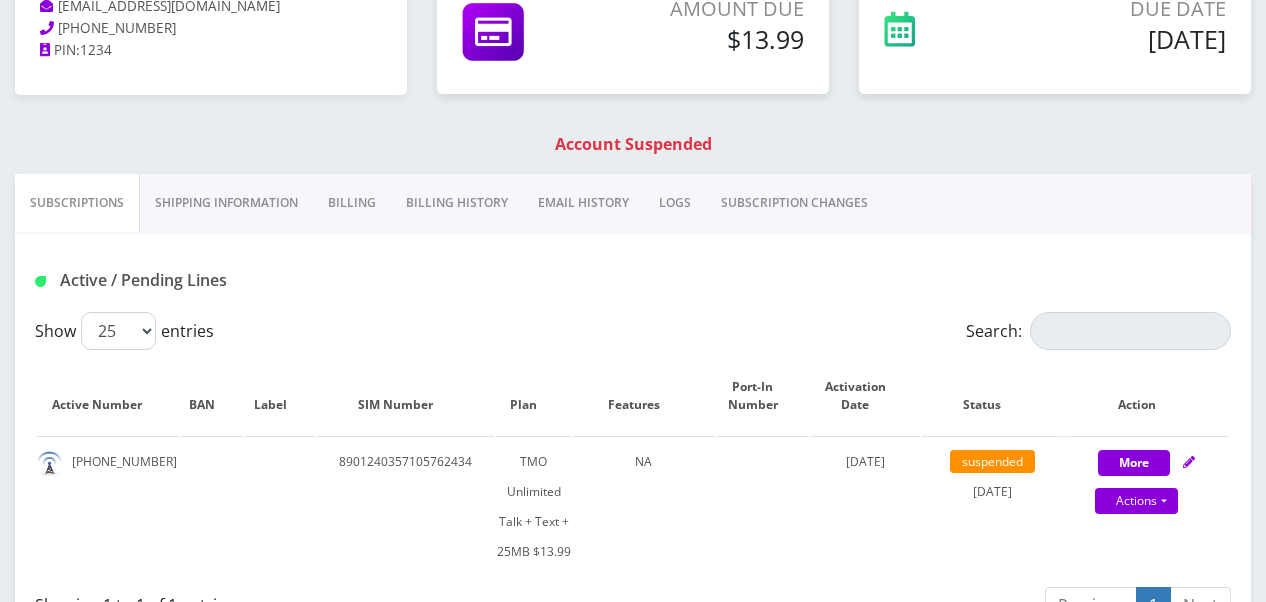 click on "Billing" at bounding box center (352, 203) 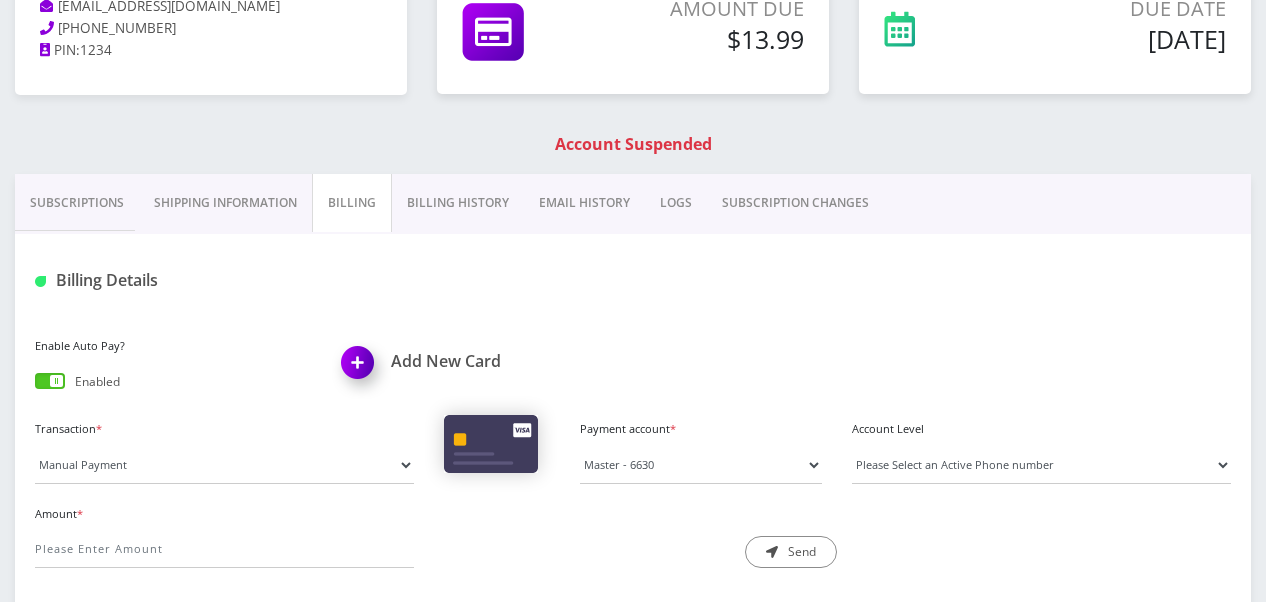 click on "Shipping Information" at bounding box center [225, 203] 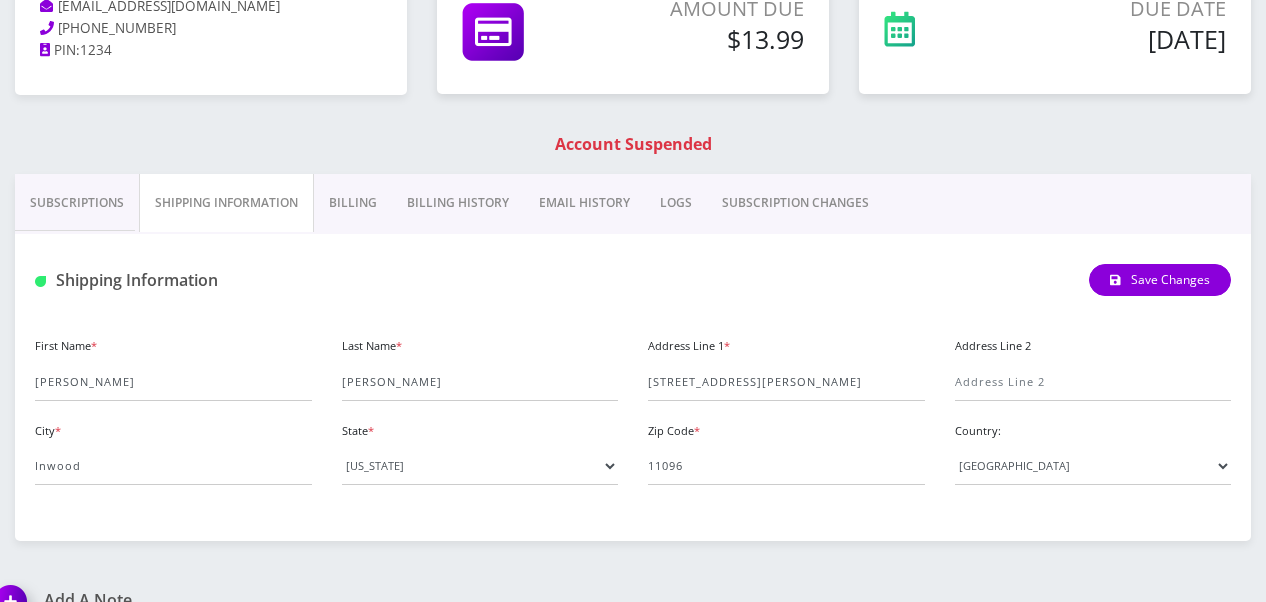 click on "Billing" at bounding box center [353, 203] 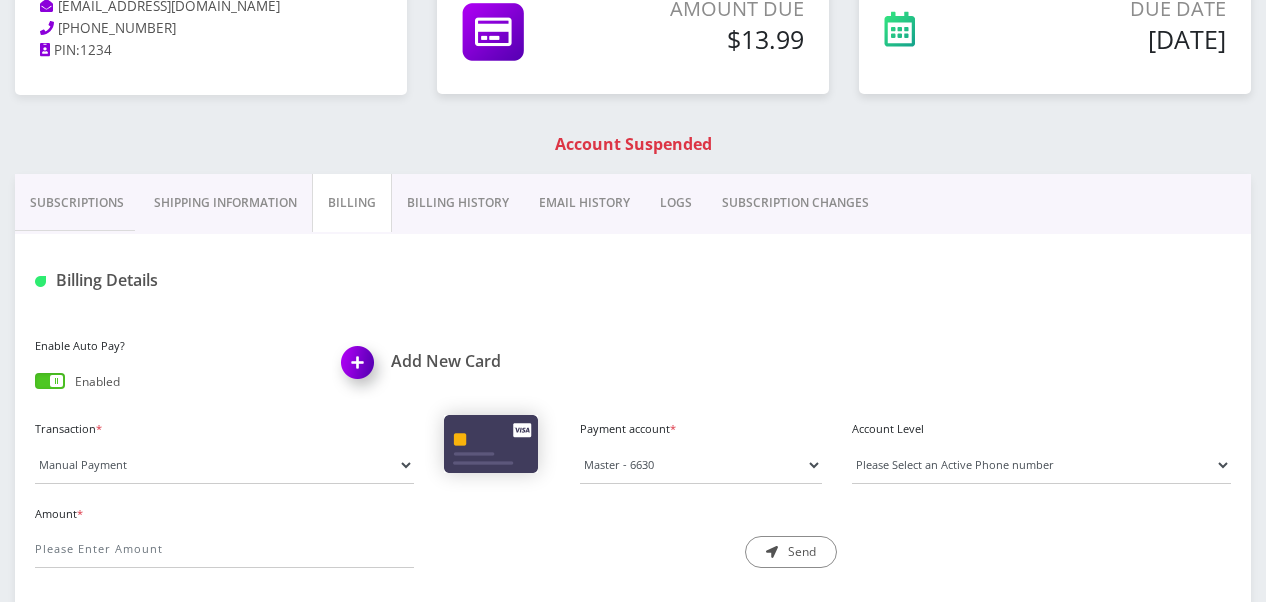 click on "Billing History" at bounding box center [458, 203] 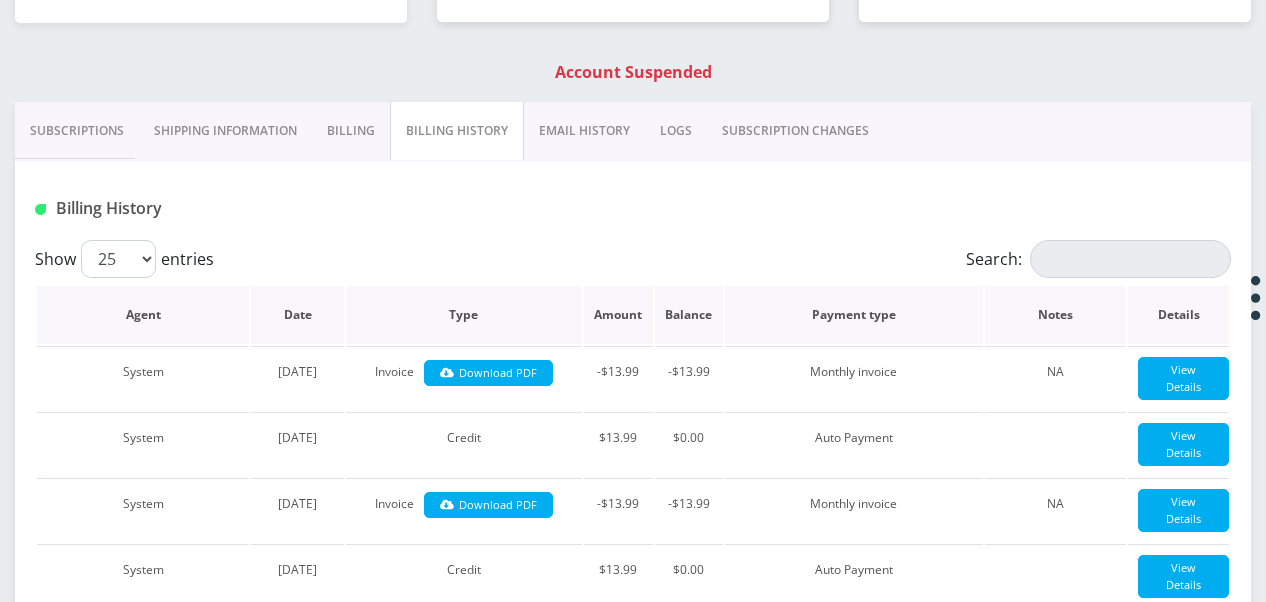 scroll, scrollTop: 300, scrollLeft: 0, axis: vertical 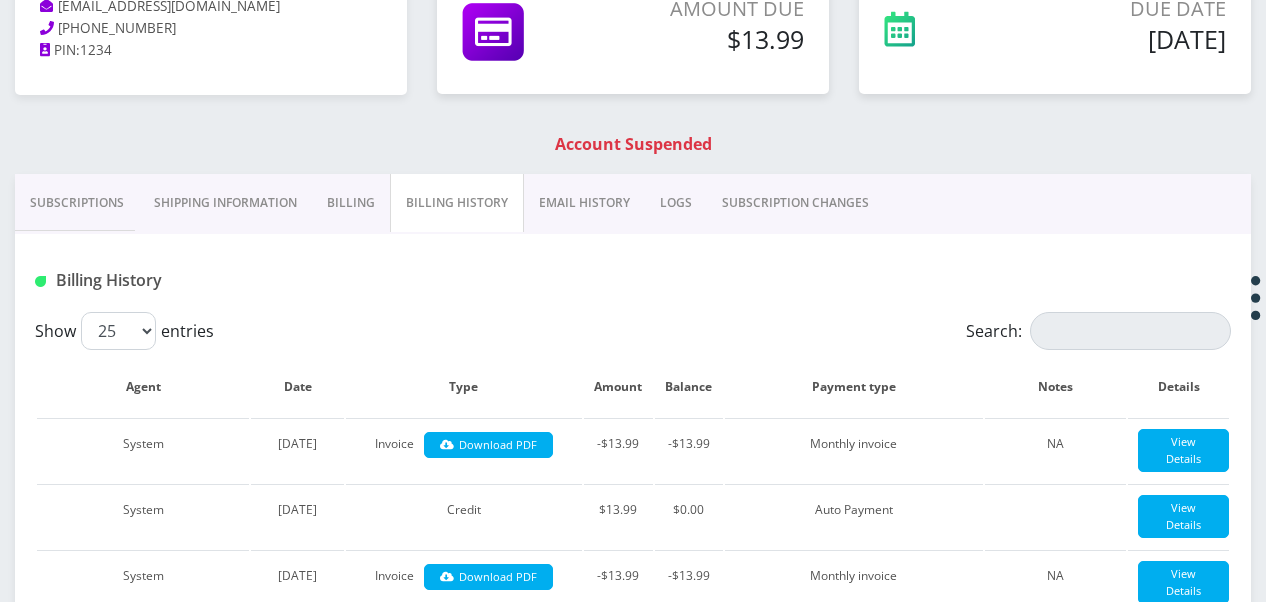 click on "Billing" at bounding box center [351, 203] 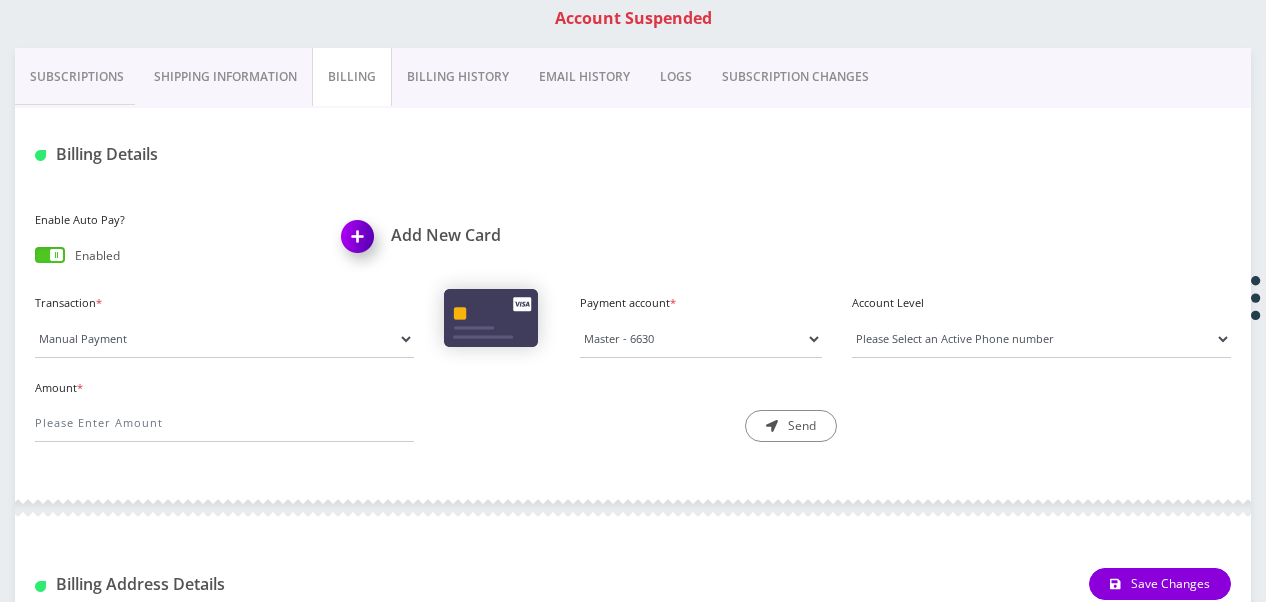 scroll, scrollTop: 300, scrollLeft: 0, axis: vertical 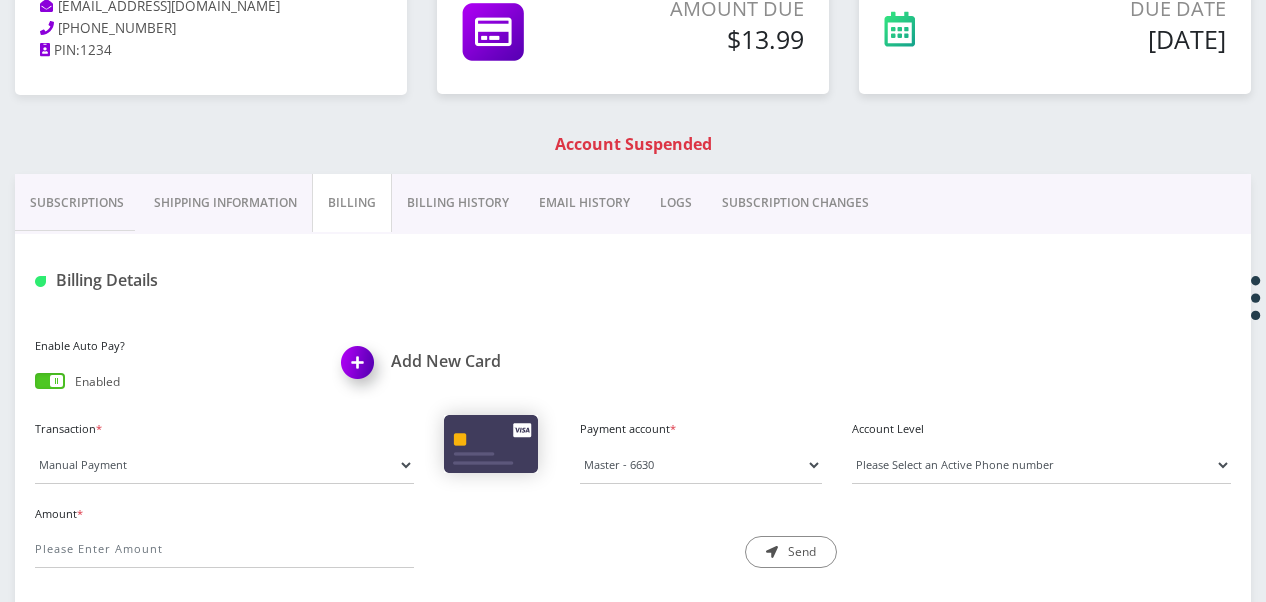 click on "Billing History" at bounding box center (458, 203) 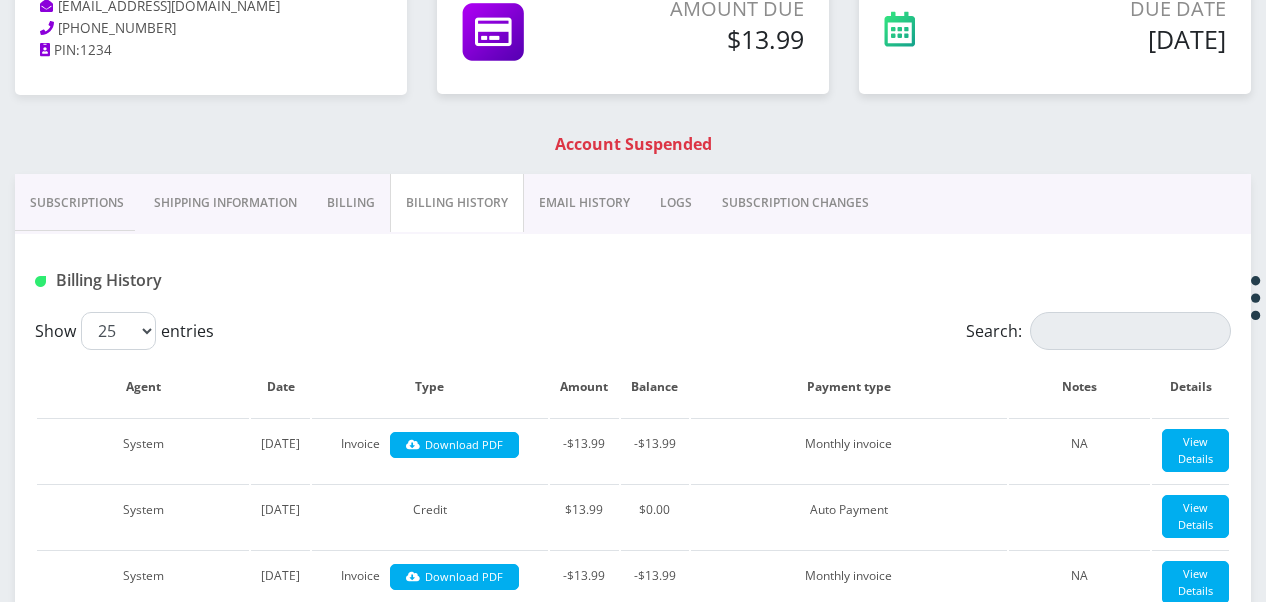 click on "Billing" at bounding box center (351, 203) 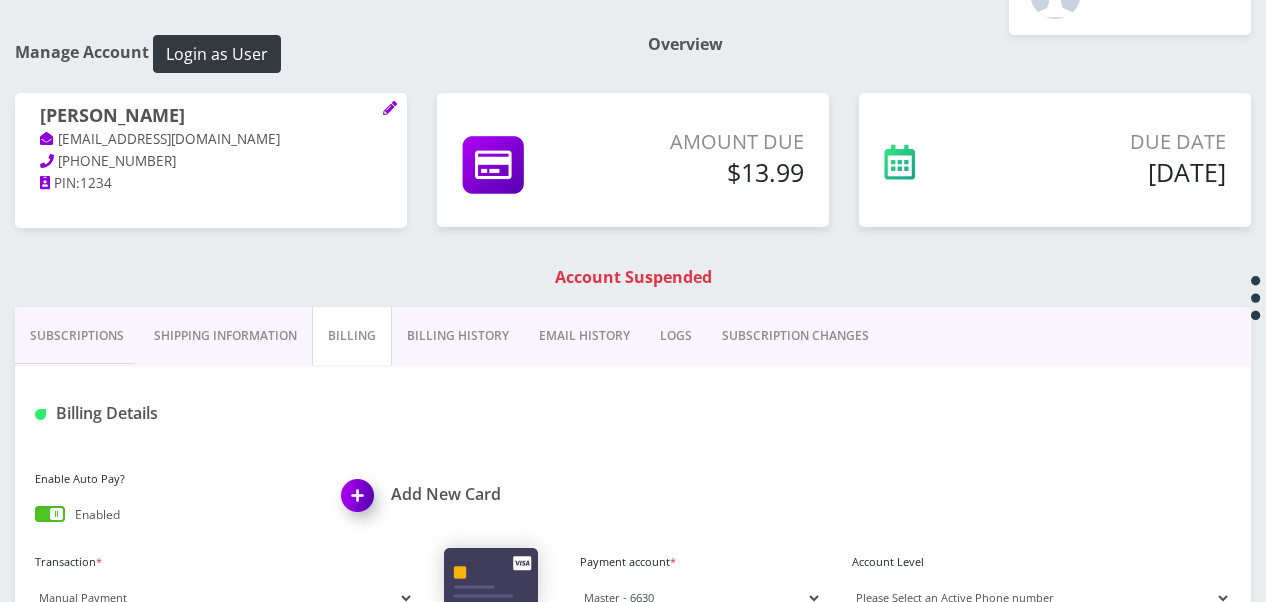 scroll, scrollTop: 100, scrollLeft: 0, axis: vertical 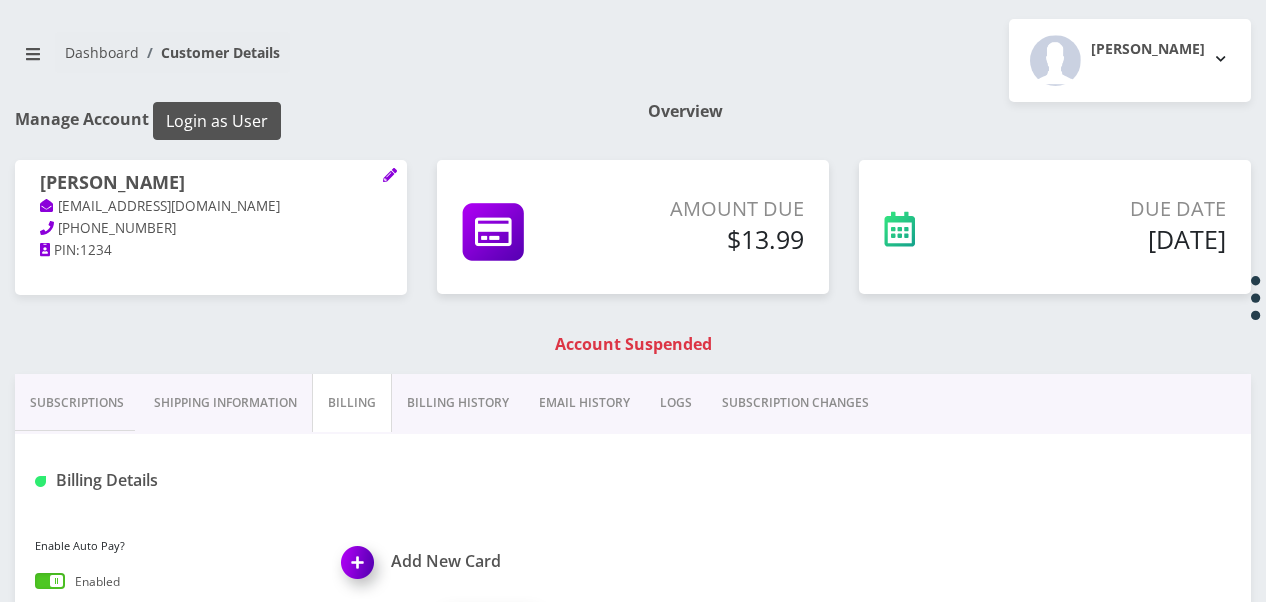 click on "Login as User" at bounding box center (217, 121) 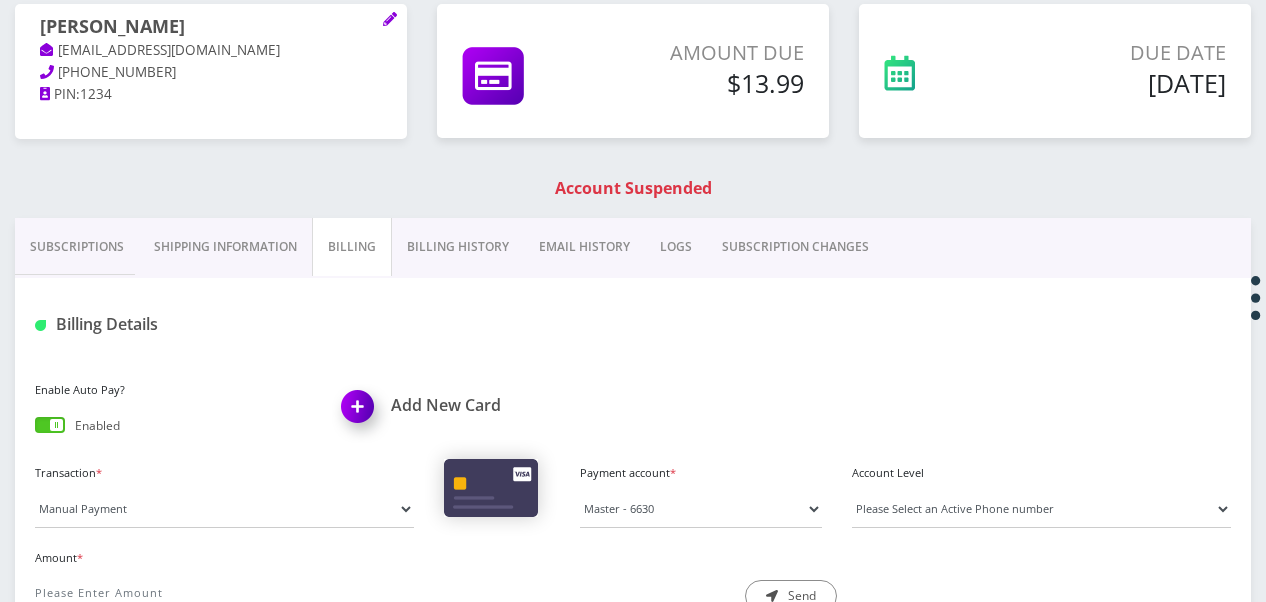 scroll, scrollTop: 400, scrollLeft: 0, axis: vertical 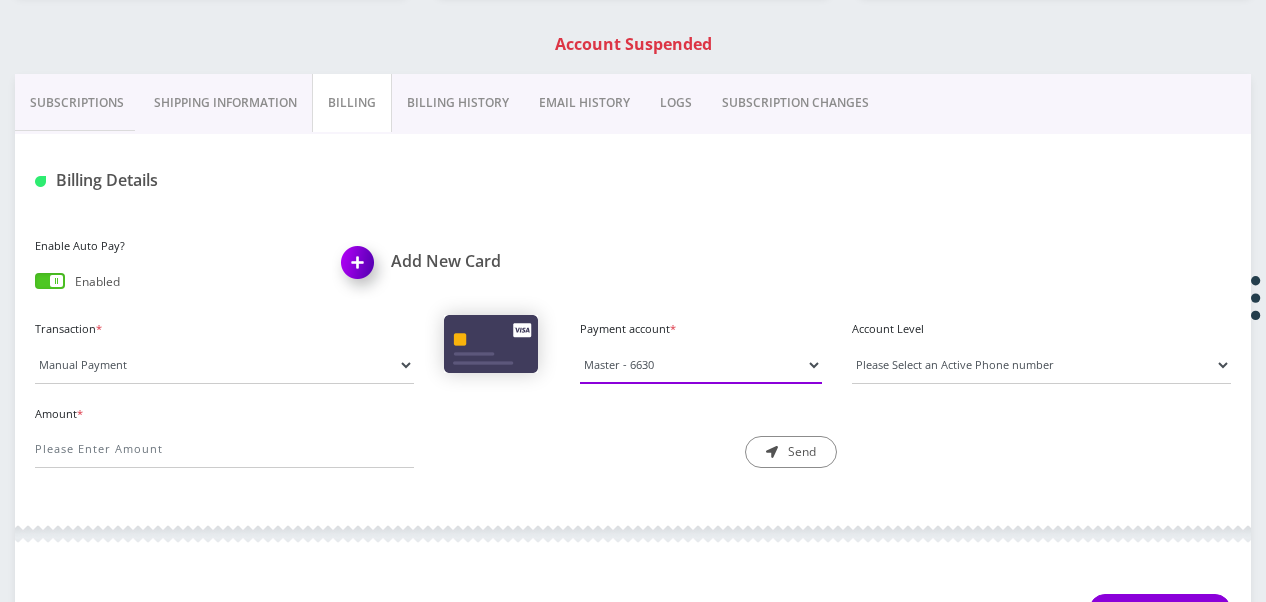 click on "Master - 6630" at bounding box center (701, 365) 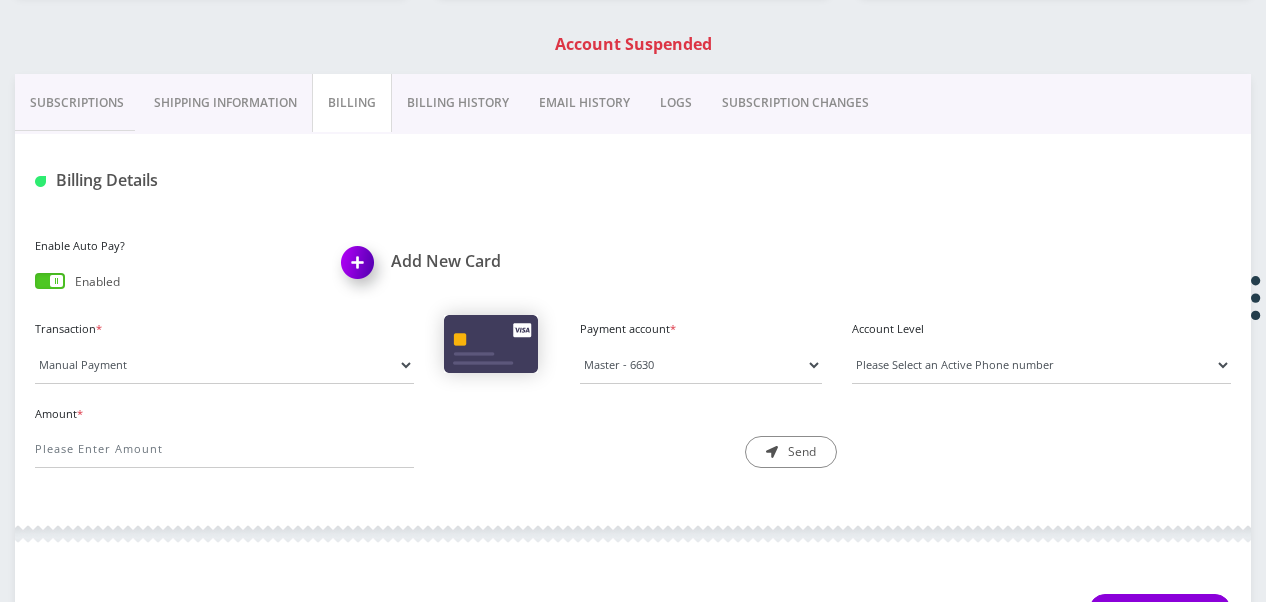 click on "Shipping Information" at bounding box center [225, 103] 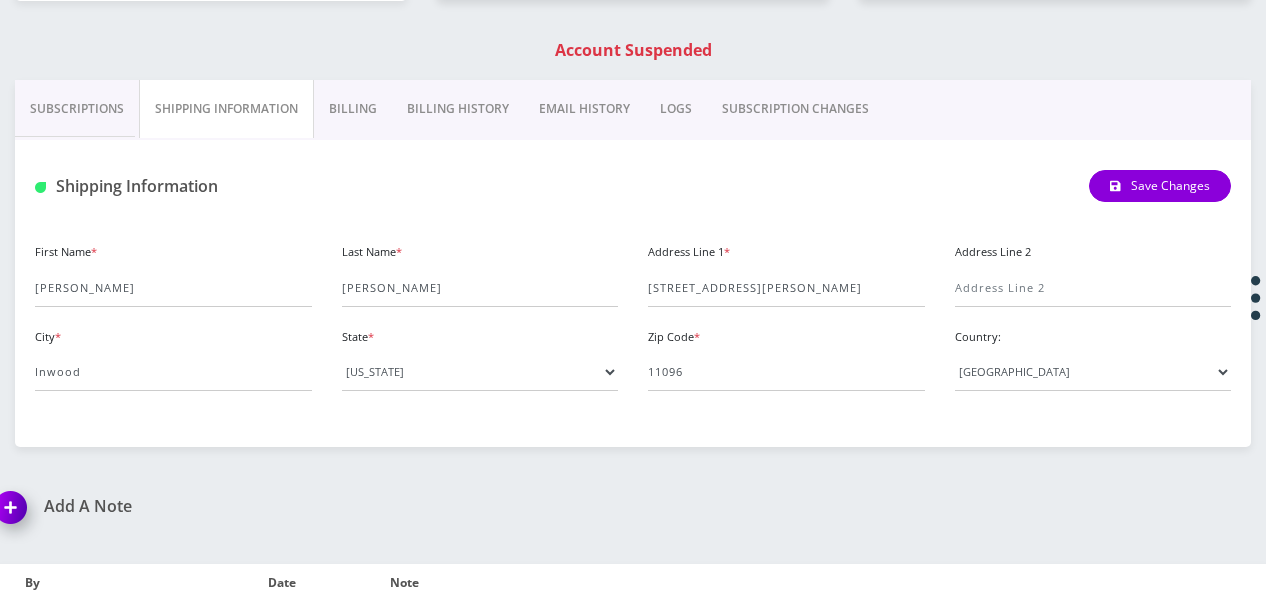 scroll, scrollTop: 200, scrollLeft: 0, axis: vertical 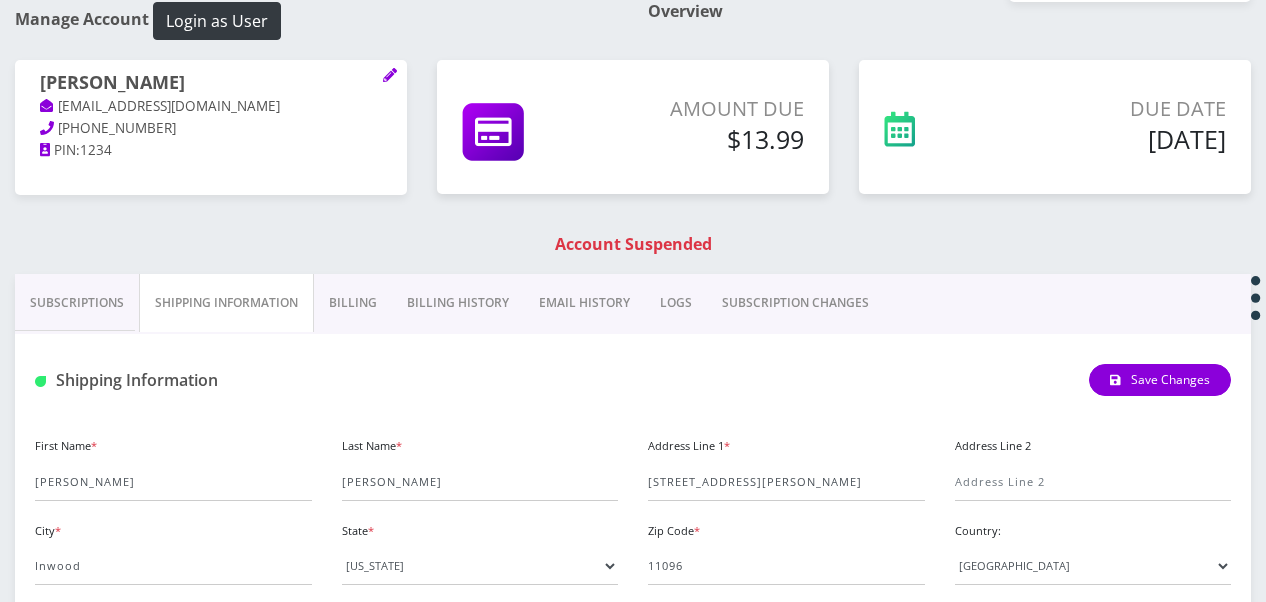 click on "Subscriptions" at bounding box center (77, 303) 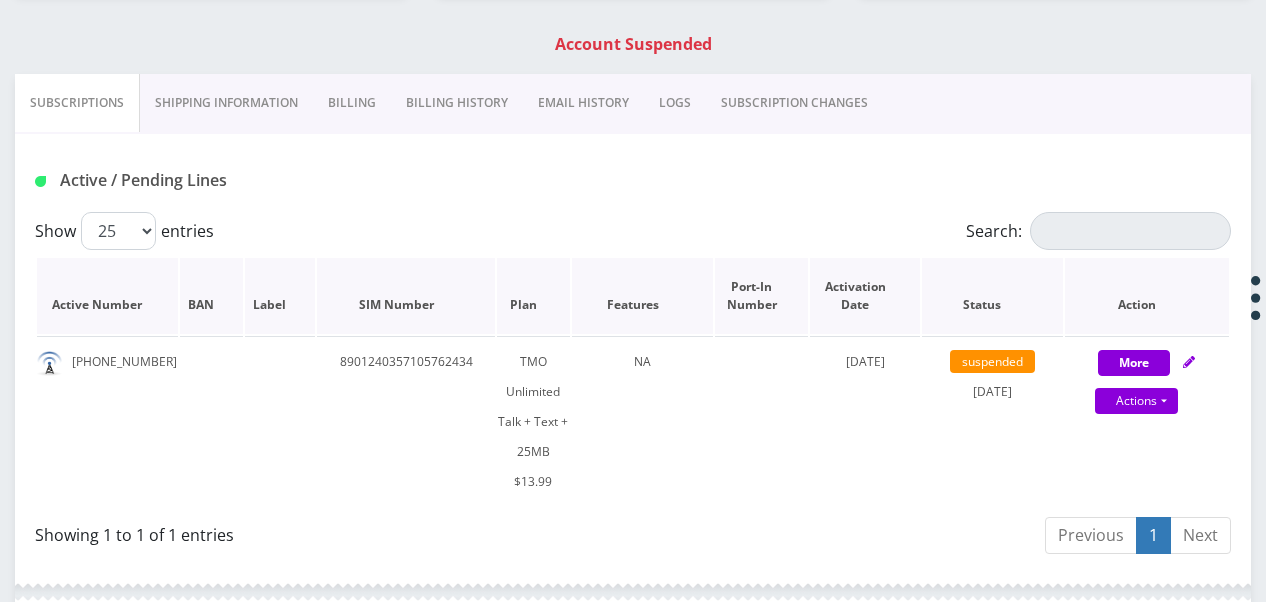 scroll, scrollTop: 300, scrollLeft: 0, axis: vertical 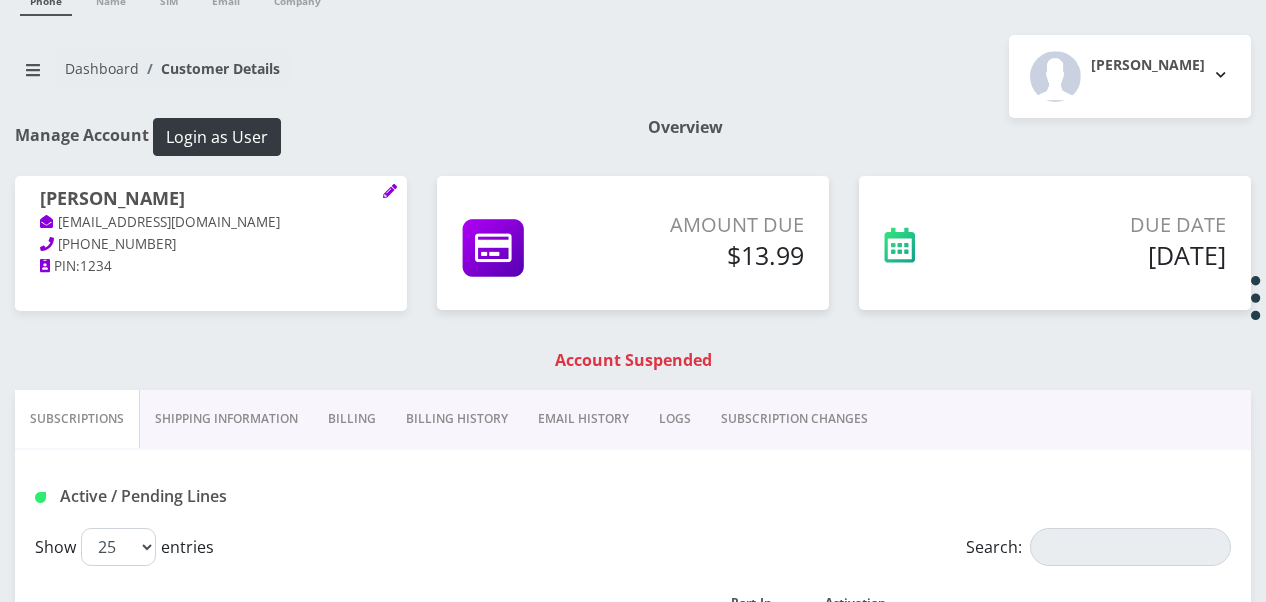 click on "Active / Pending Lines" at bounding box center [633, 489] 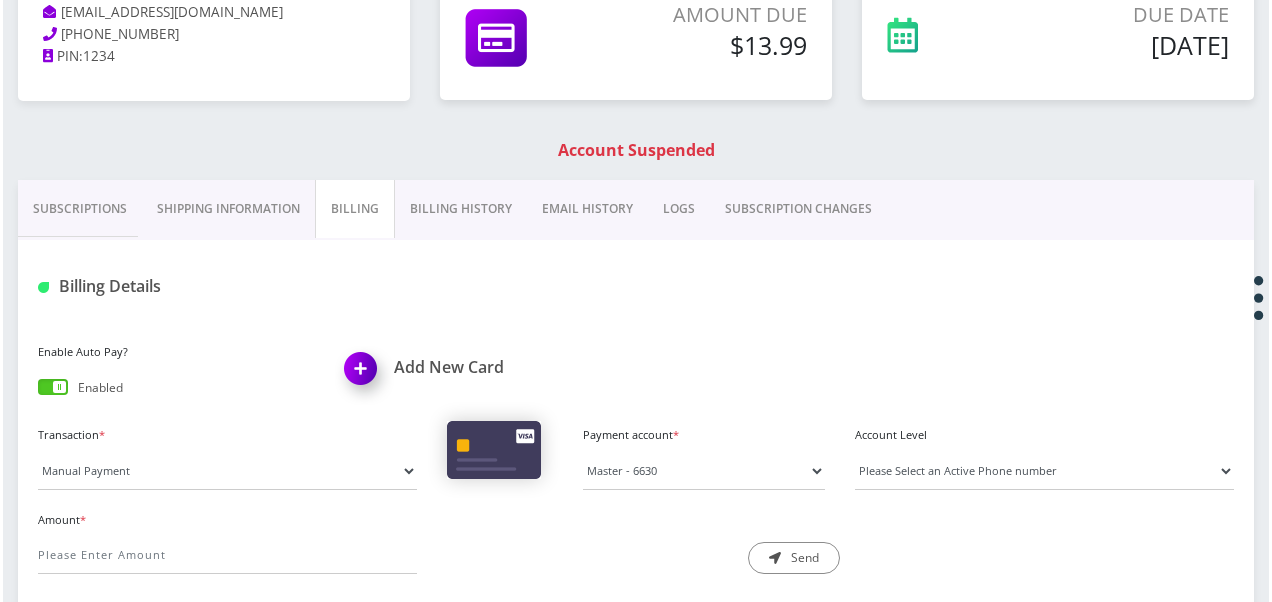scroll, scrollTop: 384, scrollLeft: 0, axis: vertical 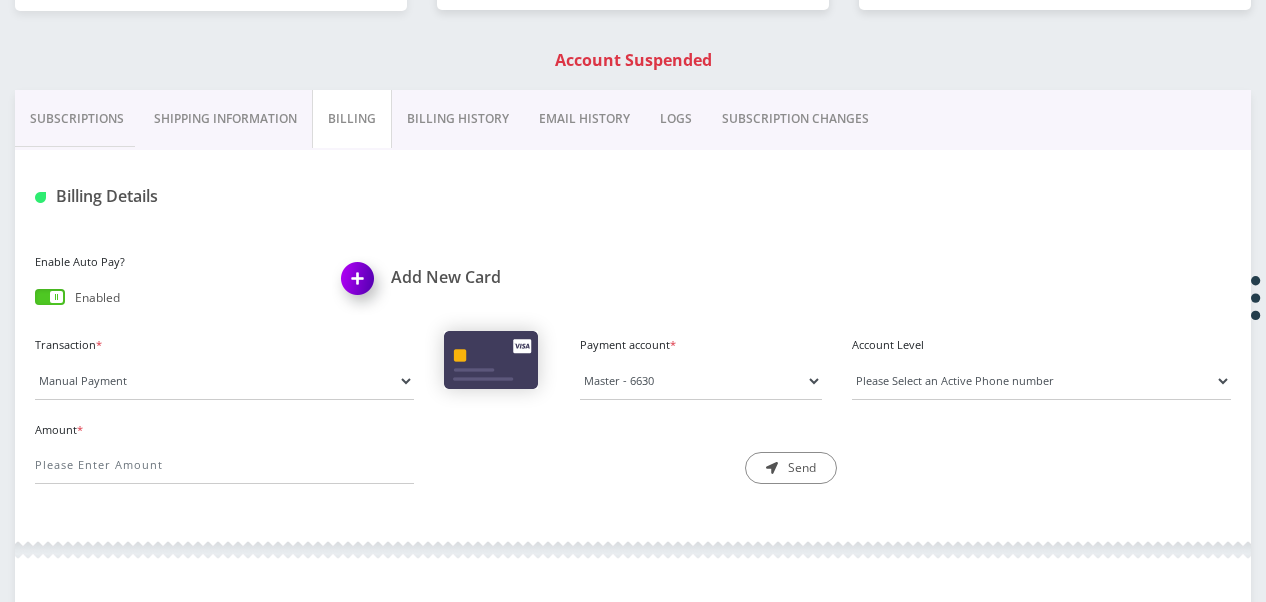 click at bounding box center [361, 285] 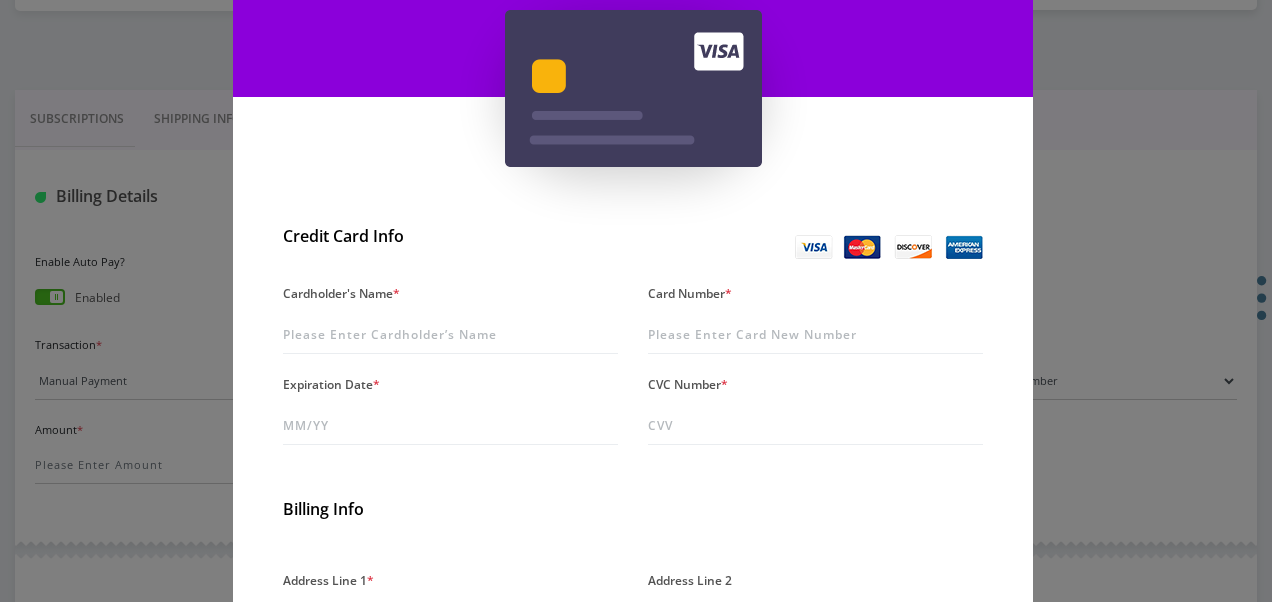 scroll, scrollTop: 400, scrollLeft: 0, axis: vertical 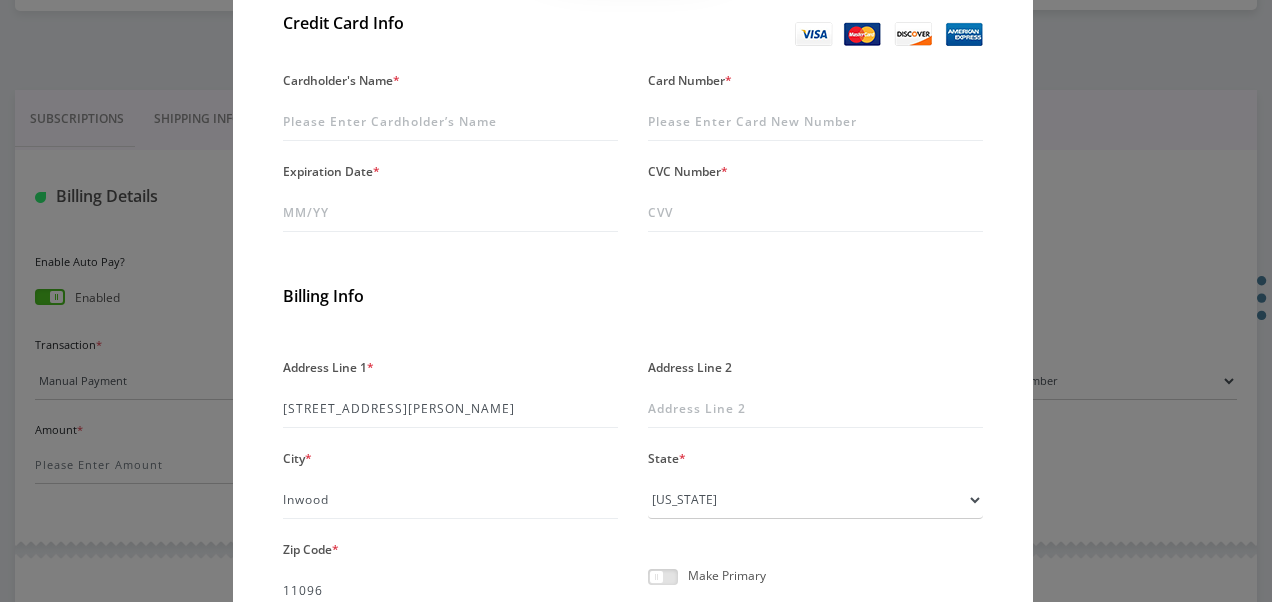 click on "Cardholder's Name  *" at bounding box center [450, 103] 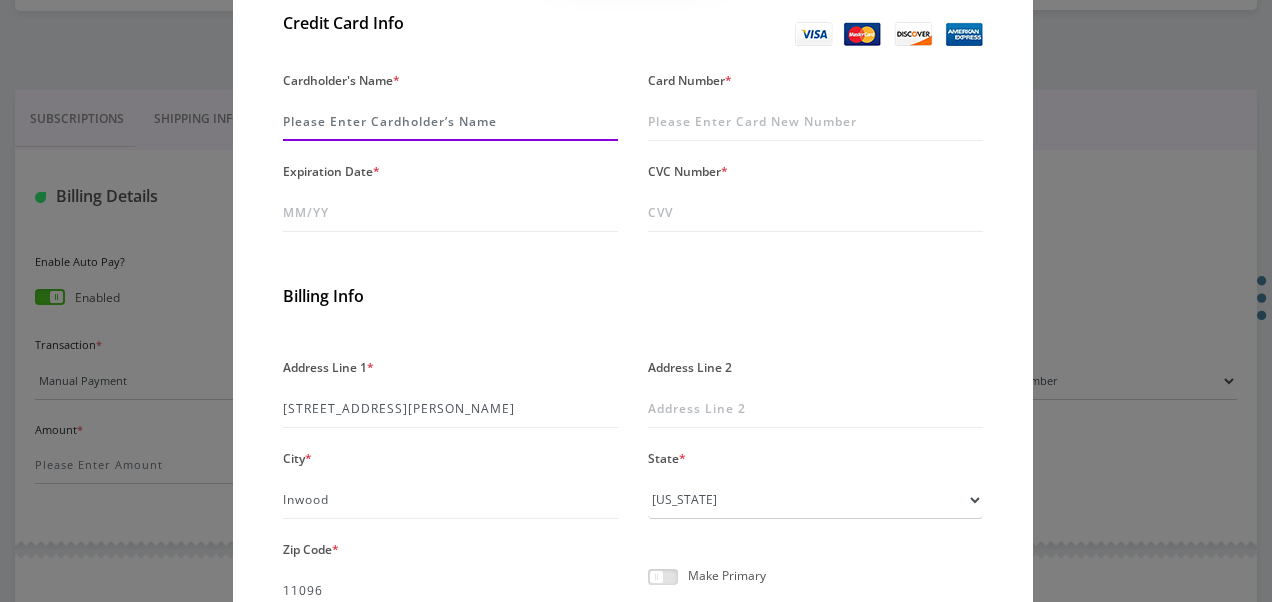 click on "Cardholder's Name  *" at bounding box center (450, 122) 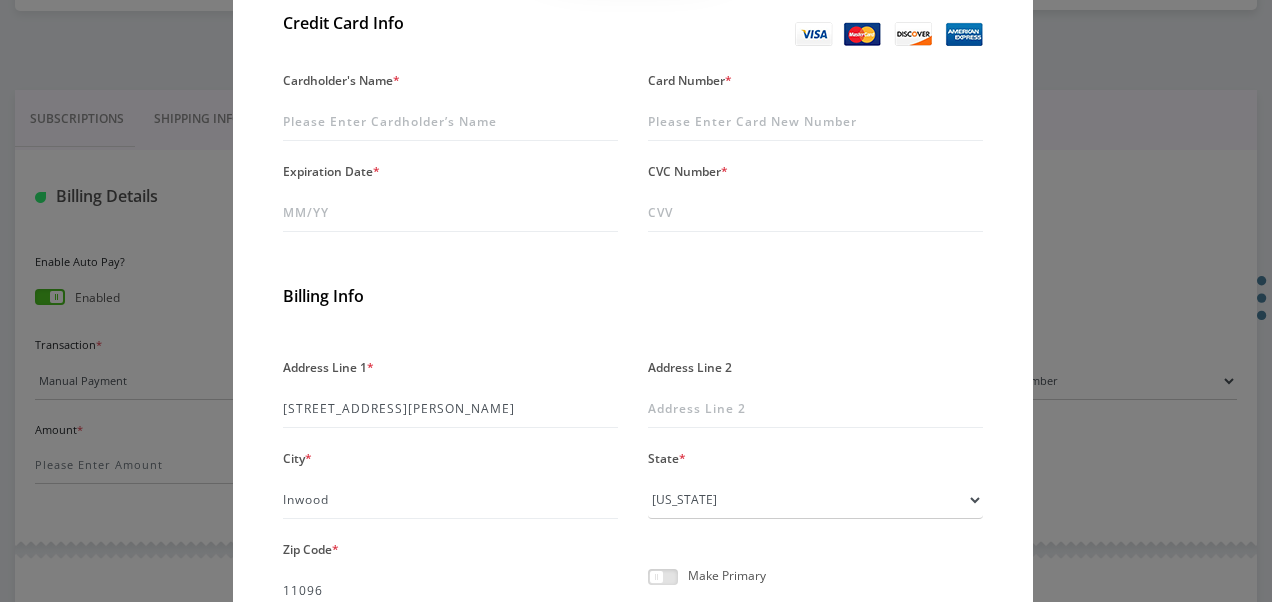 drag, startPoint x: 706, startPoint y: 178, endPoint x: 694, endPoint y: 174, distance: 12.649111 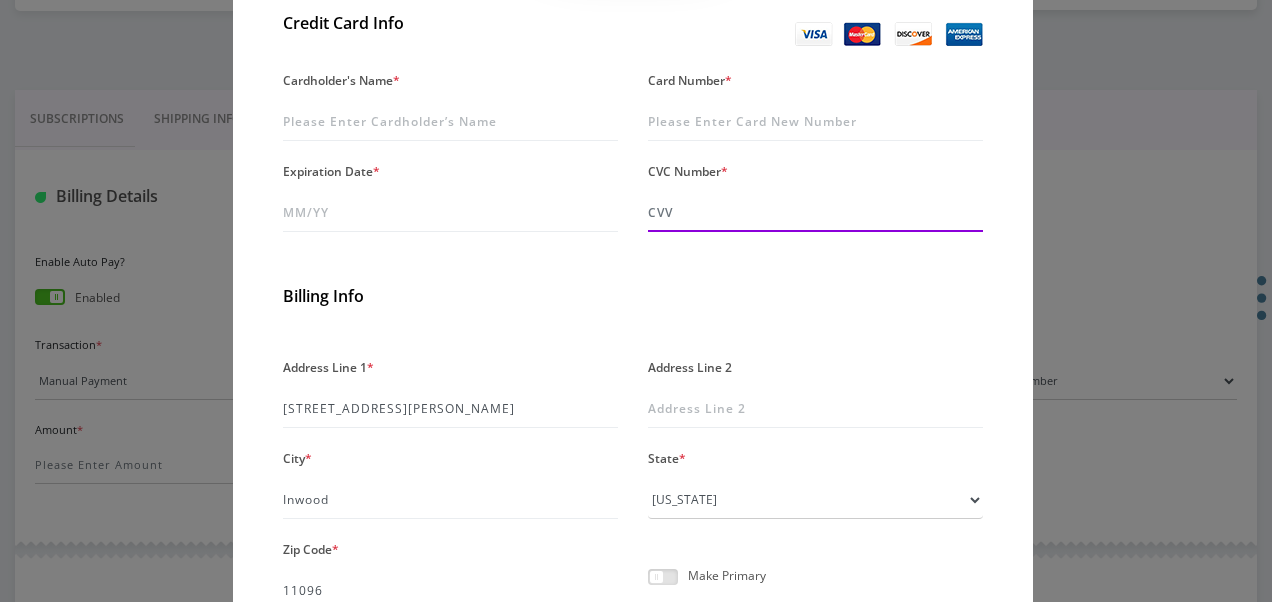 click on "CVC Number  *" at bounding box center [815, 213] 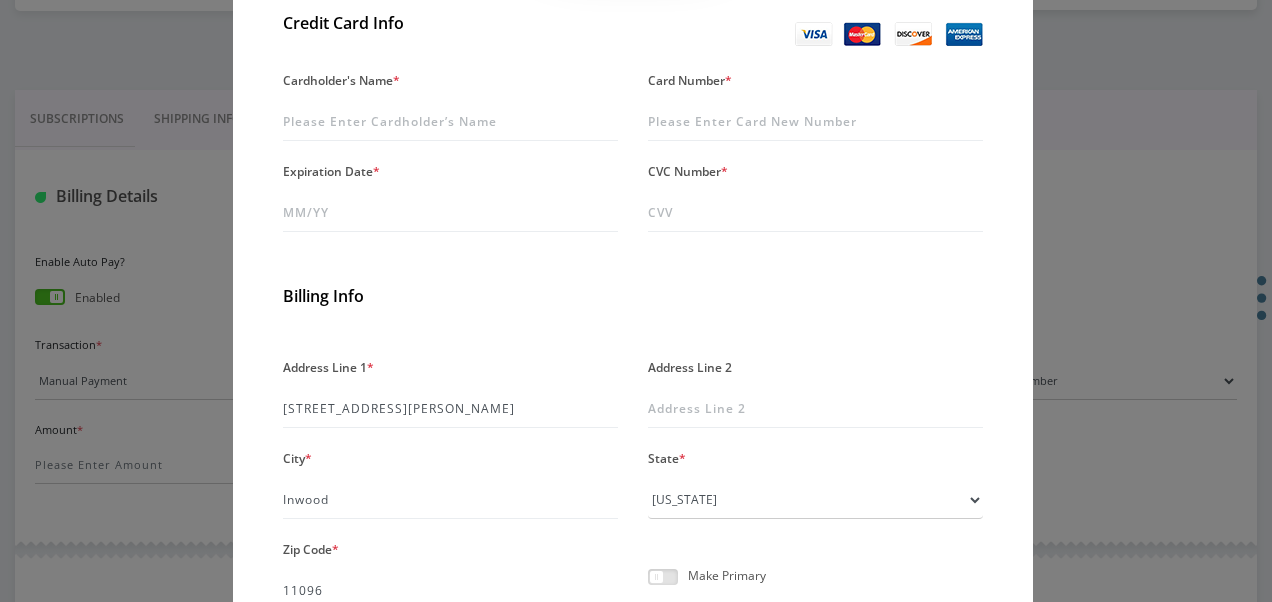 click on "Expiration Date  *" at bounding box center (450, 194) 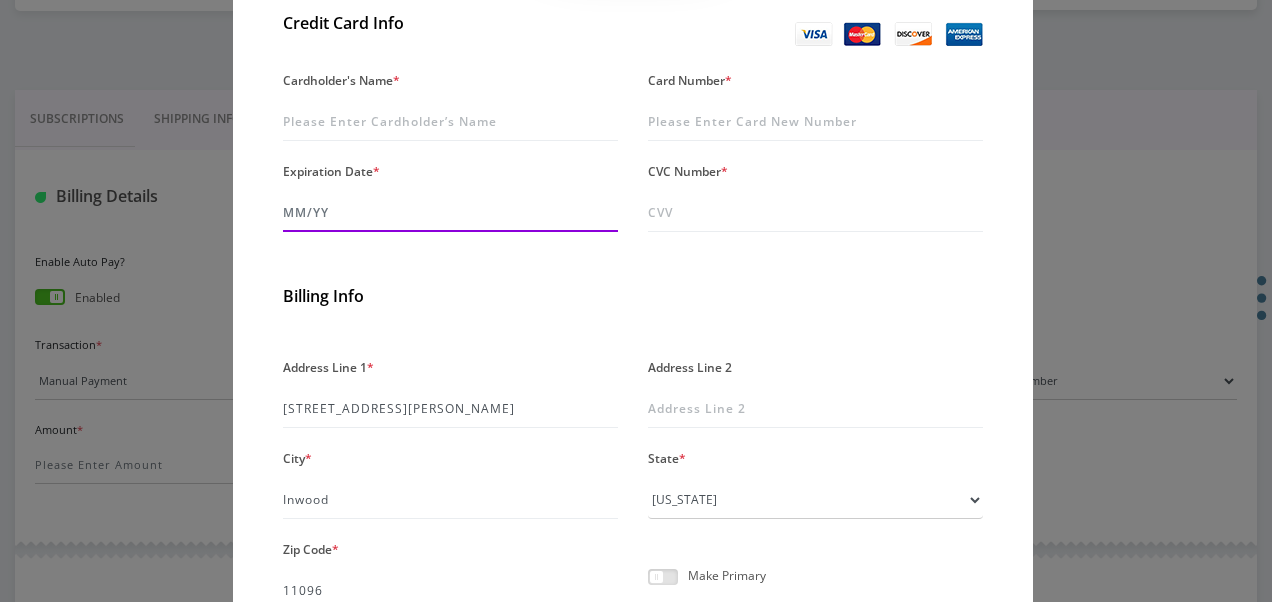 click on "Expiration Date  *" at bounding box center [450, 213] 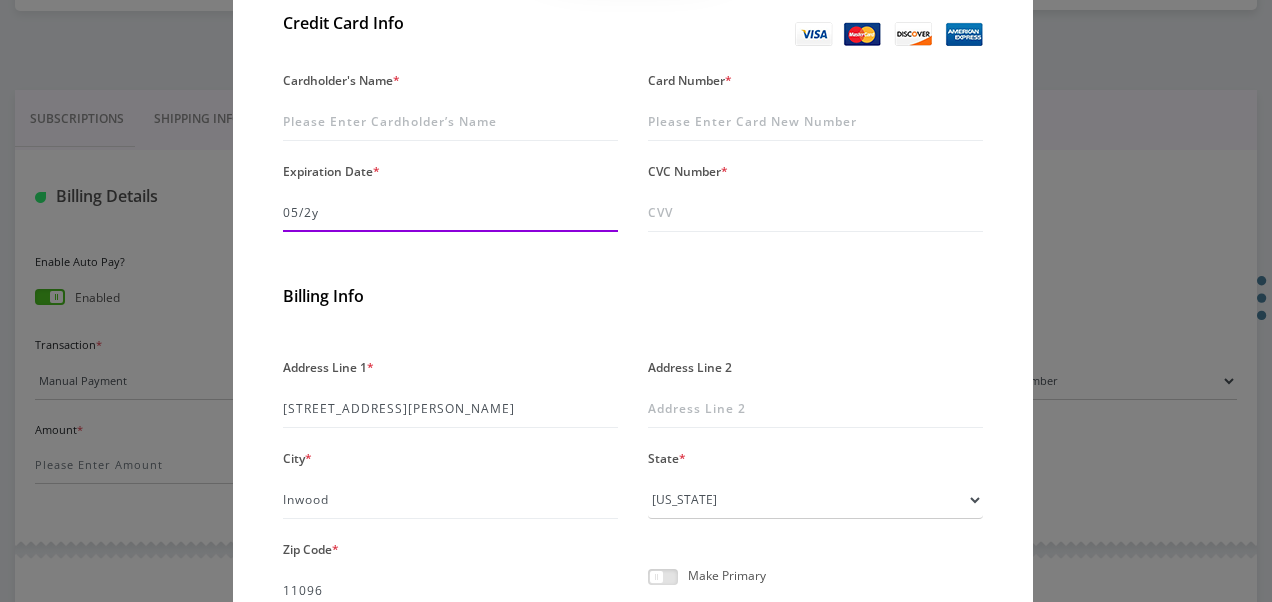 type on "05/29" 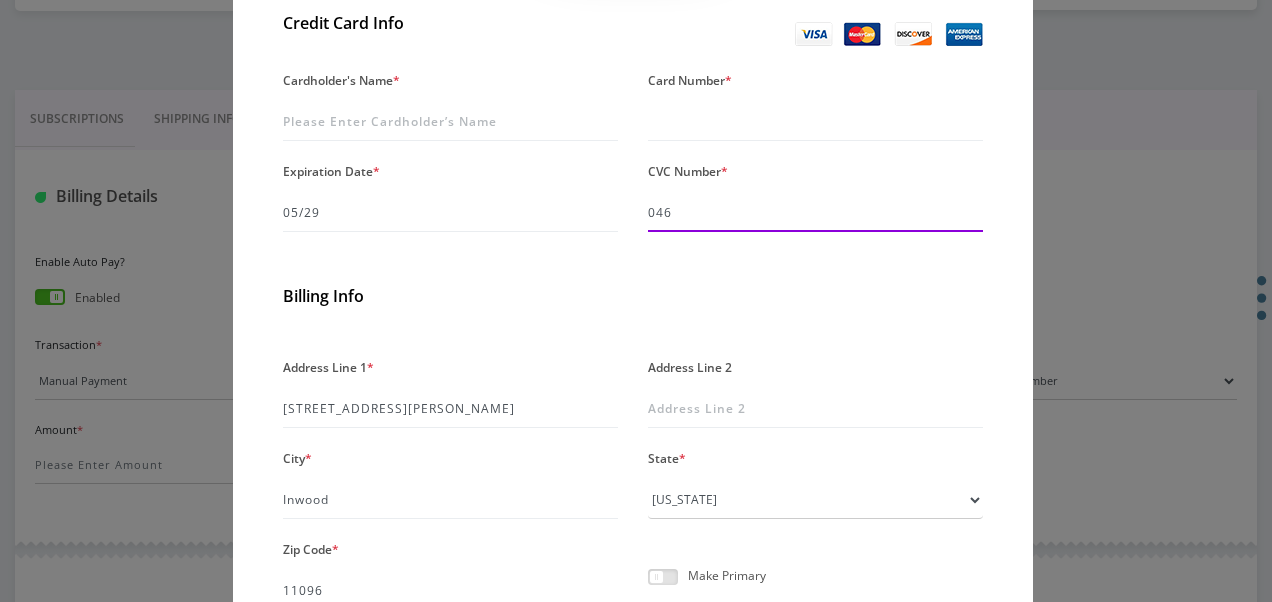 type on "046" 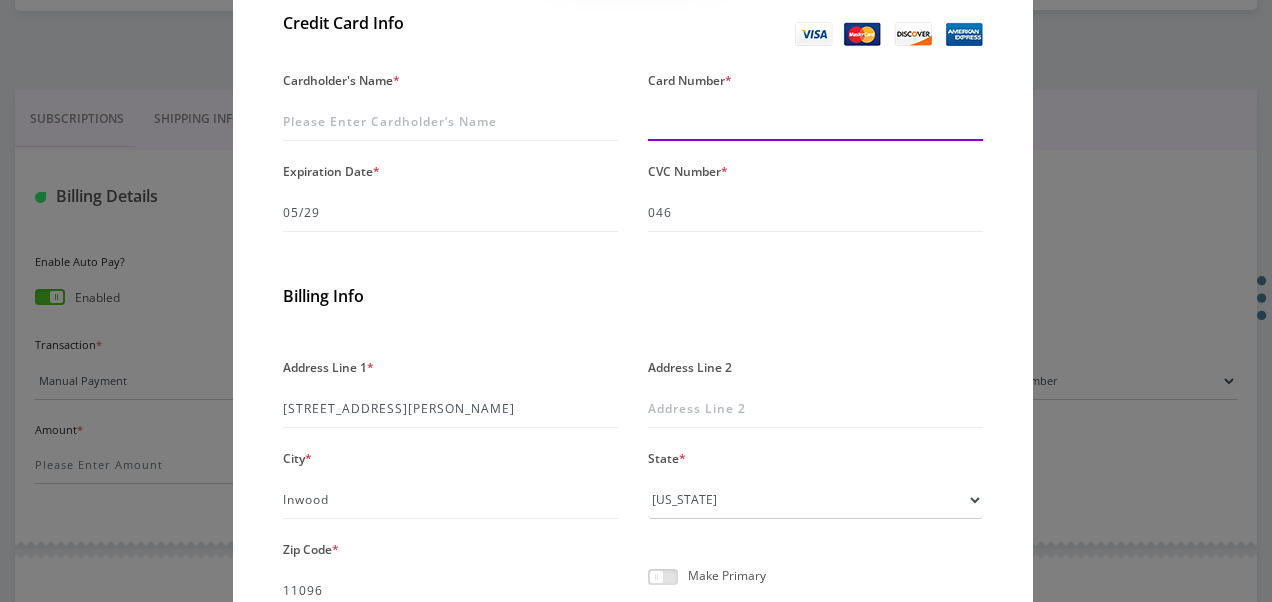 click on "Card Number  *" at bounding box center (815, 122) 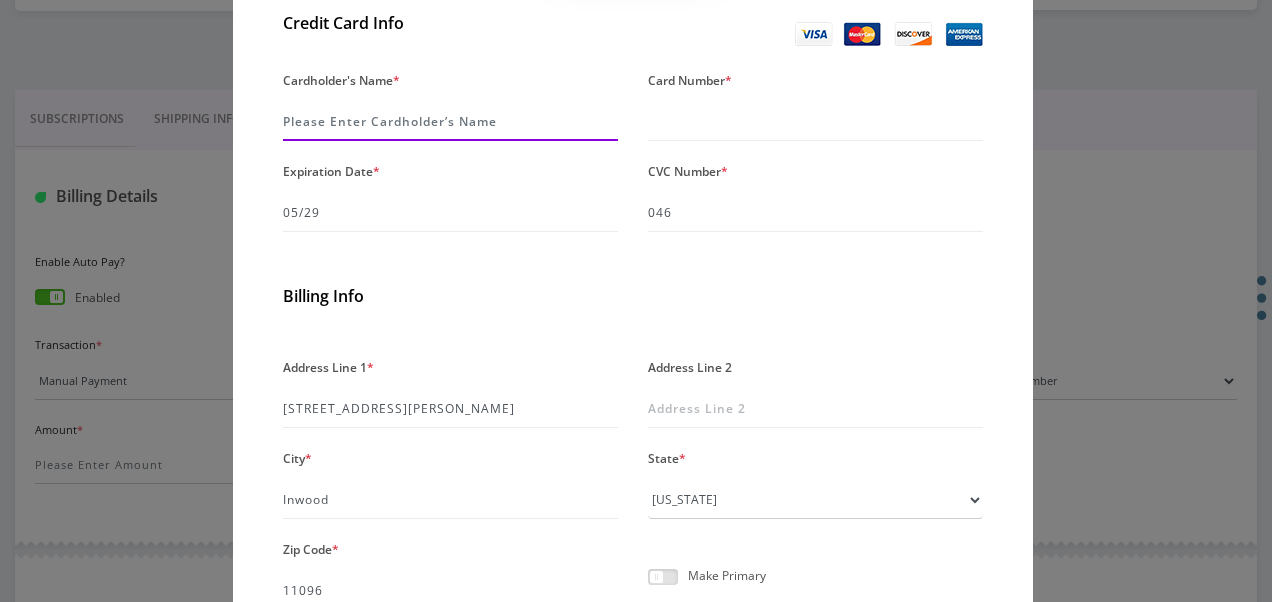 click on "Cardholder's Name  *" at bounding box center (450, 122) 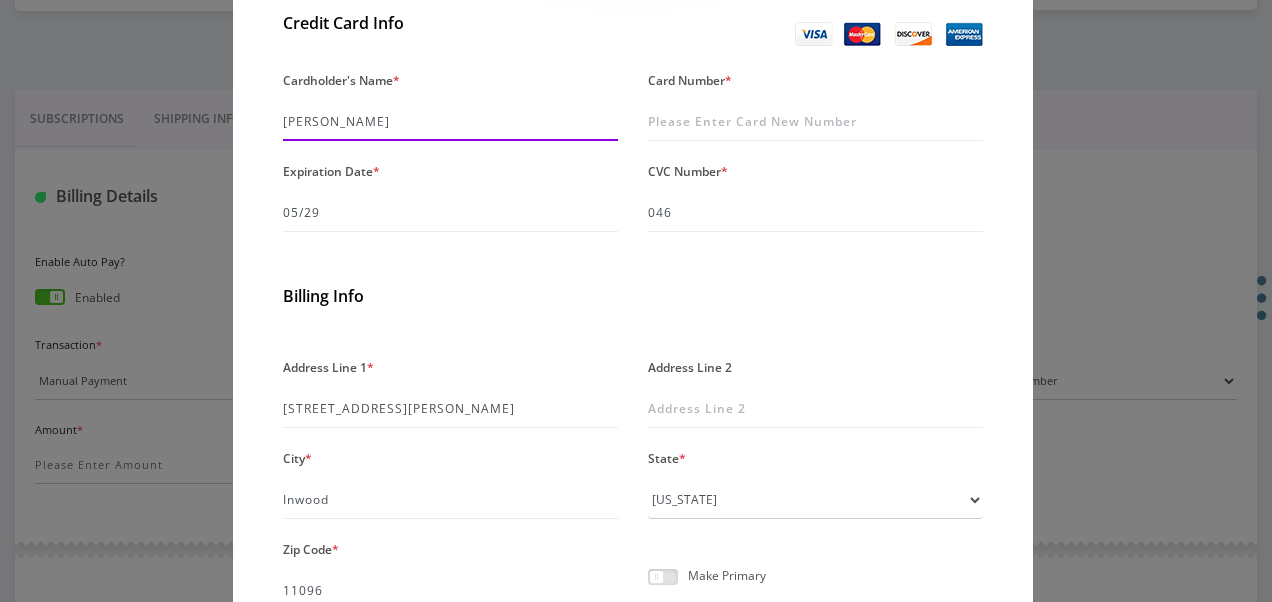type on "rosenberg" 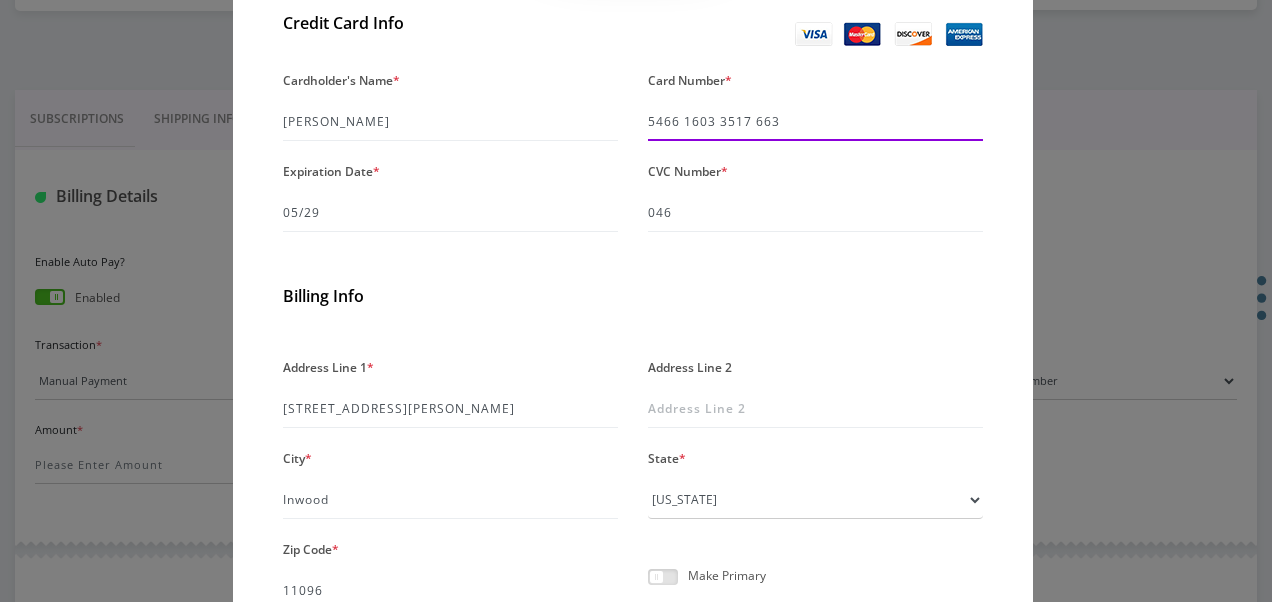 type on "5466 1603 3517 6630" 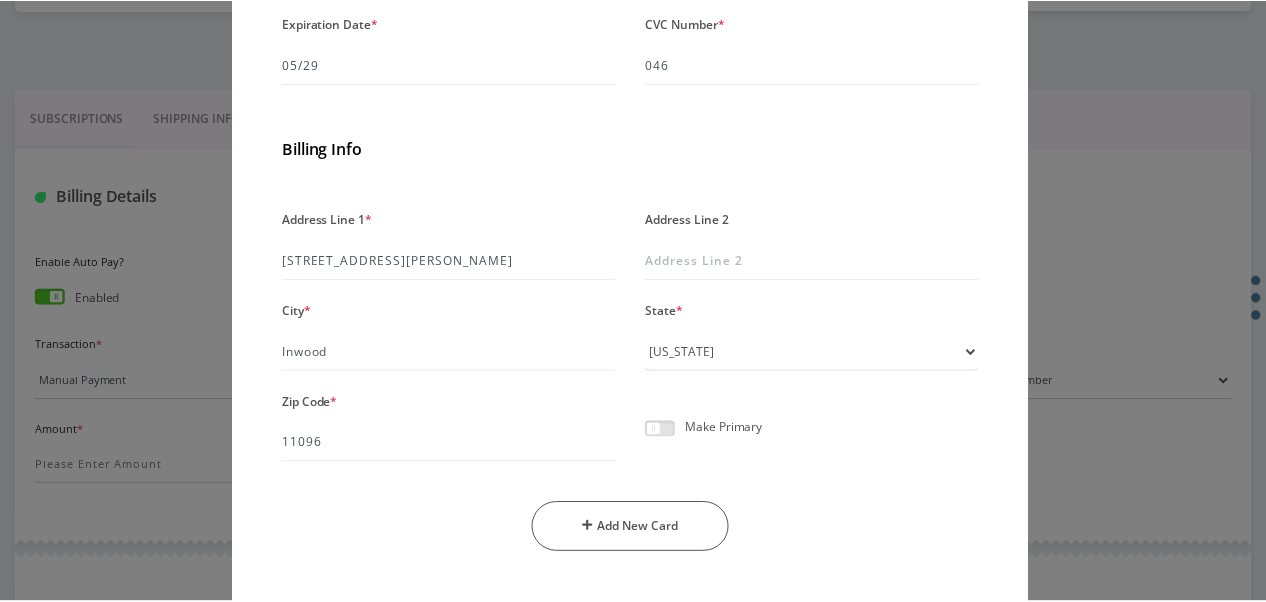 scroll, scrollTop: 591, scrollLeft: 0, axis: vertical 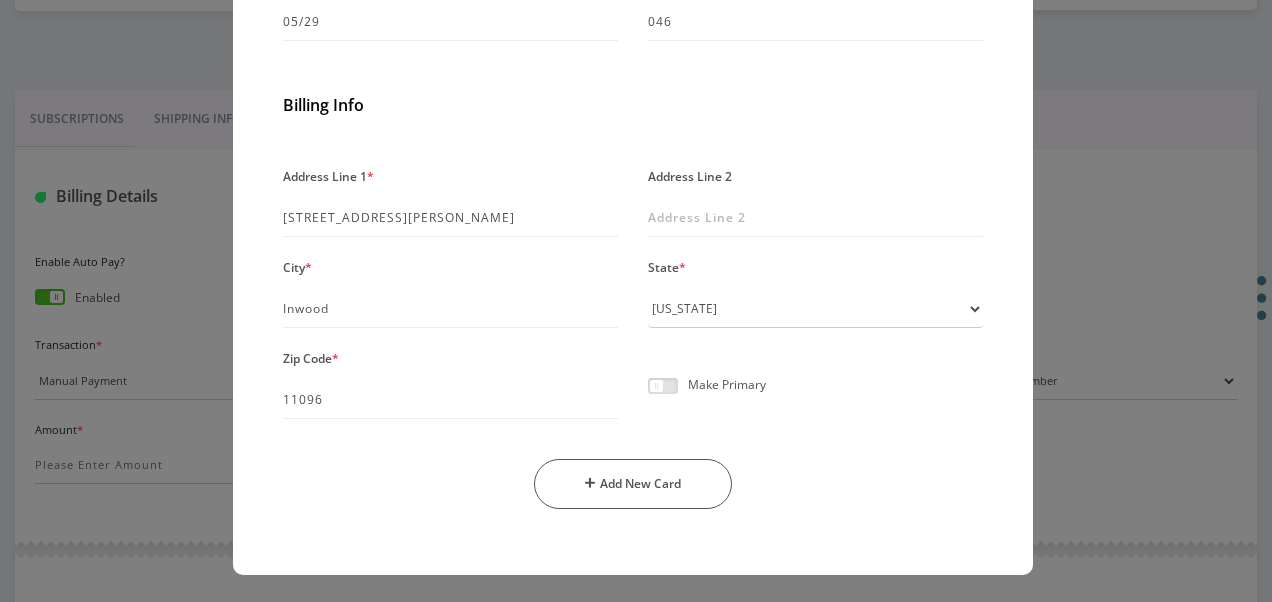 click on "Make Primary" at bounding box center [815, 393] 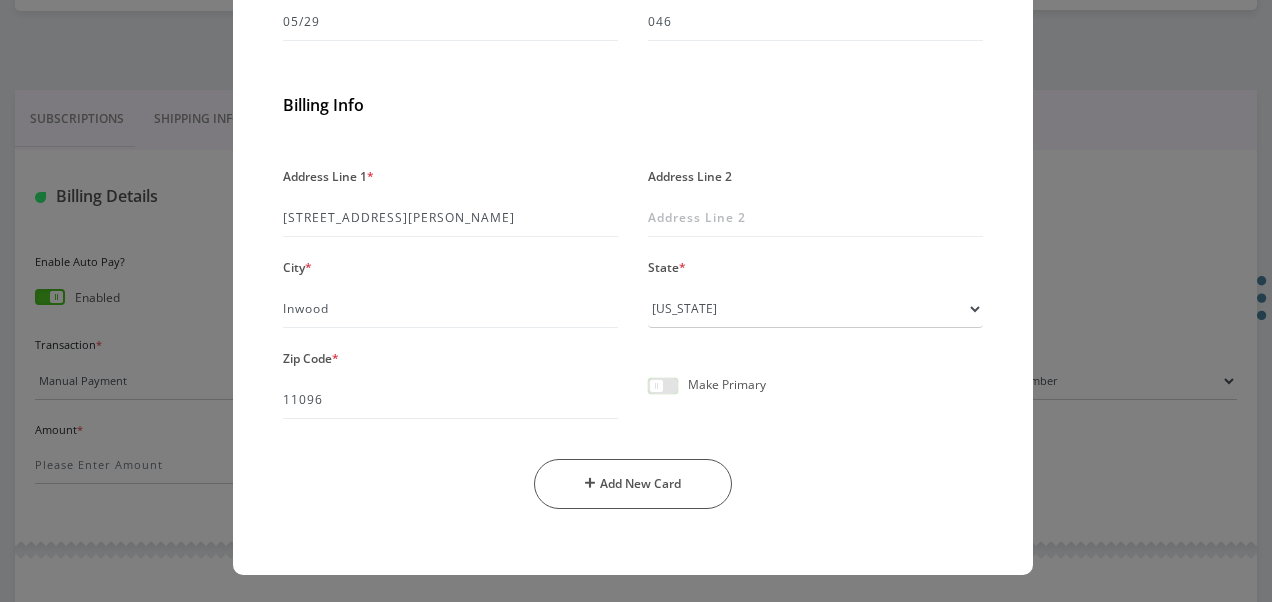 click at bounding box center [648, 397] 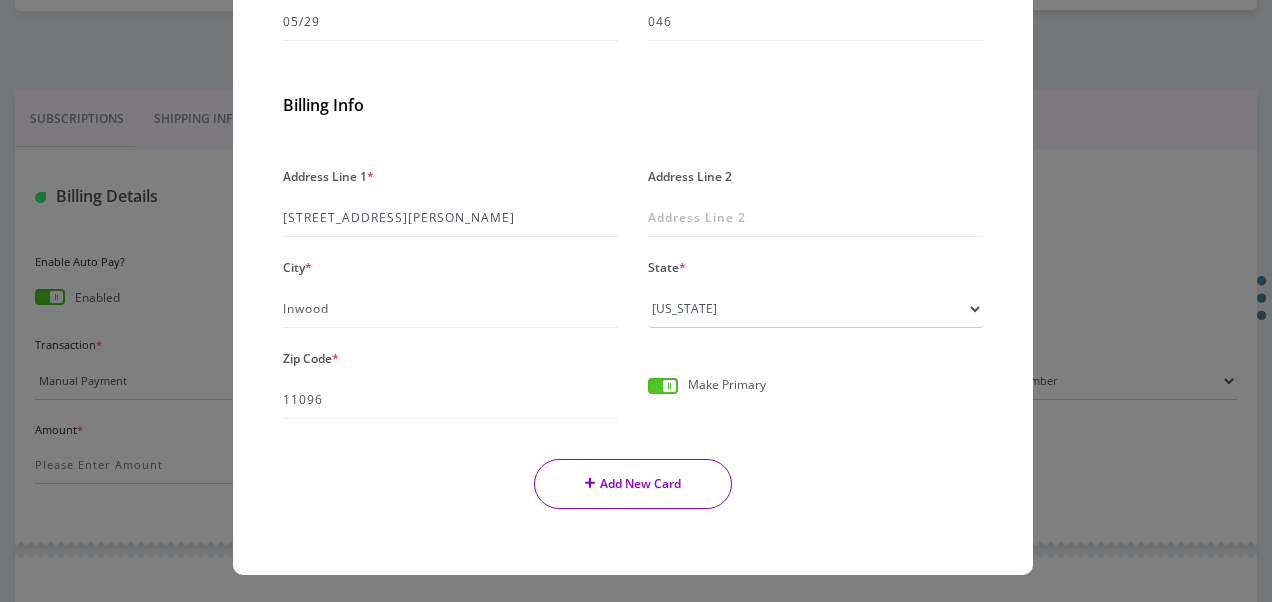 click on "Add New Card" at bounding box center [633, 484] 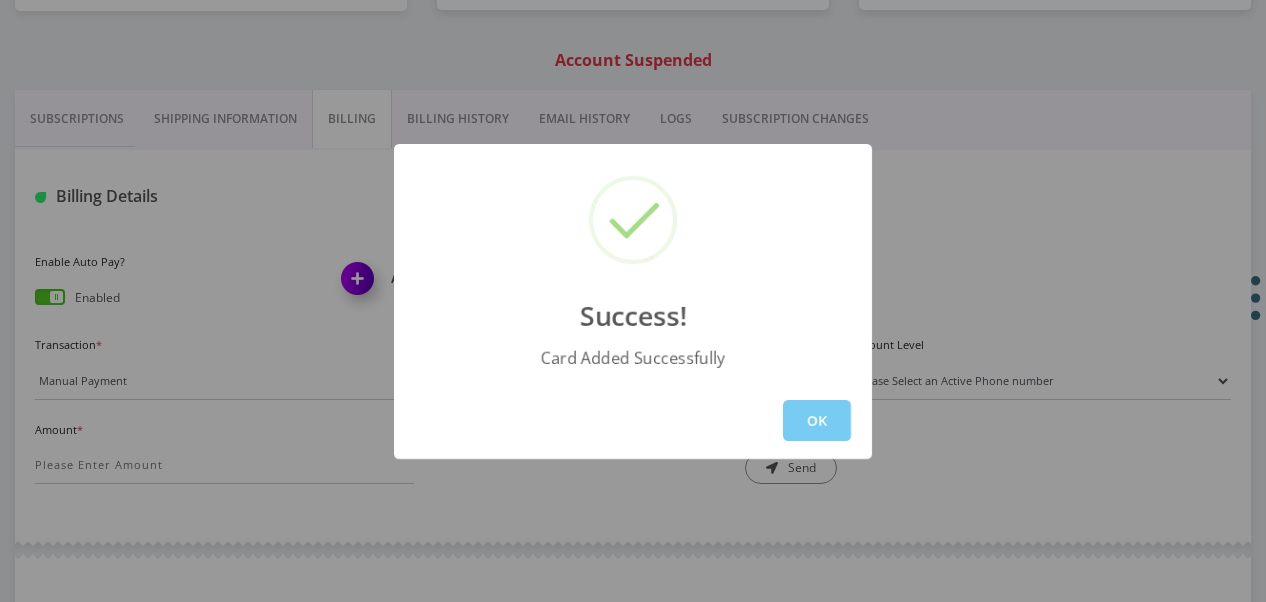 click on "OK" at bounding box center (817, 420) 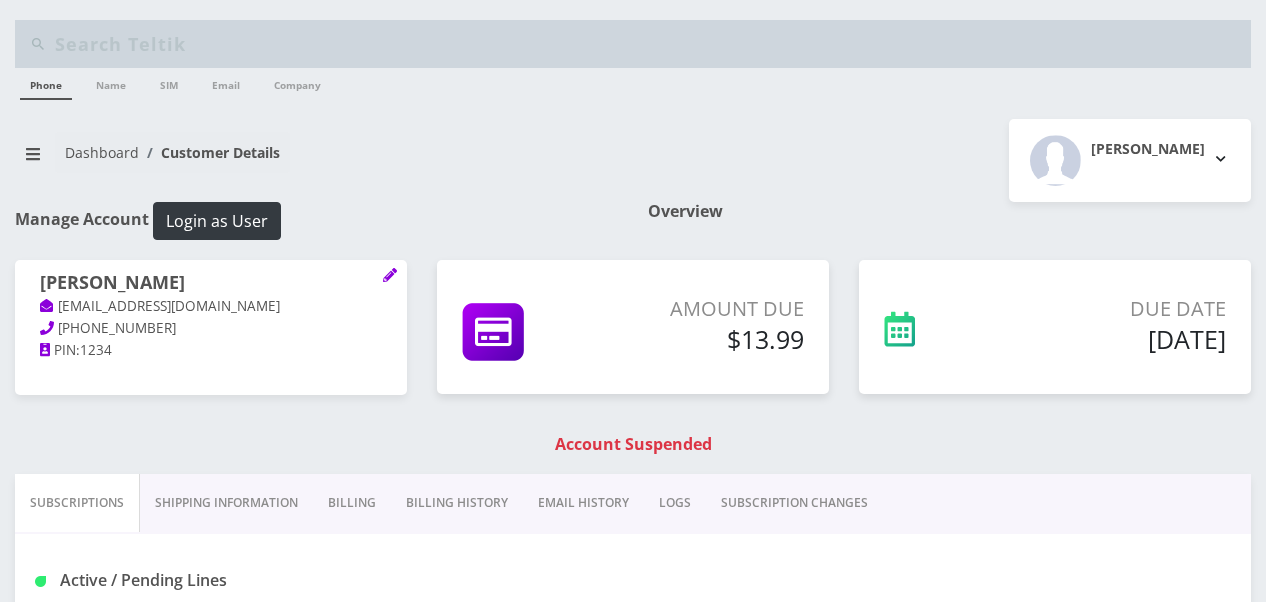 scroll, scrollTop: 384, scrollLeft: 0, axis: vertical 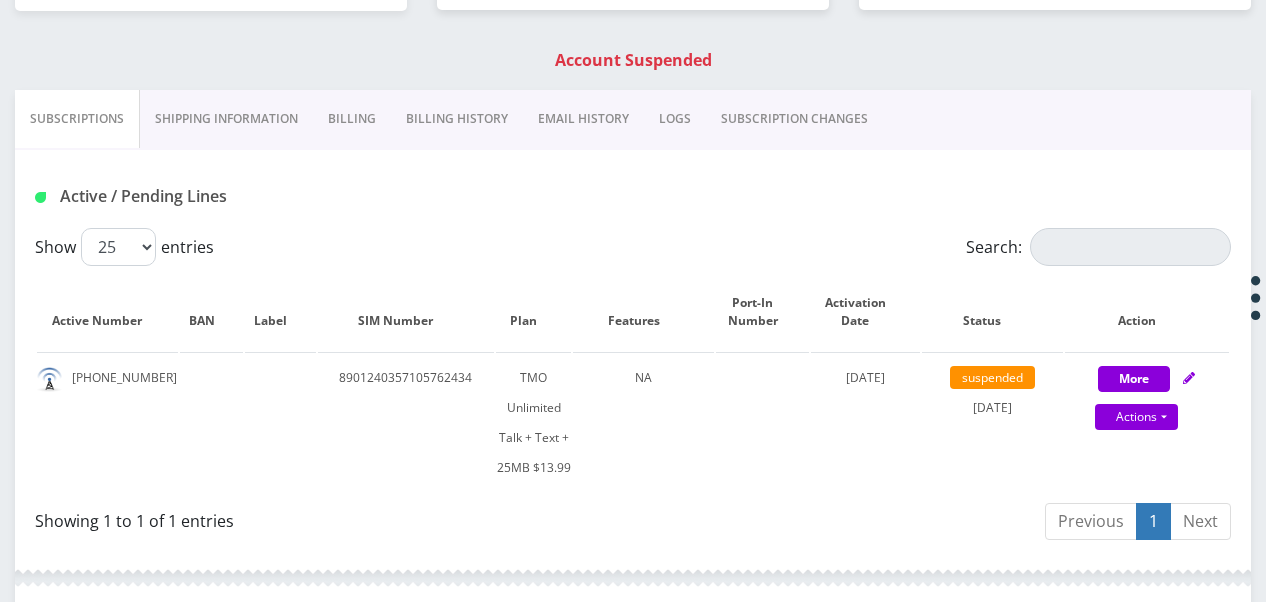 click on "Billing" at bounding box center (352, 119) 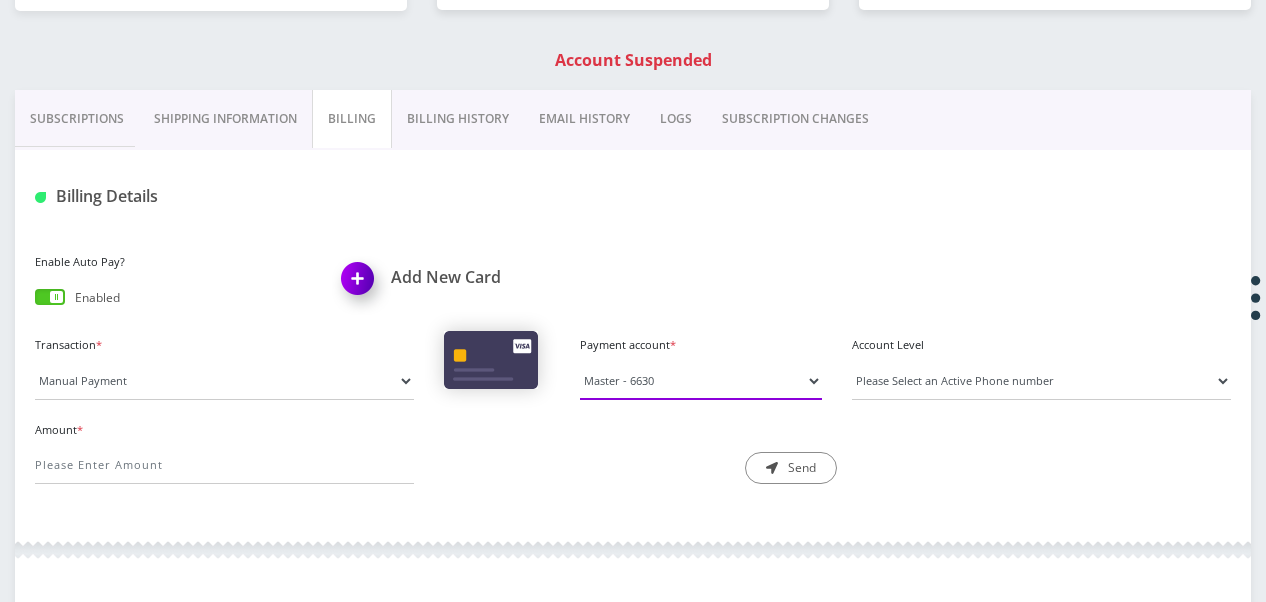 click on "Master - 6630
Master - 6630" at bounding box center [701, 381] 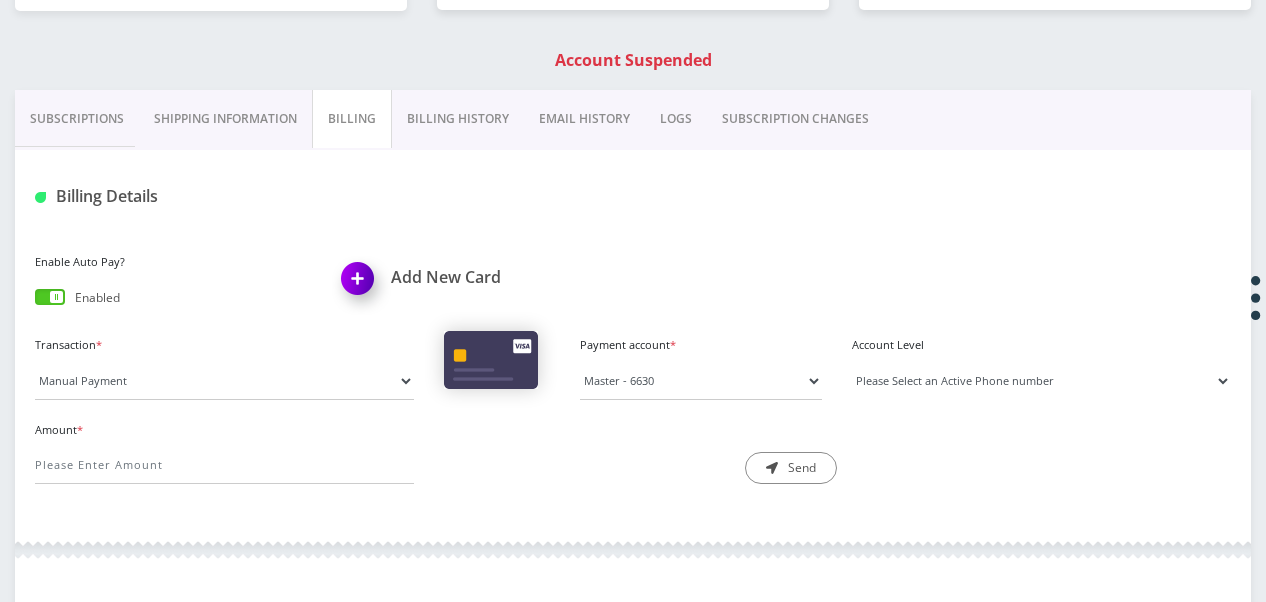 click on "Please Select an Active Phone number" at bounding box center [1041, 381] 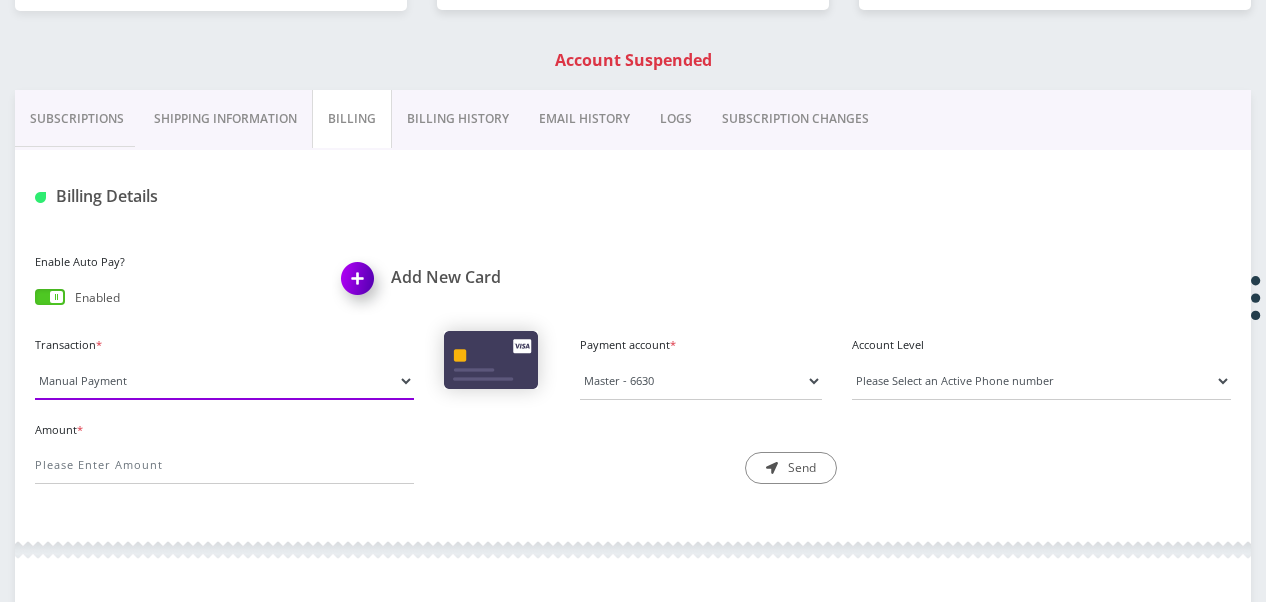 click on "Manual Payment Custom Charge Manual Credit Custom Invoice" at bounding box center [224, 381] 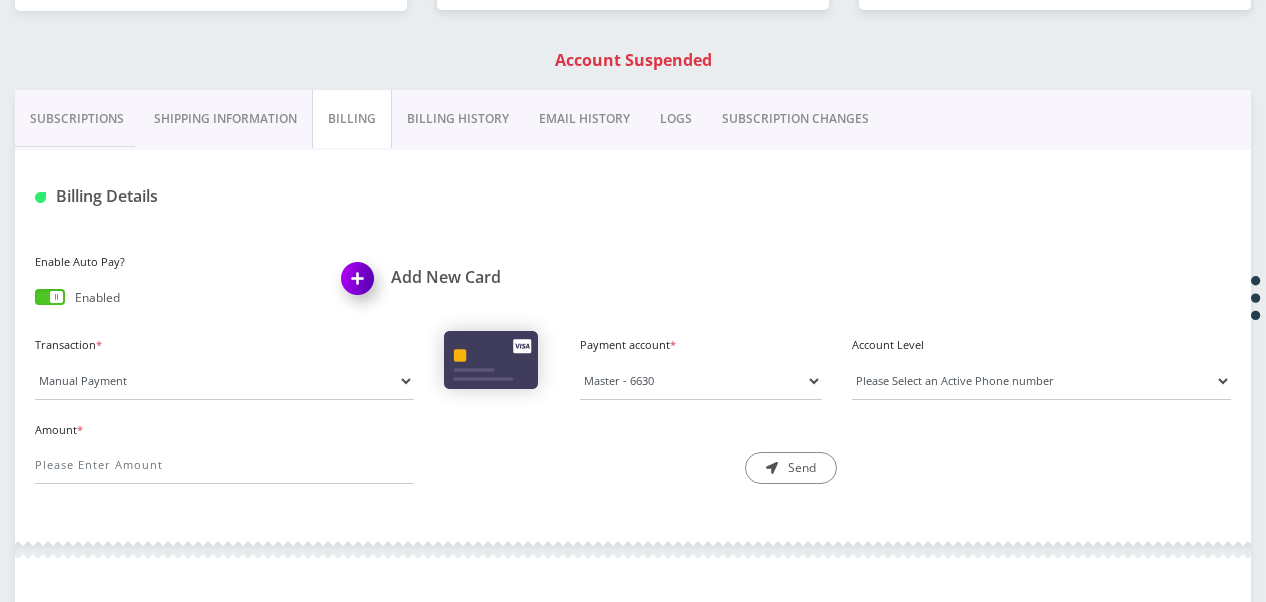 click on "Amount   *" at bounding box center [224, 450] 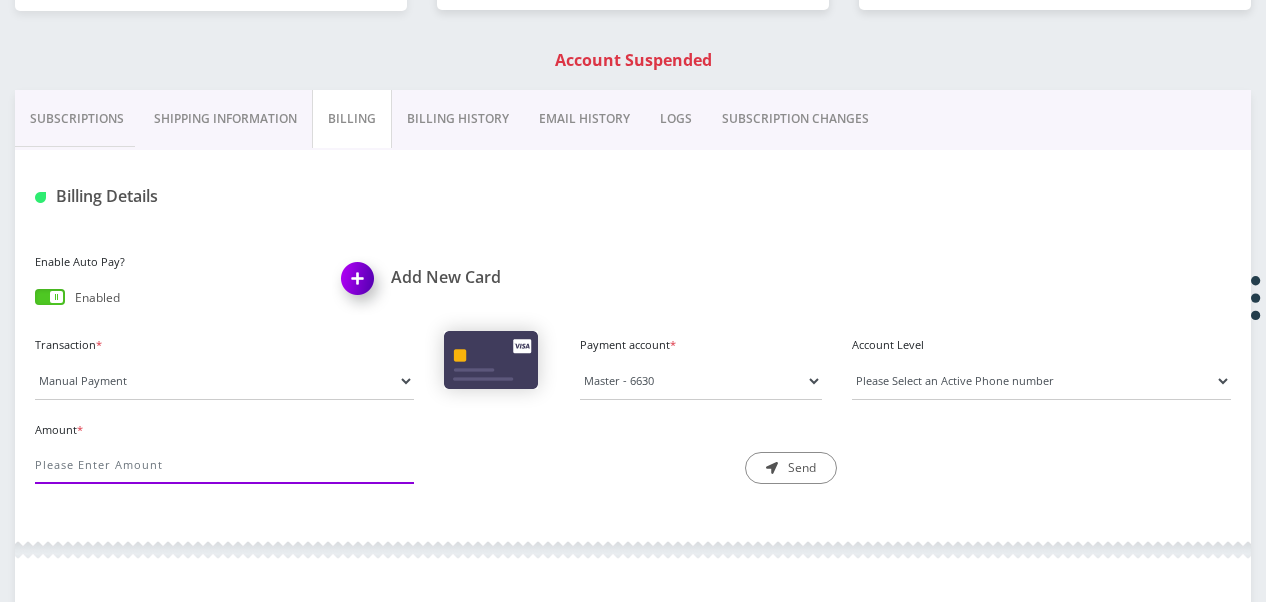 click on "Amount   *" at bounding box center (224, 465) 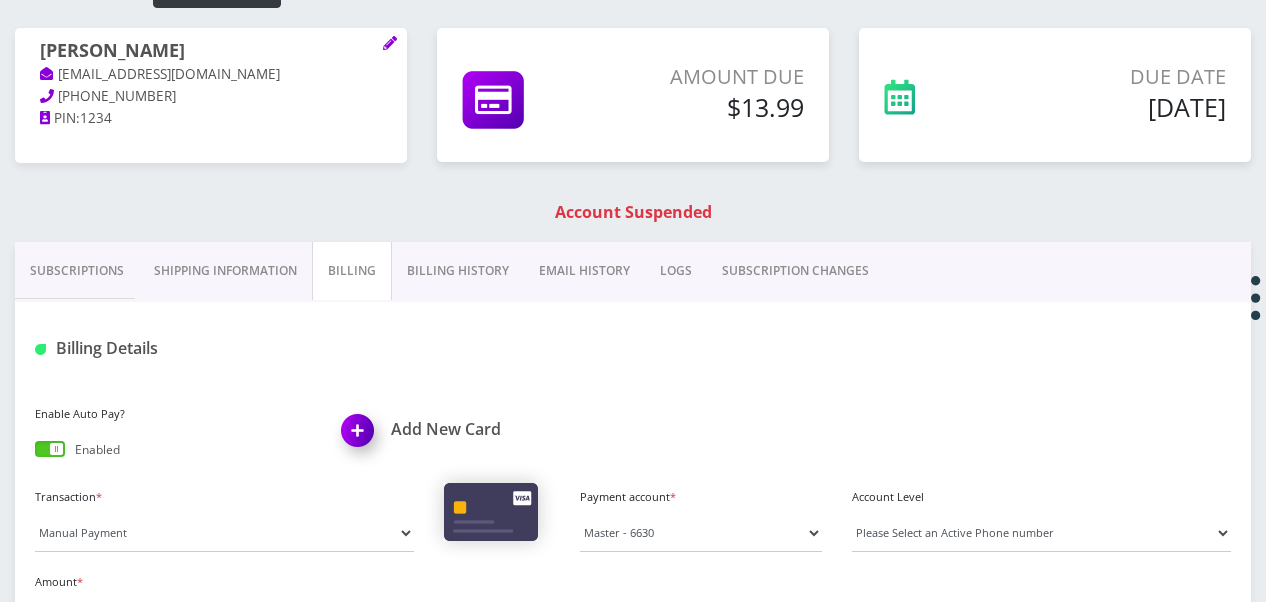 scroll, scrollTop: 384, scrollLeft: 0, axis: vertical 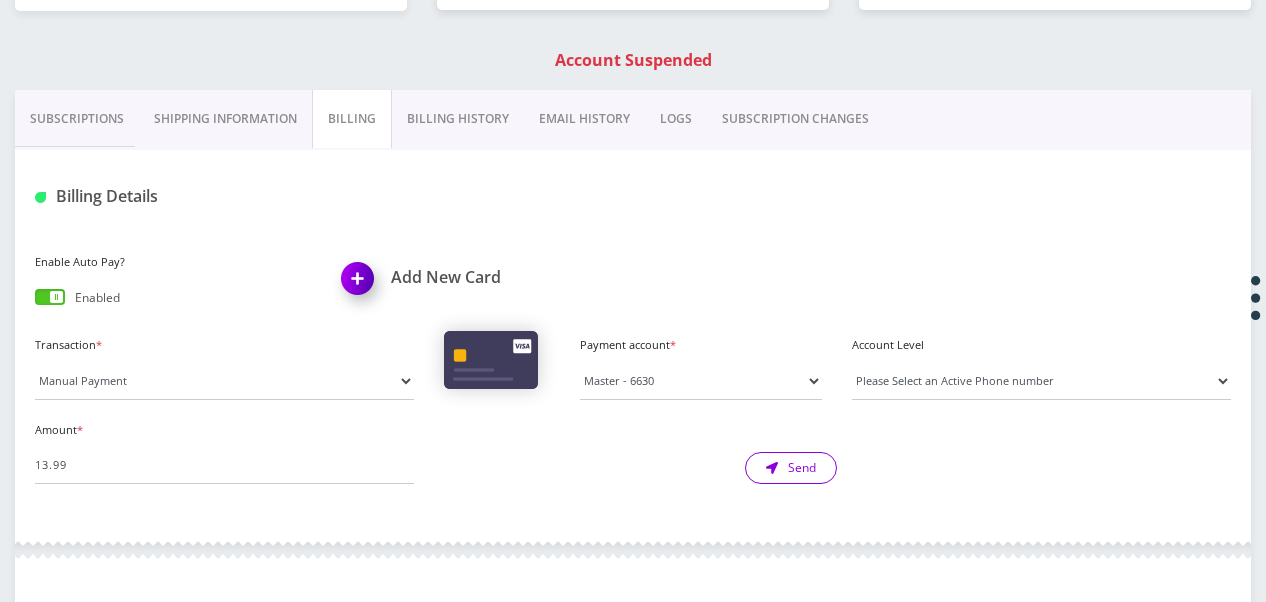 click on "Send" at bounding box center [791, 468] 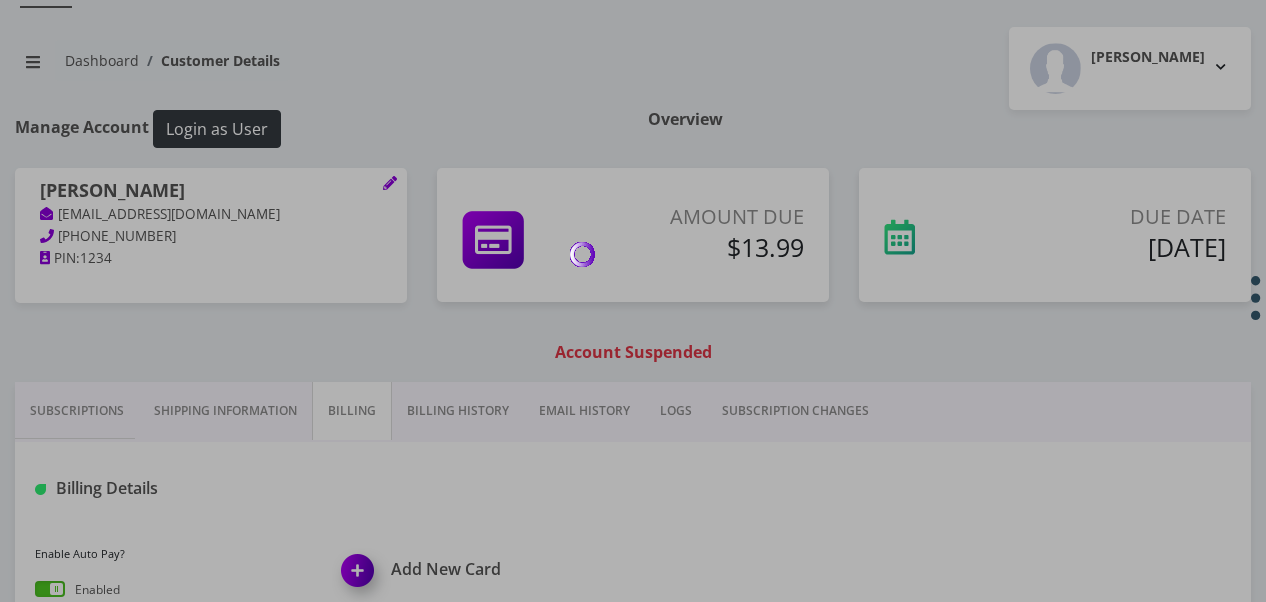 scroll, scrollTop: 84, scrollLeft: 0, axis: vertical 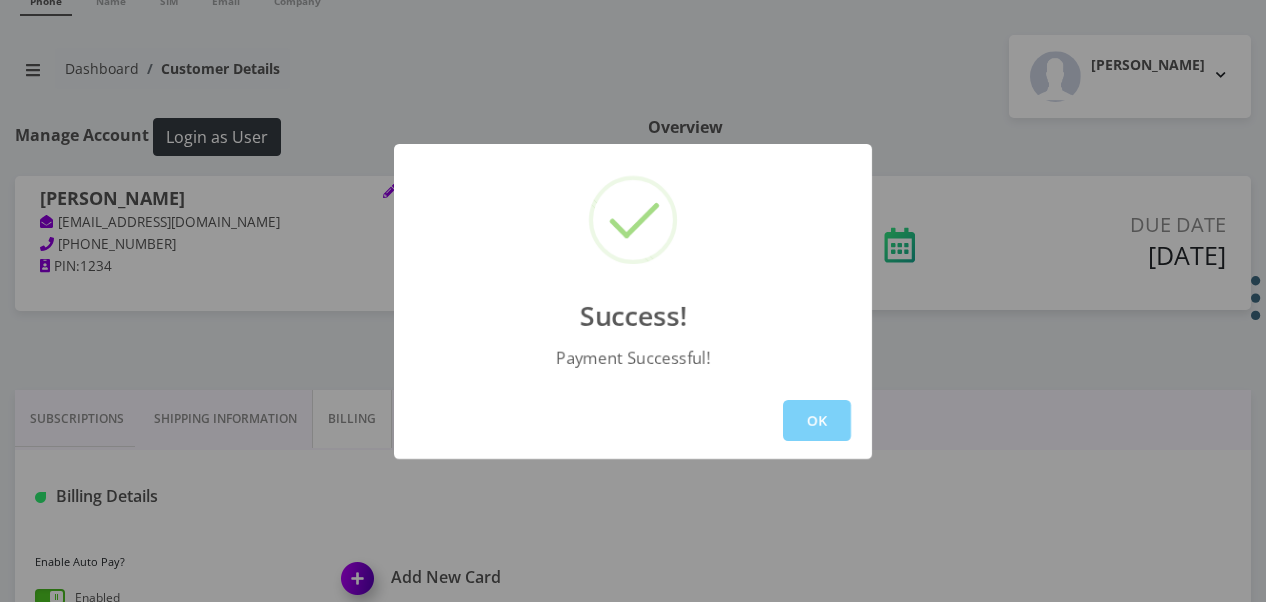 click on "OK" at bounding box center (633, 420) 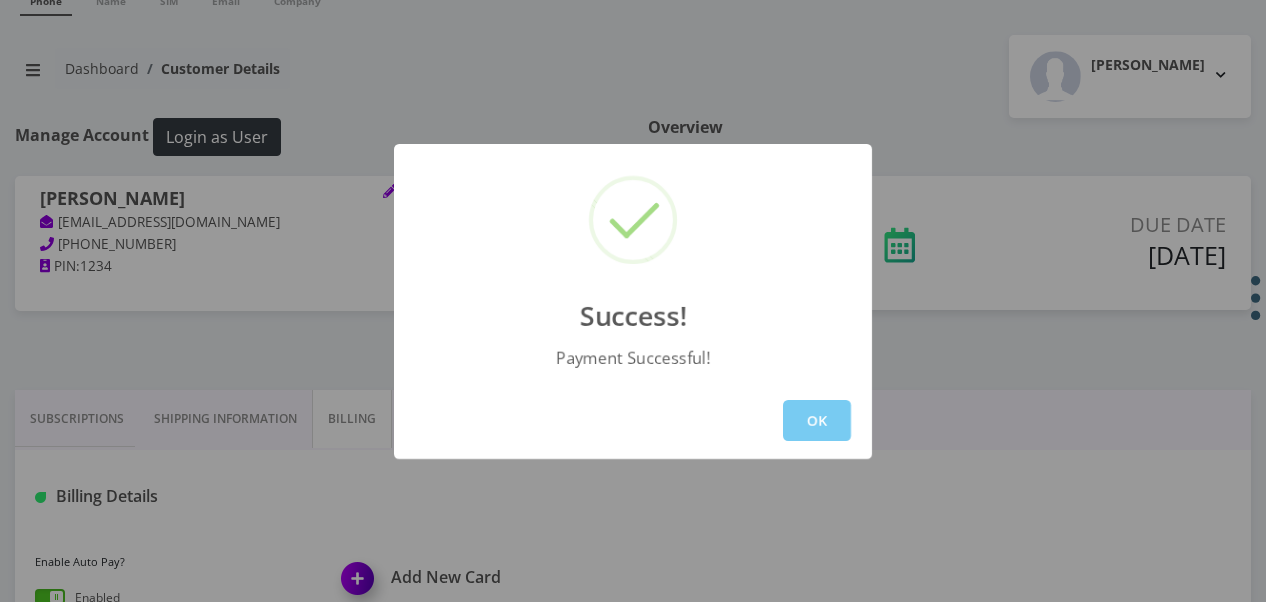 click on "OK" at bounding box center (817, 420) 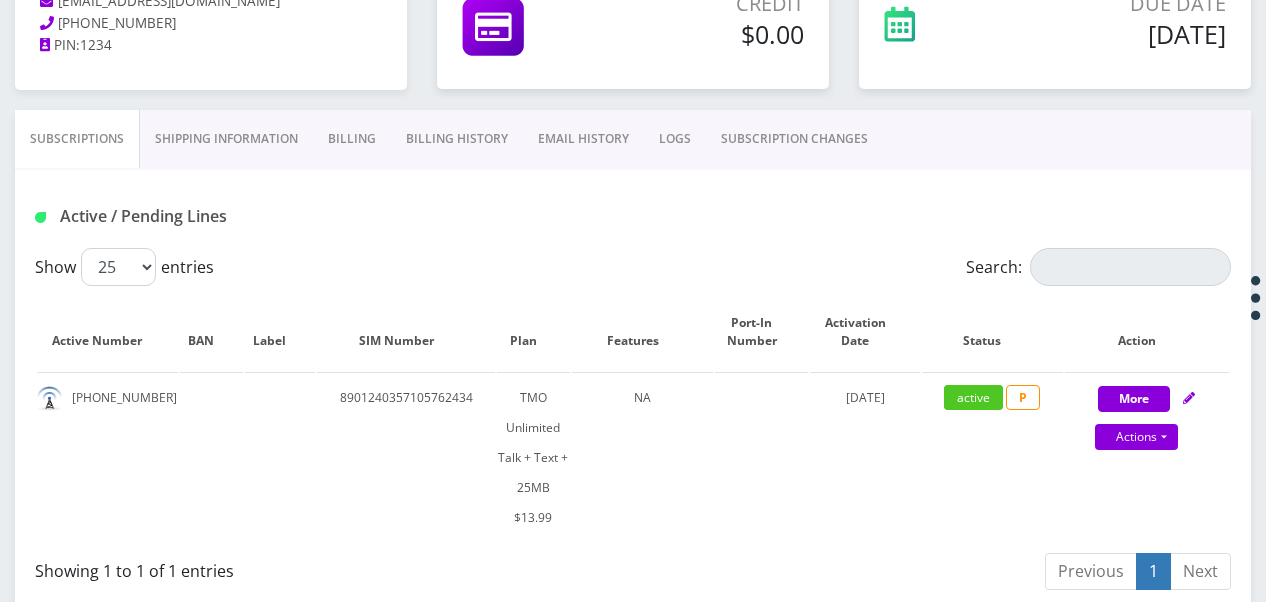 scroll, scrollTop: 342, scrollLeft: 0, axis: vertical 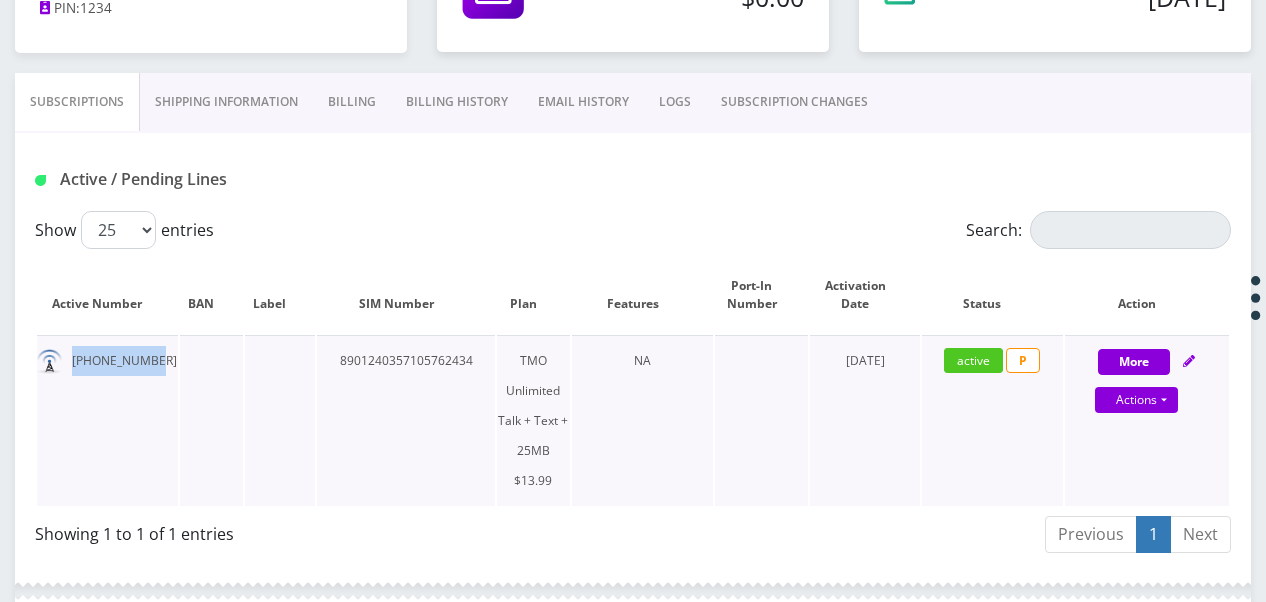 drag, startPoint x: 72, startPoint y: 354, endPoint x: 154, endPoint y: 352, distance: 82.02438 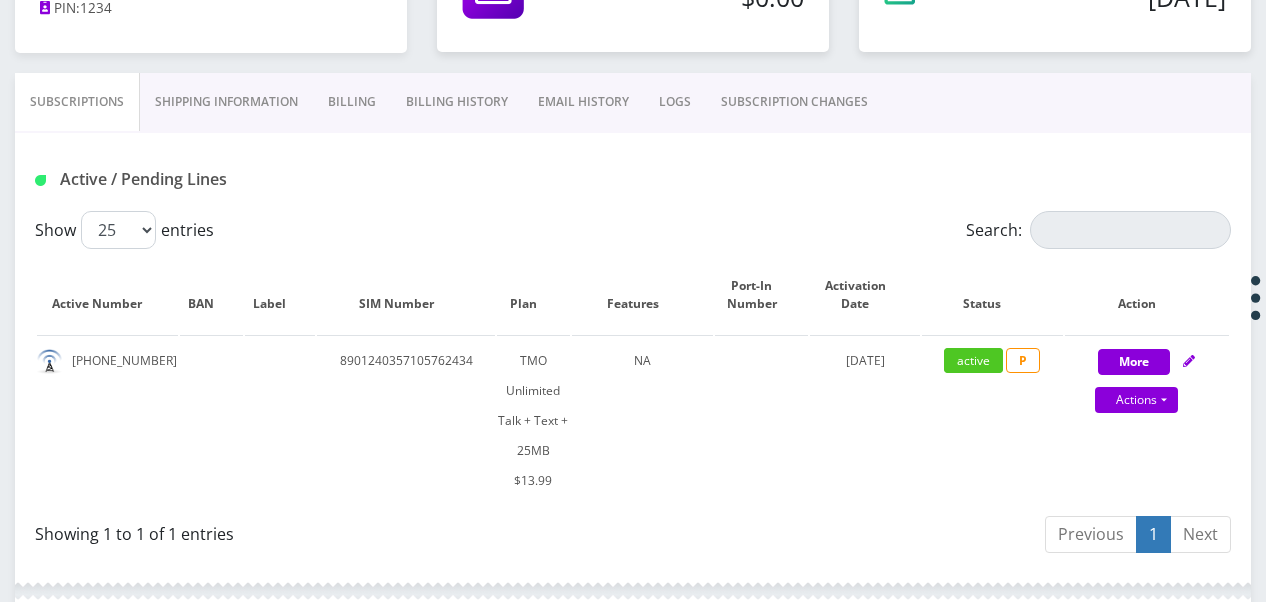 drag, startPoint x: 105, startPoint y: 350, endPoint x: 618, endPoint y: 195, distance: 535.90485 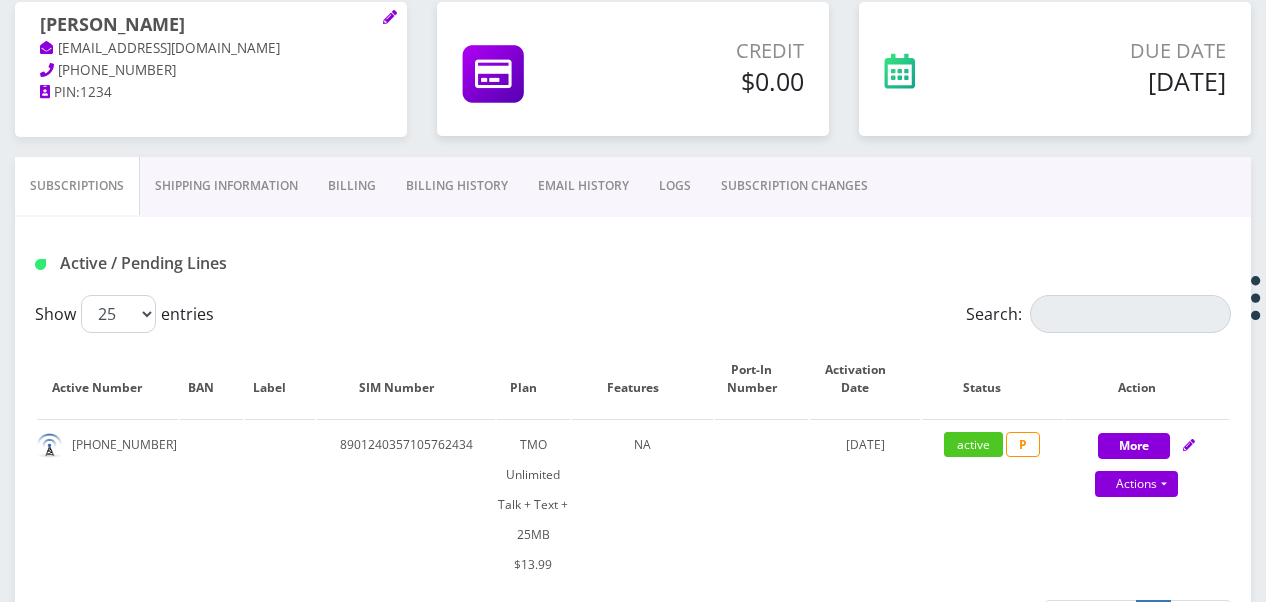 scroll, scrollTop: 142, scrollLeft: 0, axis: vertical 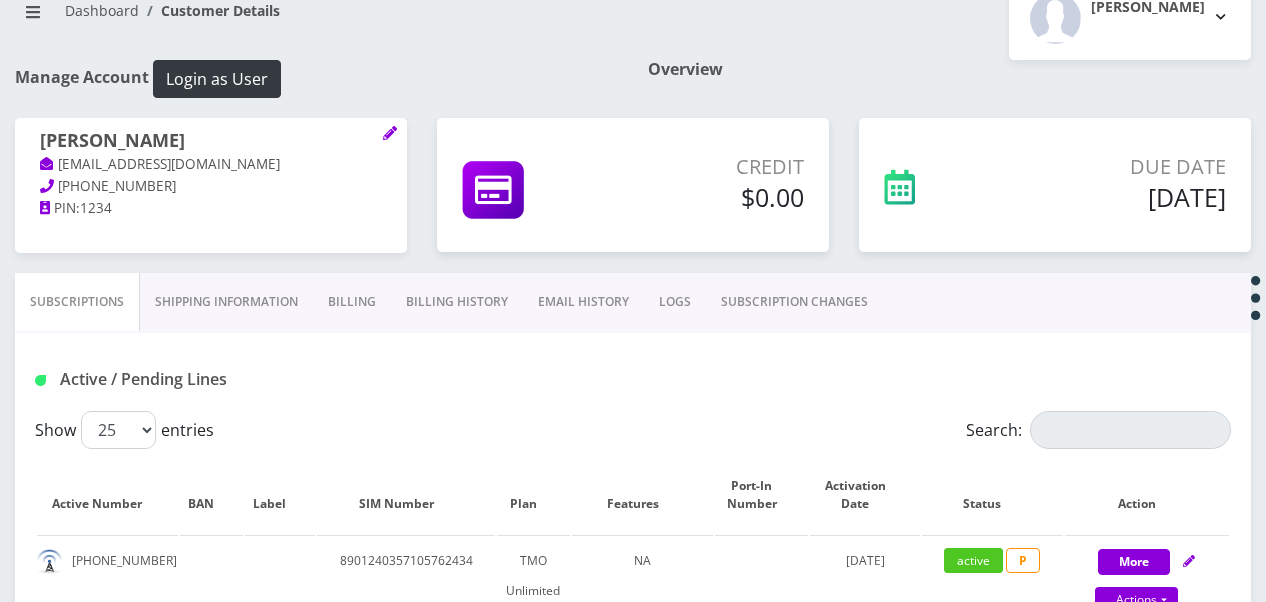 click on "Billing History" at bounding box center (457, 302) 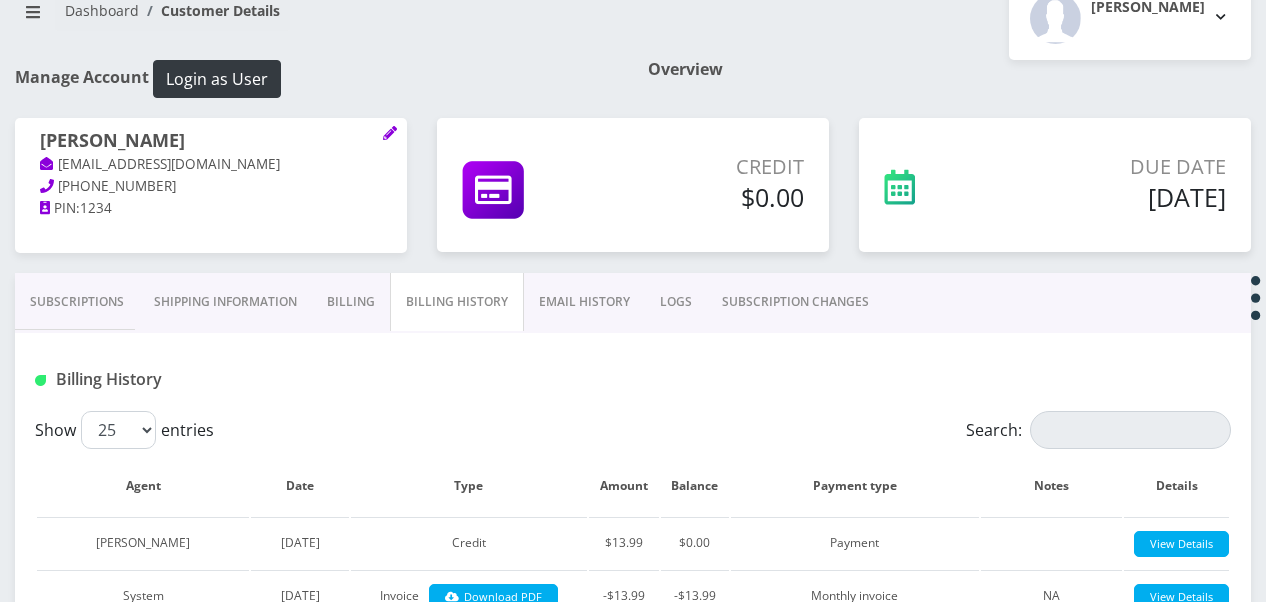 click on "Billing" at bounding box center (351, 302) 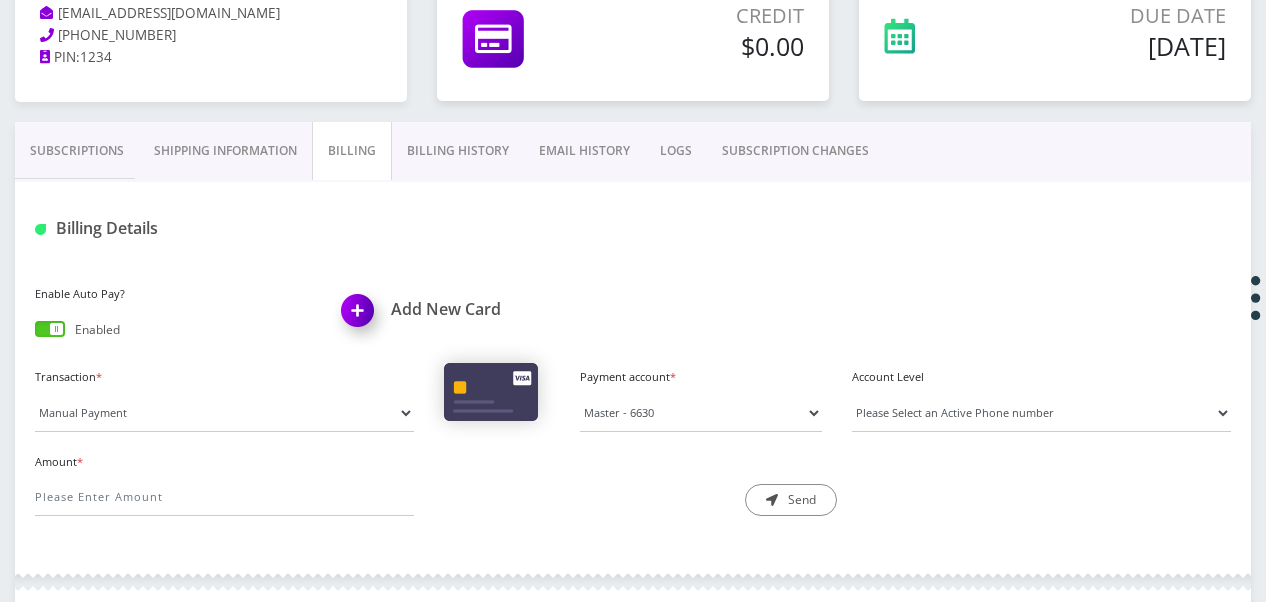 scroll, scrollTop: 196, scrollLeft: 0, axis: vertical 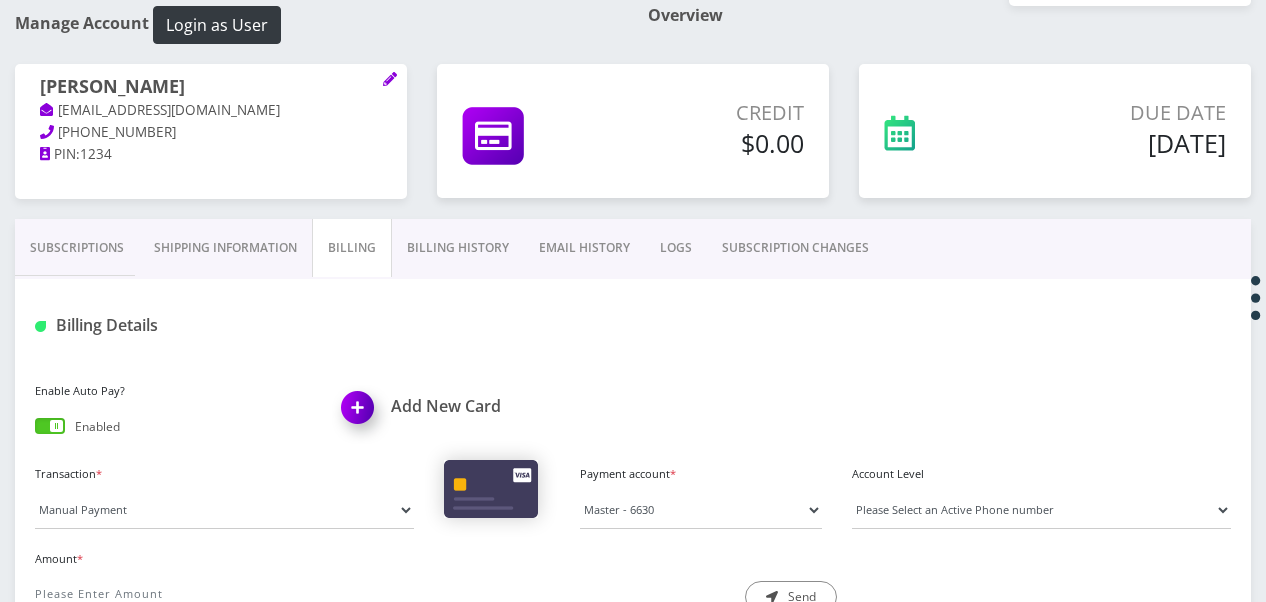 click on "Shipping Information" at bounding box center [225, 248] 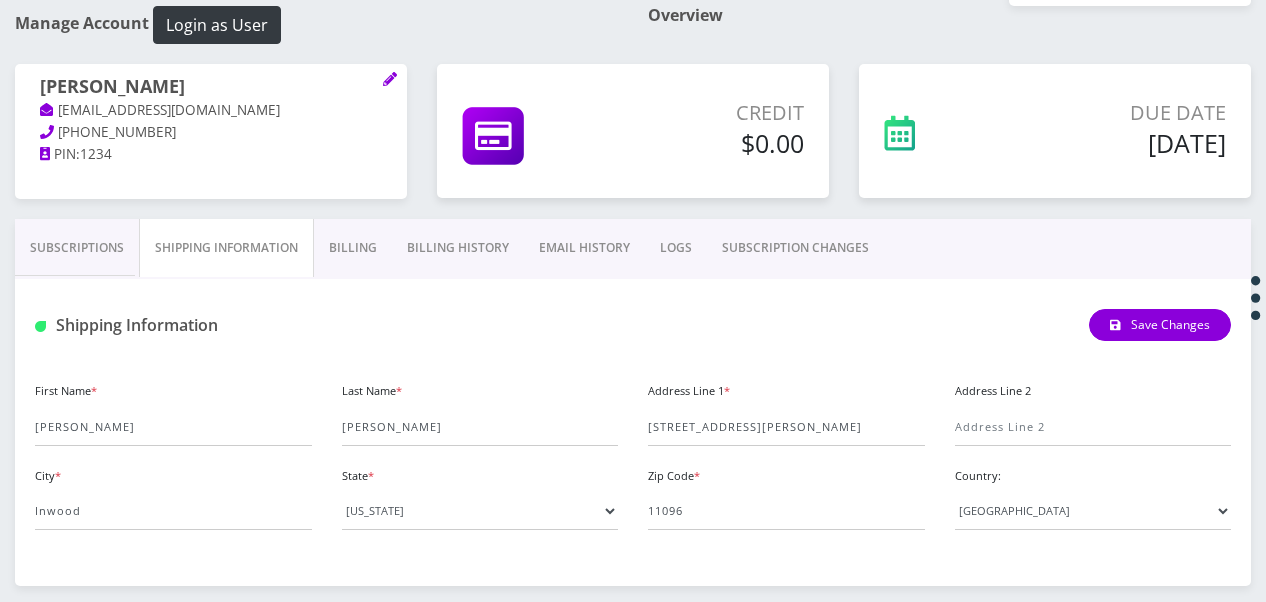 click on "Subscriptions" at bounding box center (77, 248) 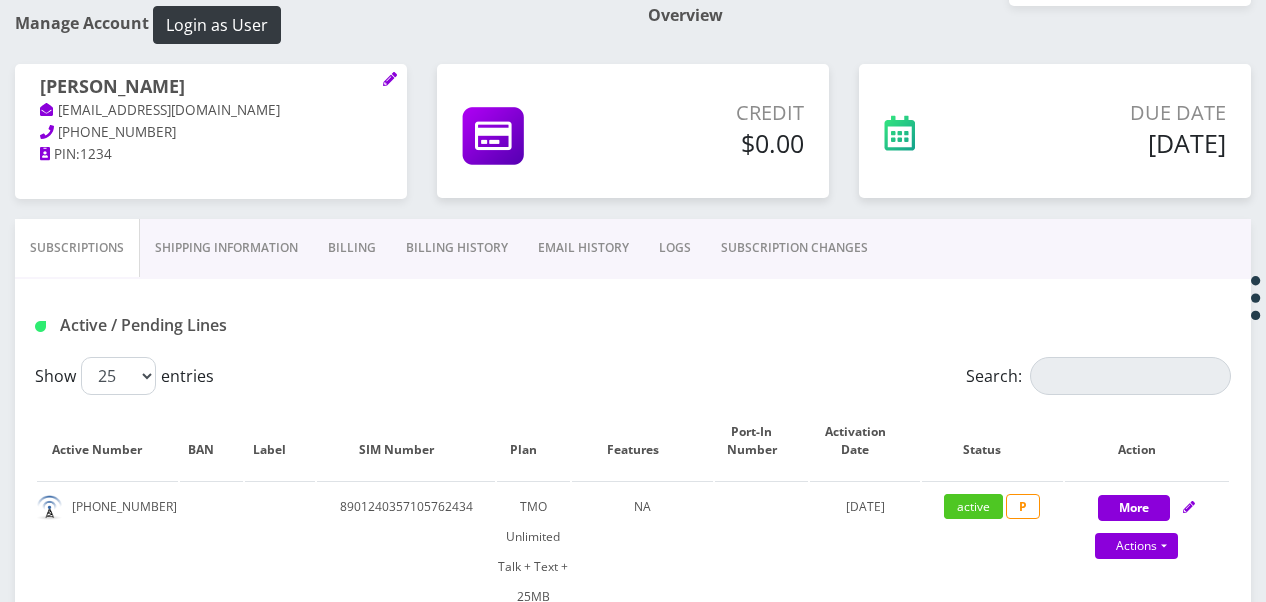 click on "SUBSCRIPTION CHANGES" at bounding box center [794, 248] 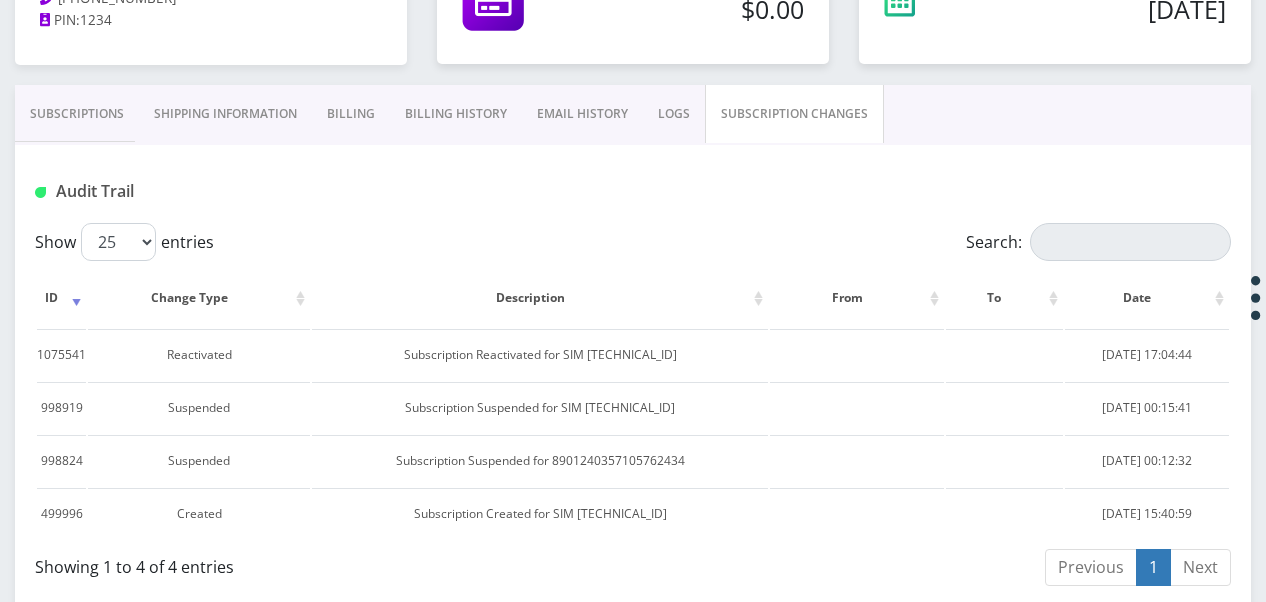 scroll, scrollTop: 196, scrollLeft: 0, axis: vertical 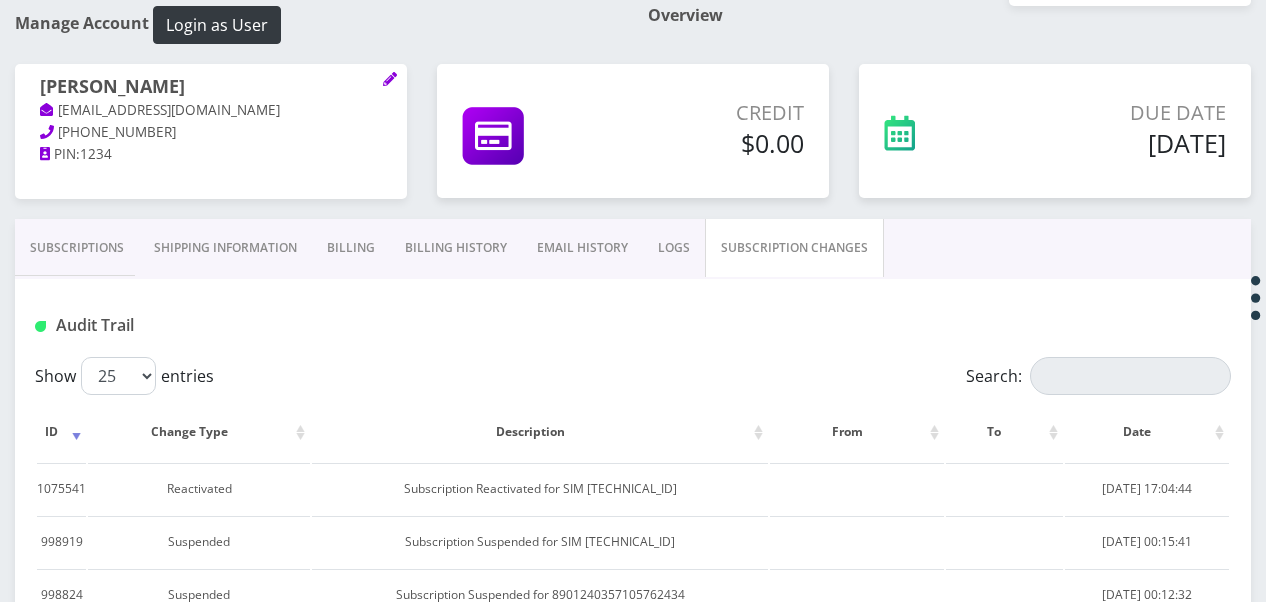 click on "Billing History" at bounding box center (456, 248) 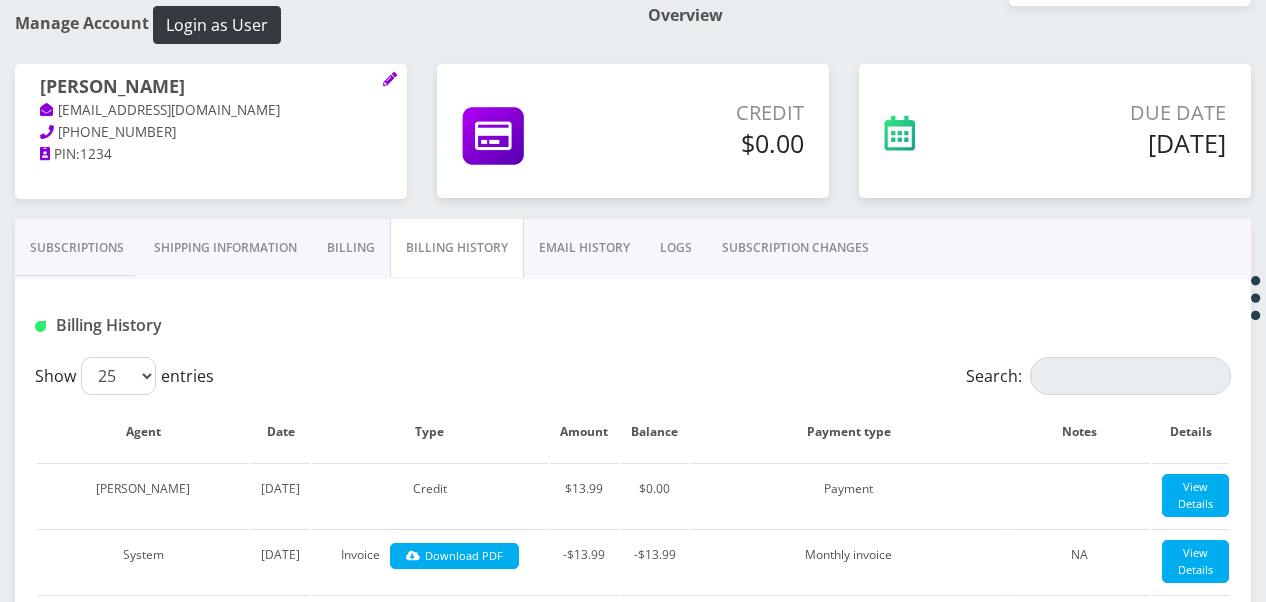 scroll, scrollTop: 0, scrollLeft: 0, axis: both 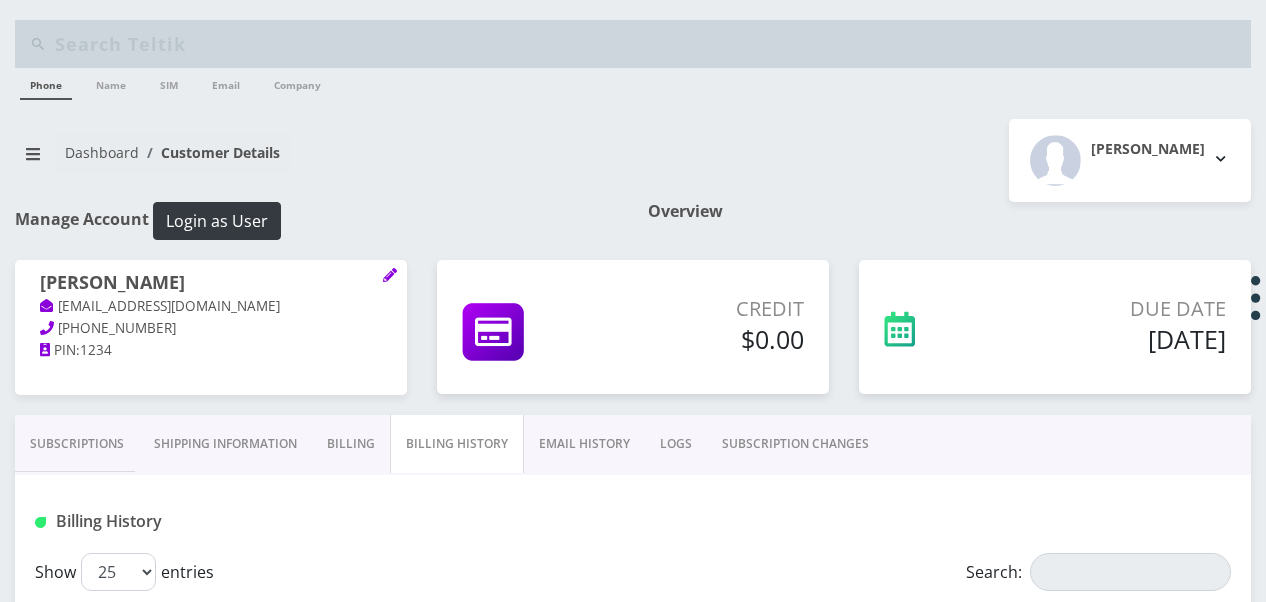 click on "Subscriptions" at bounding box center (77, 444) 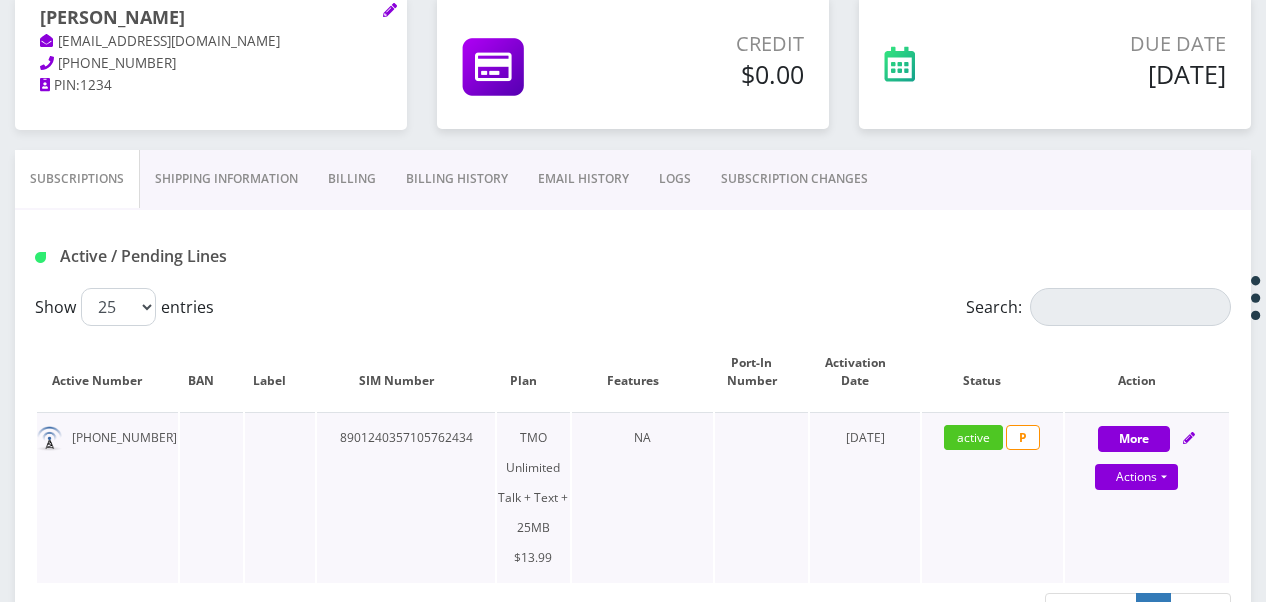 scroll, scrollTop: 300, scrollLeft: 0, axis: vertical 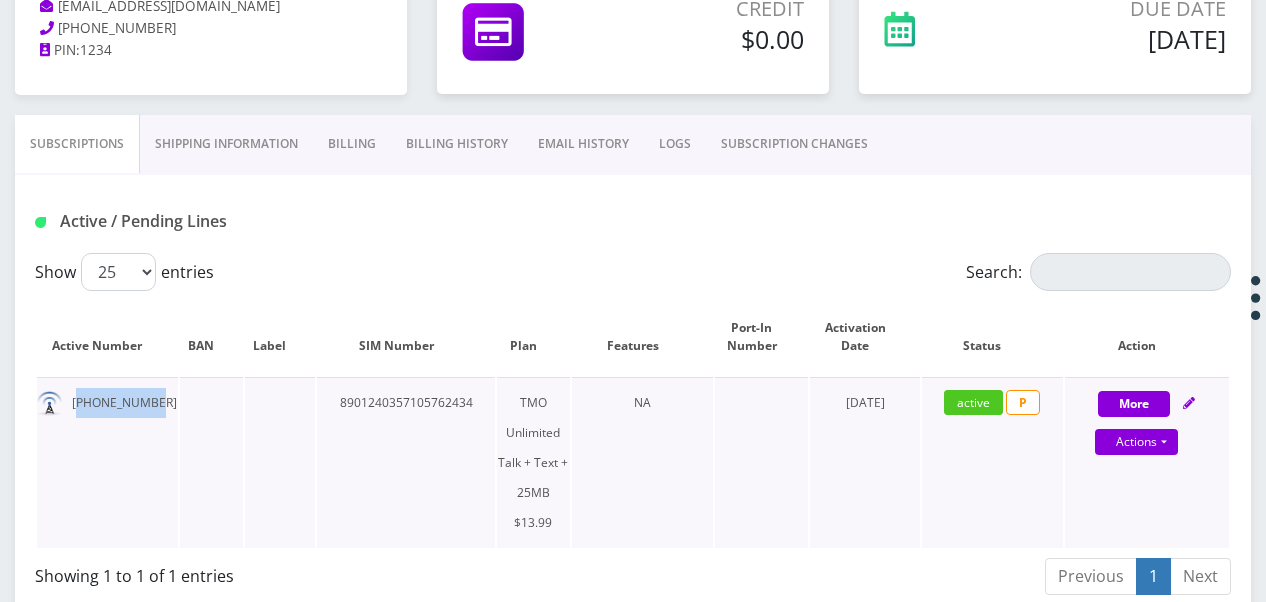 drag, startPoint x: 78, startPoint y: 400, endPoint x: 162, endPoint y: 392, distance: 84.38009 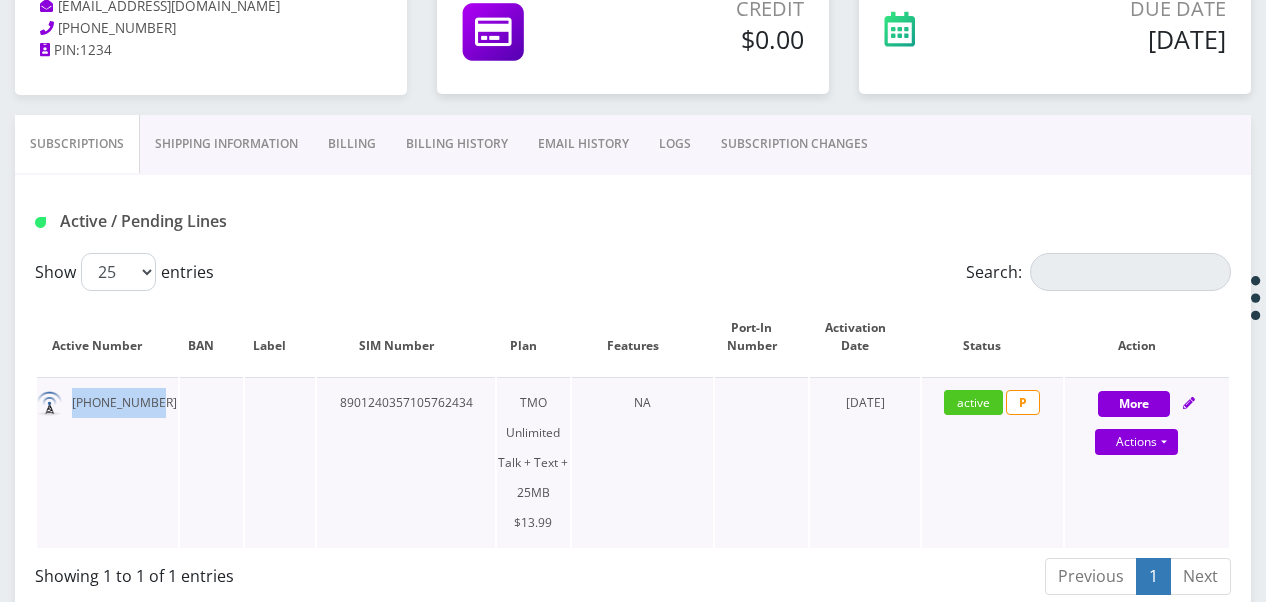 drag, startPoint x: 72, startPoint y: 399, endPoint x: 148, endPoint y: 396, distance: 76.05919 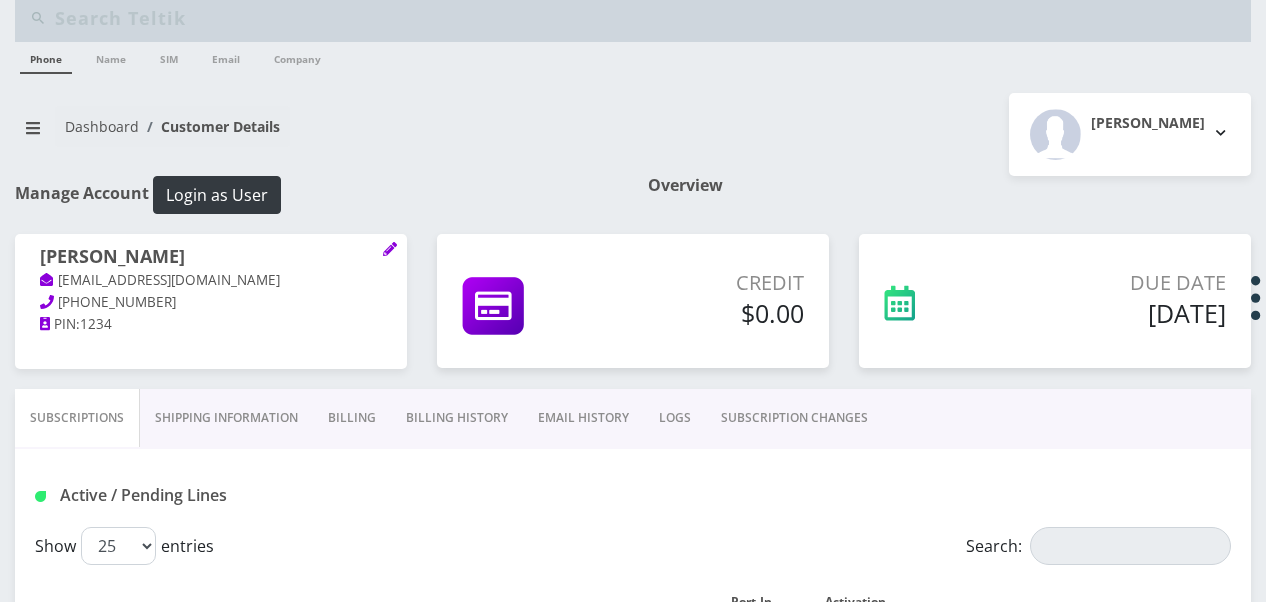 scroll, scrollTop: 300, scrollLeft: 0, axis: vertical 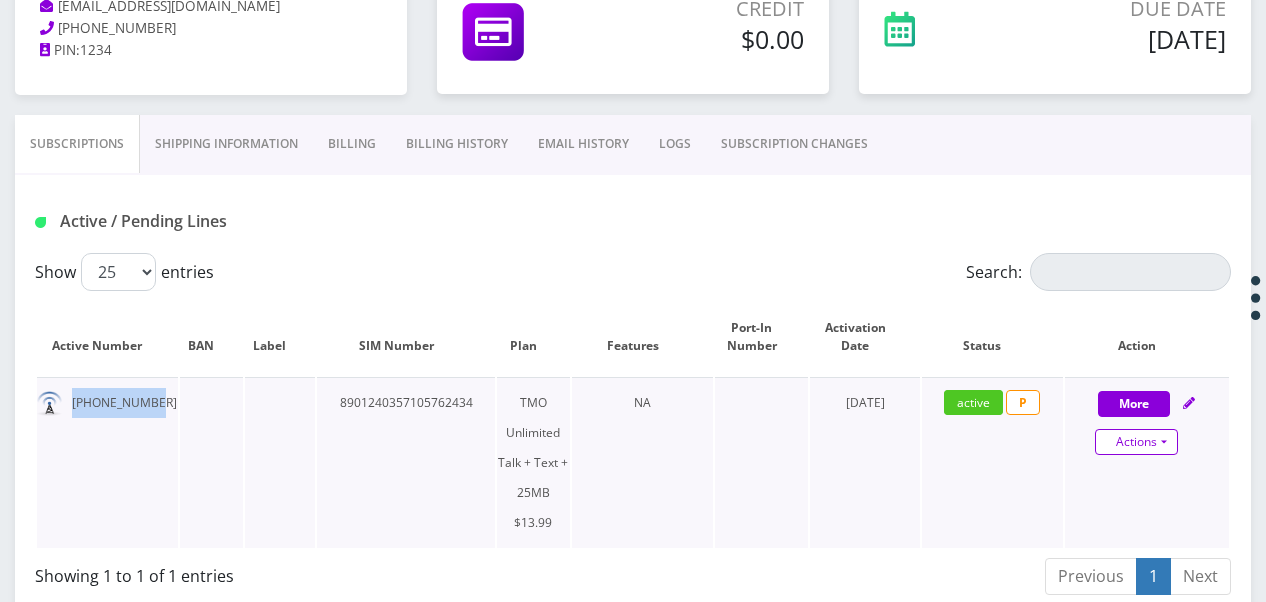 click on "Actions" at bounding box center [1136, 442] 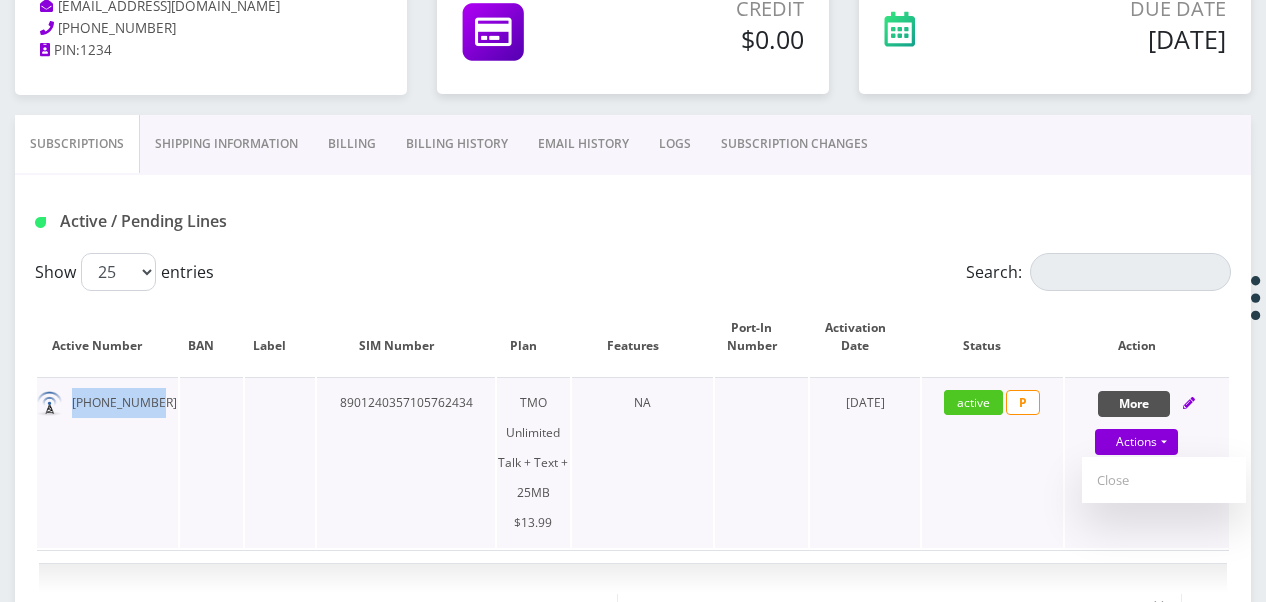 click on "More" at bounding box center (1134, 404) 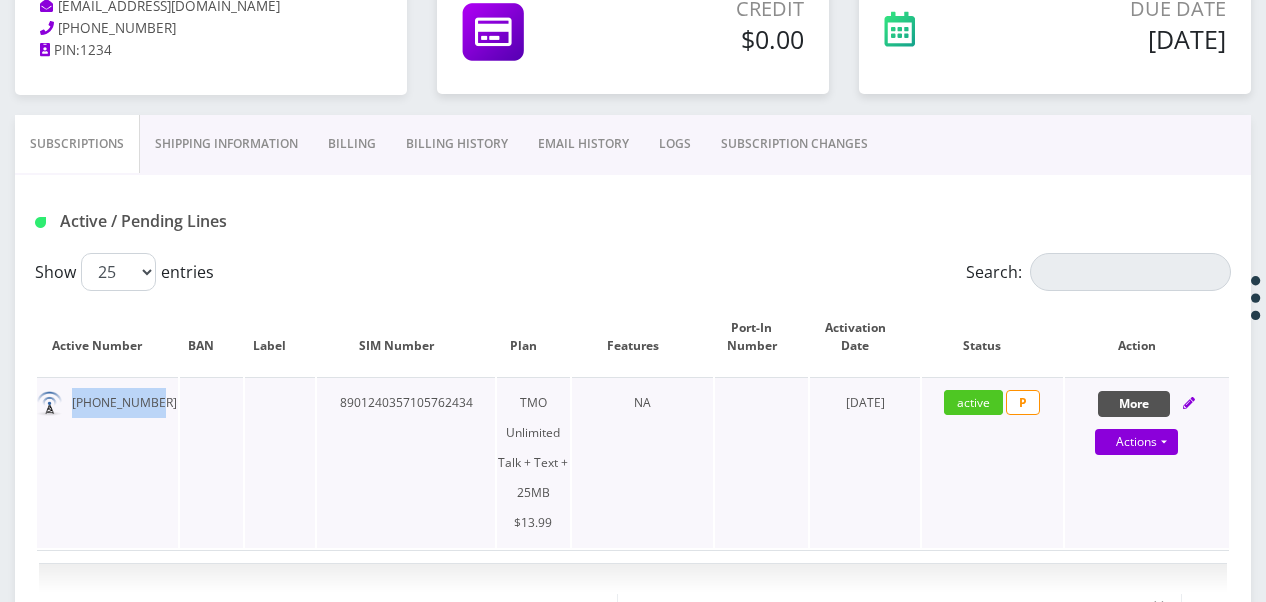 click on "More" at bounding box center [1134, 404] 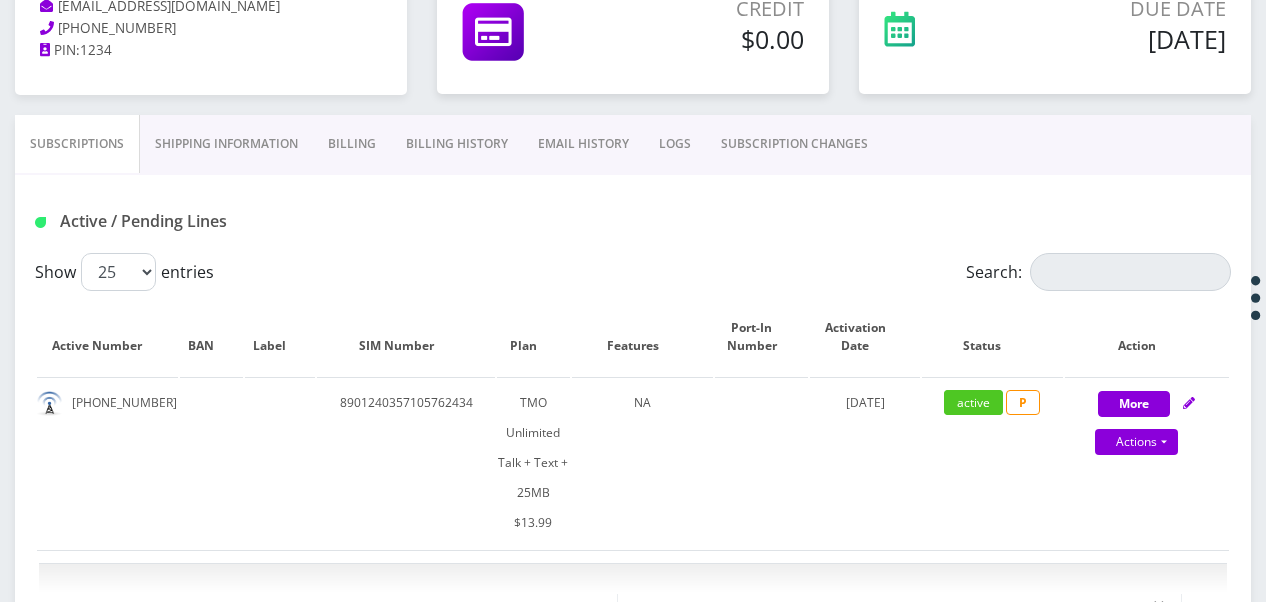 drag, startPoint x: 1154, startPoint y: 406, endPoint x: 972, endPoint y: 174, distance: 294.86948 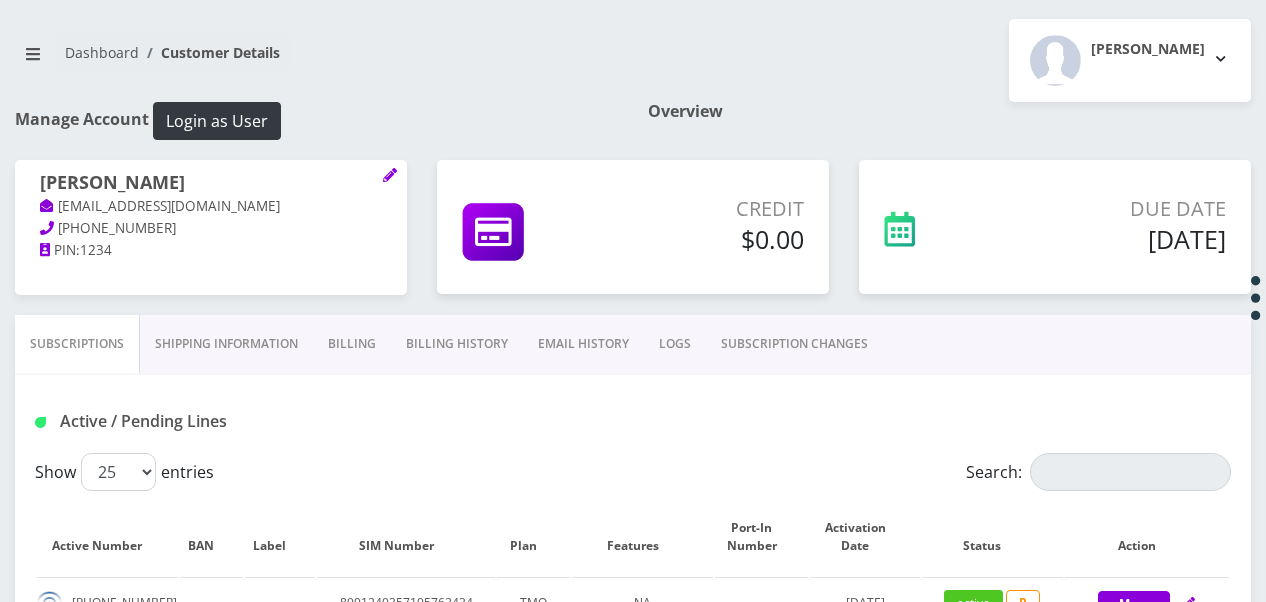 scroll, scrollTop: 100, scrollLeft: 0, axis: vertical 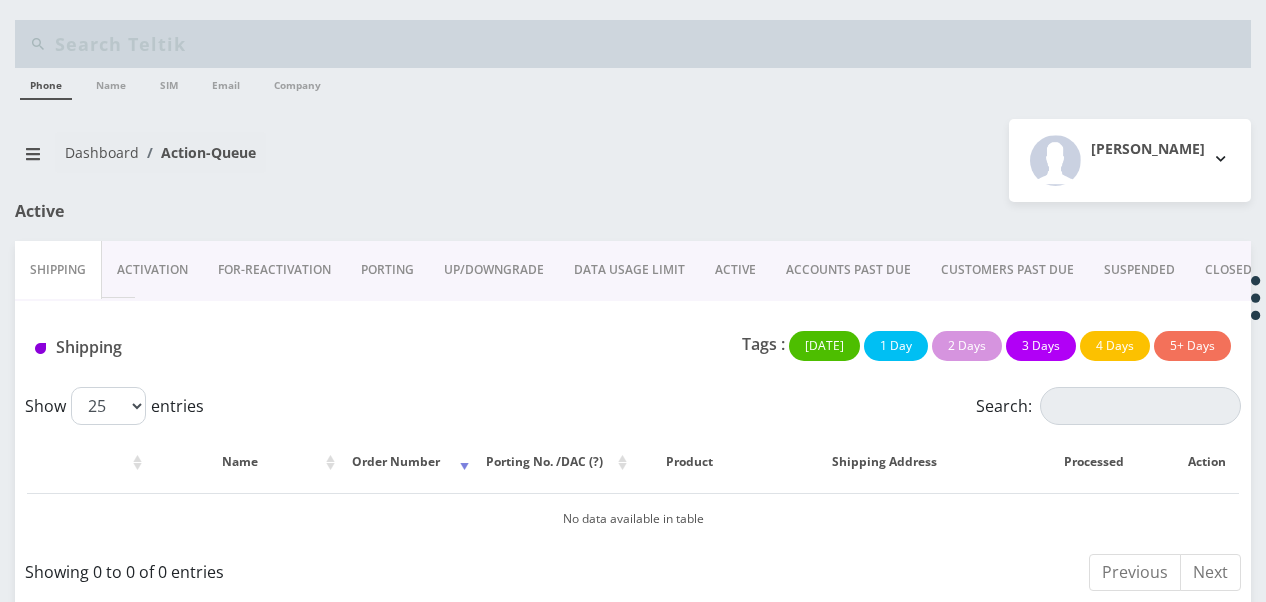 click on "ACTIVE" at bounding box center [735, 270] 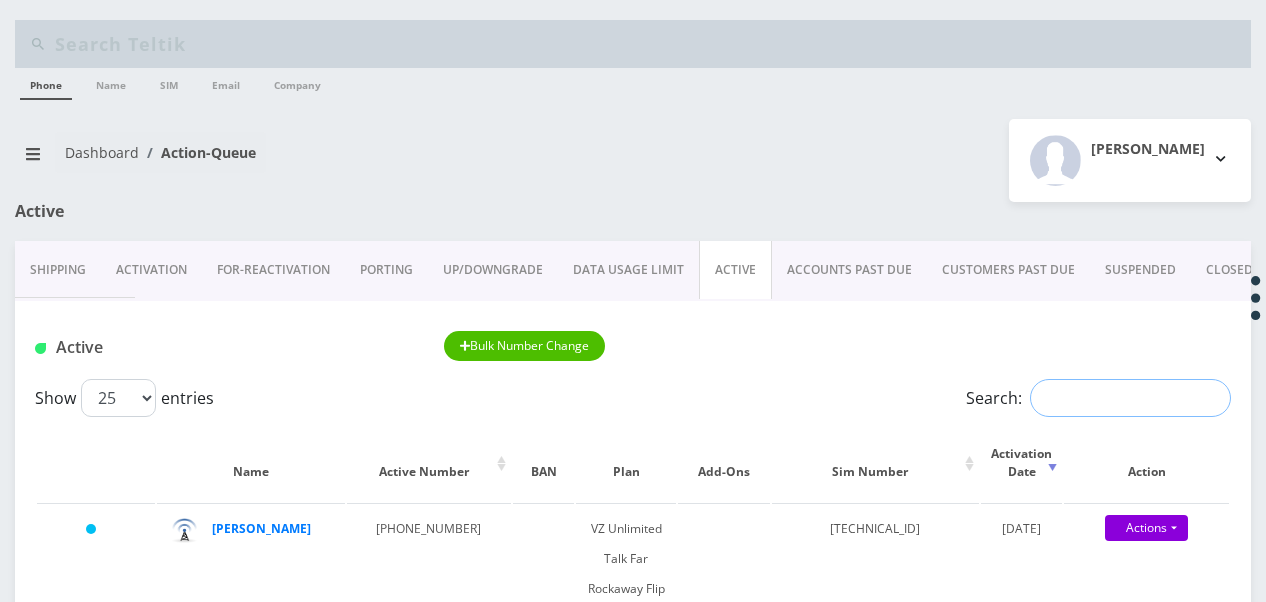click on "Search:" at bounding box center [1130, 398] 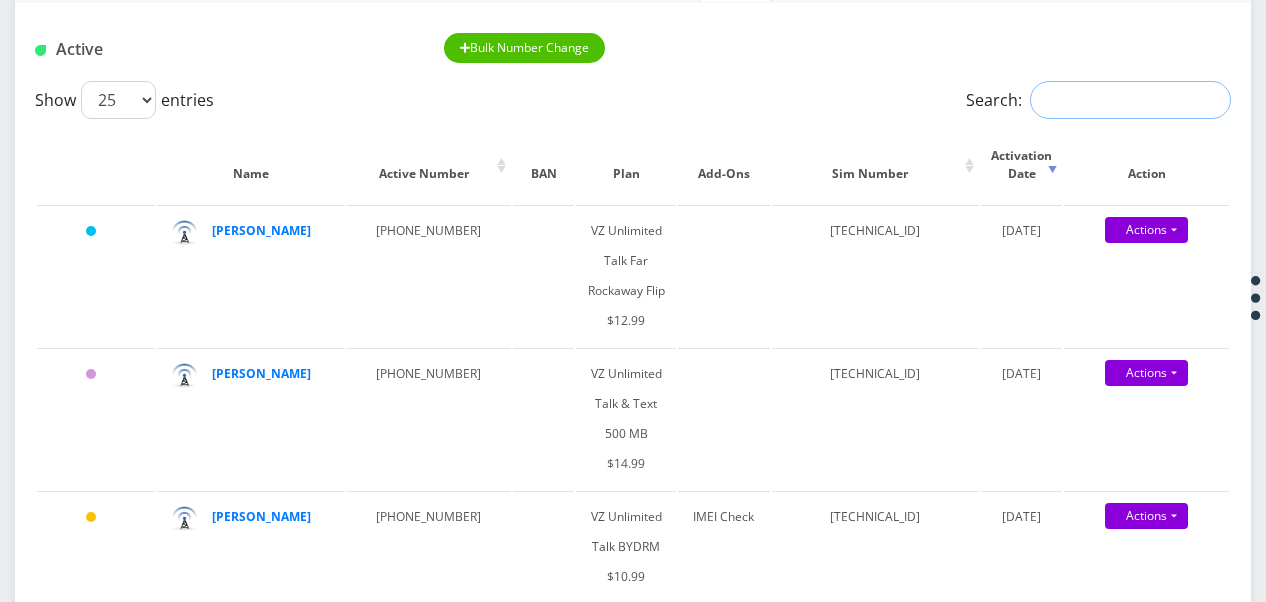 scroll, scrollTop: 300, scrollLeft: 0, axis: vertical 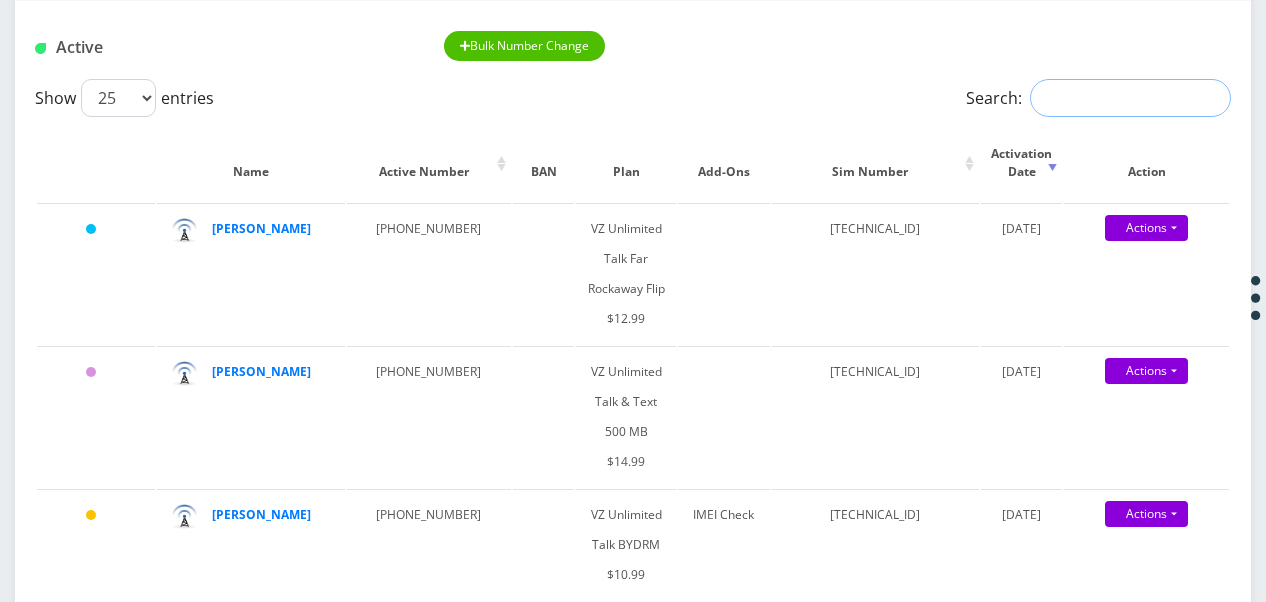 click on "Search:" at bounding box center [1130, 98] 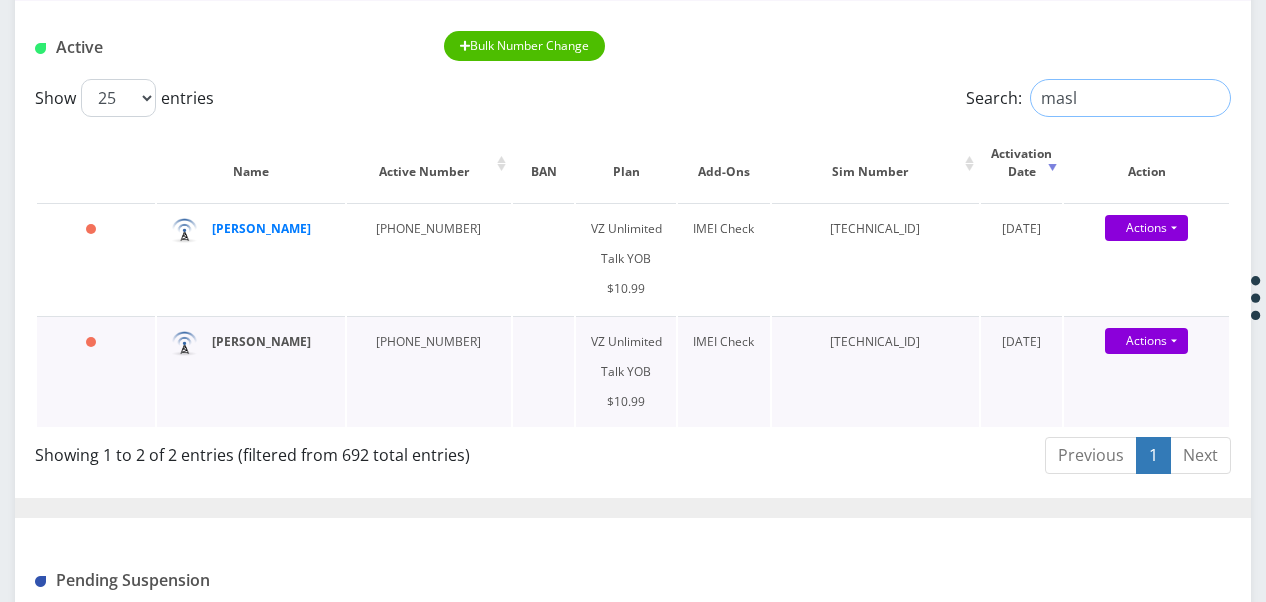 type on "masl" 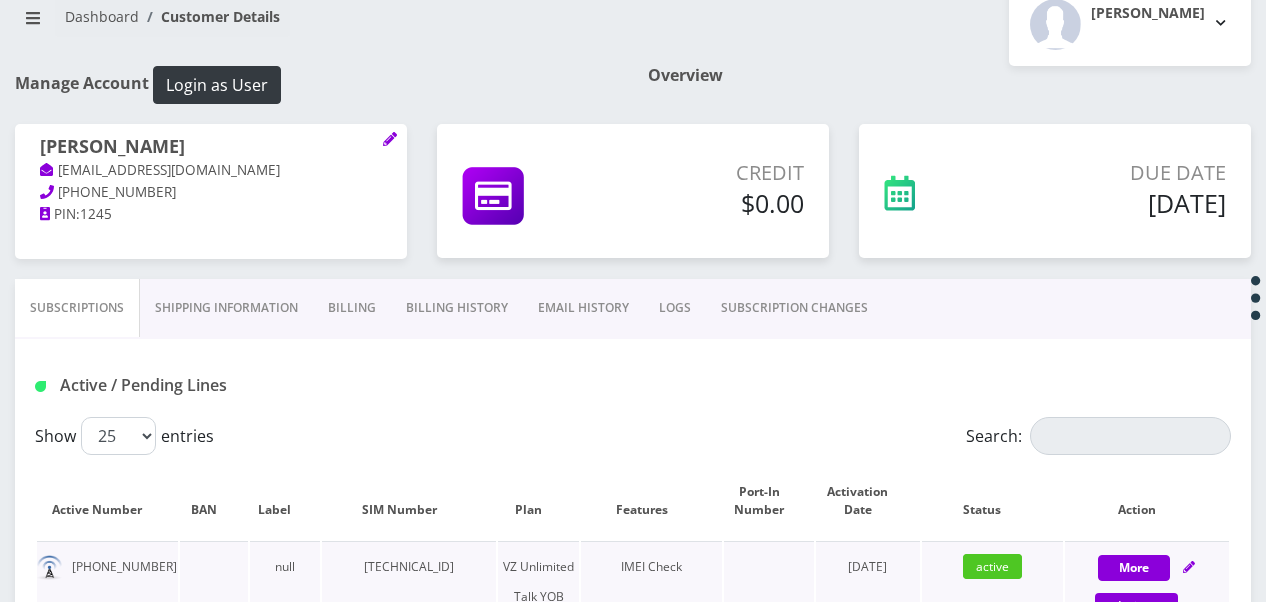 scroll, scrollTop: 133, scrollLeft: 0, axis: vertical 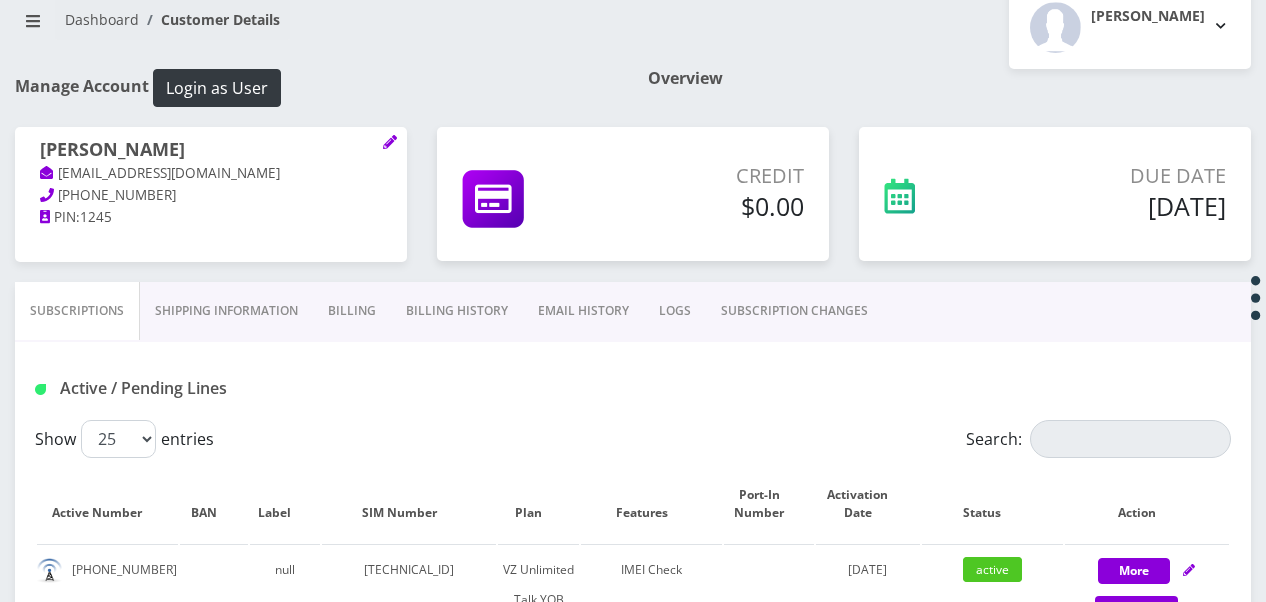 click on "SUBSCRIPTION CHANGES" at bounding box center [794, 311] 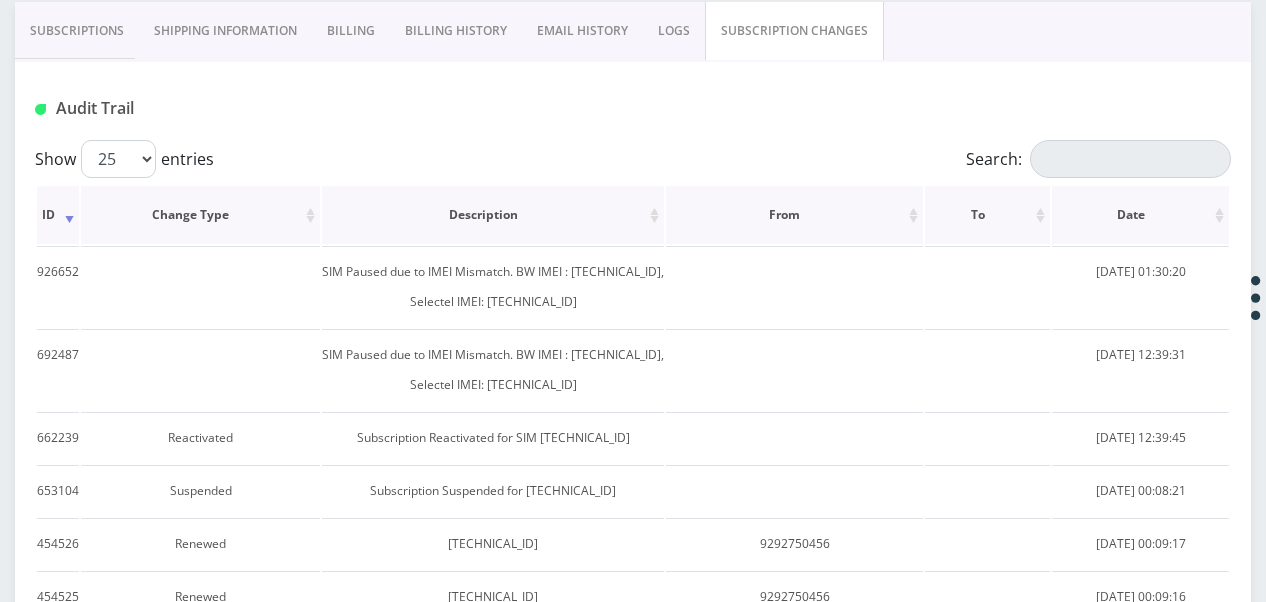 scroll, scrollTop: 333, scrollLeft: 0, axis: vertical 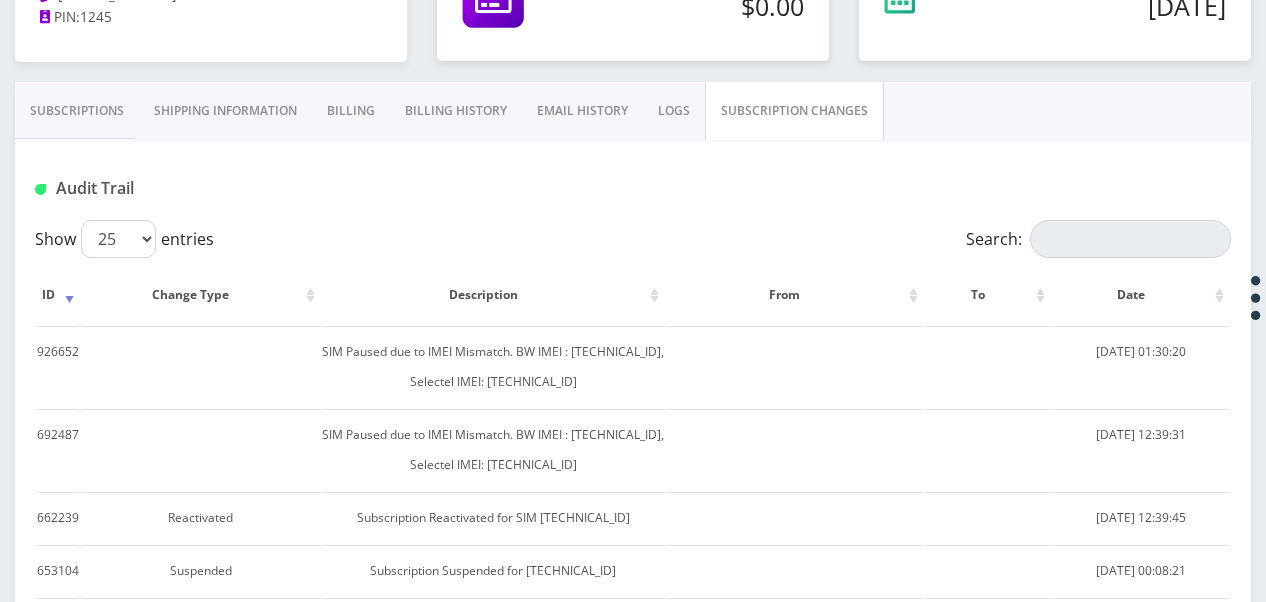 click on "Subscriptions" at bounding box center [77, 111] 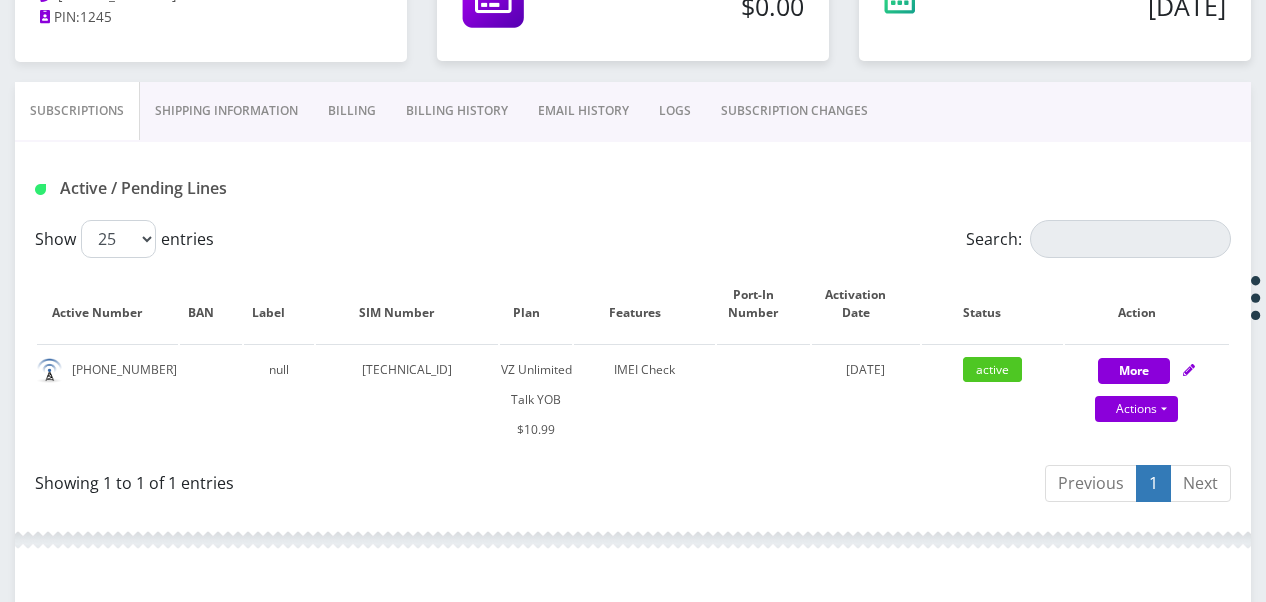 click on "SUBSCRIPTION CHANGES" at bounding box center (794, 111) 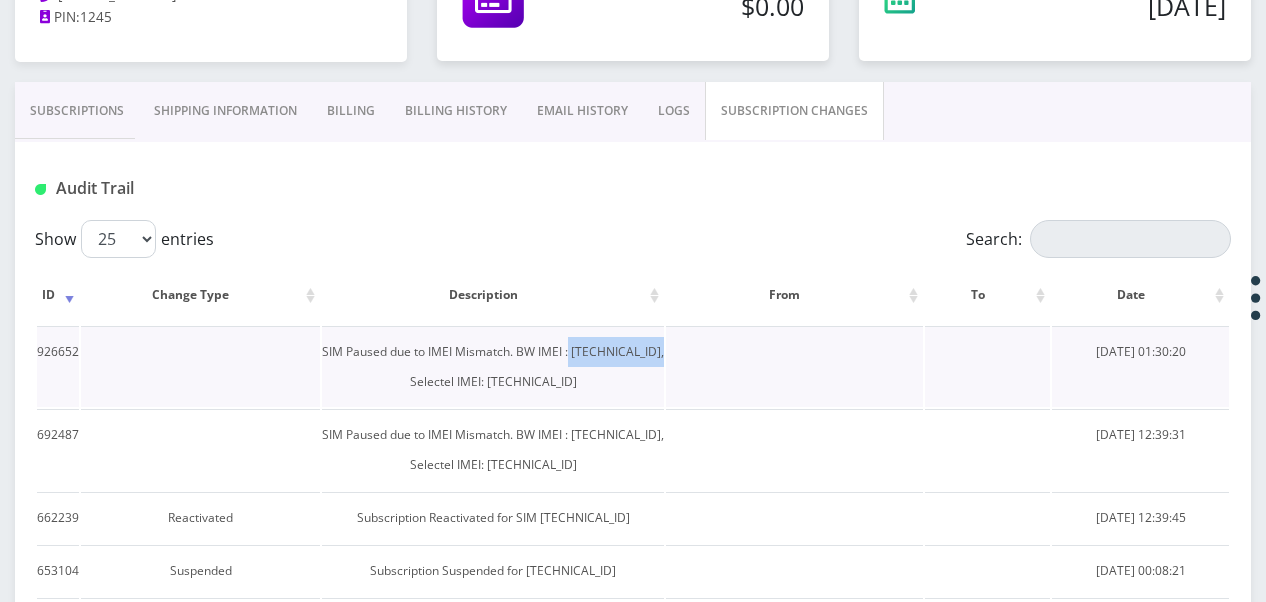 drag, startPoint x: 548, startPoint y: 349, endPoint x: 653, endPoint y: 357, distance: 105.30432 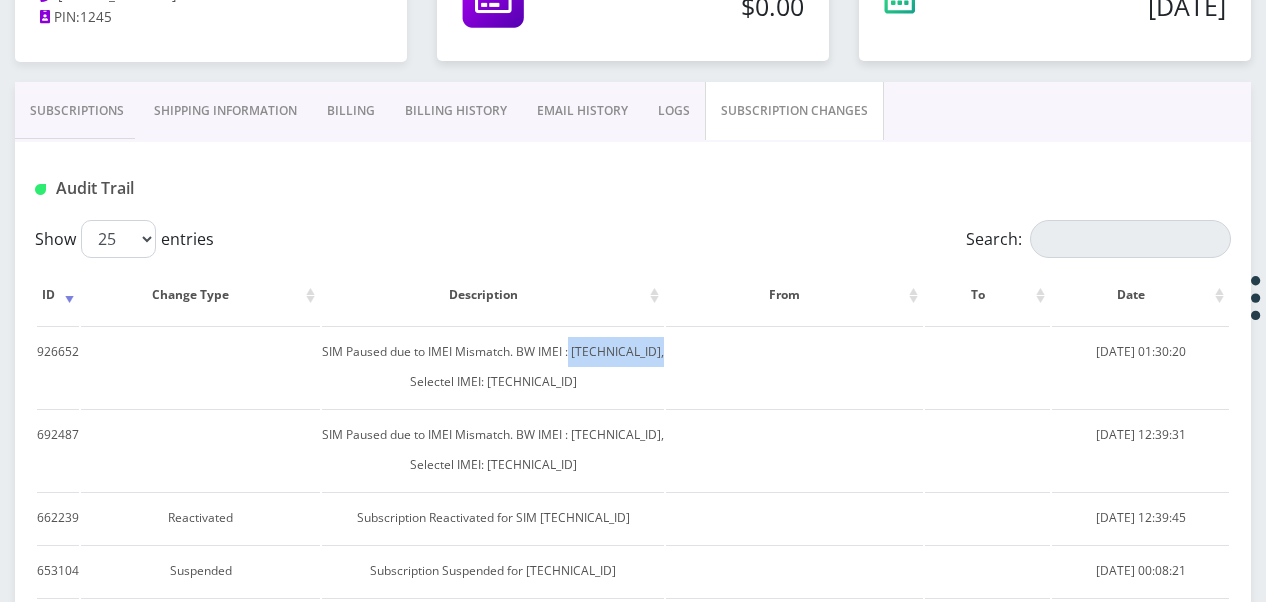 click on "Subscriptions" at bounding box center (77, 111) 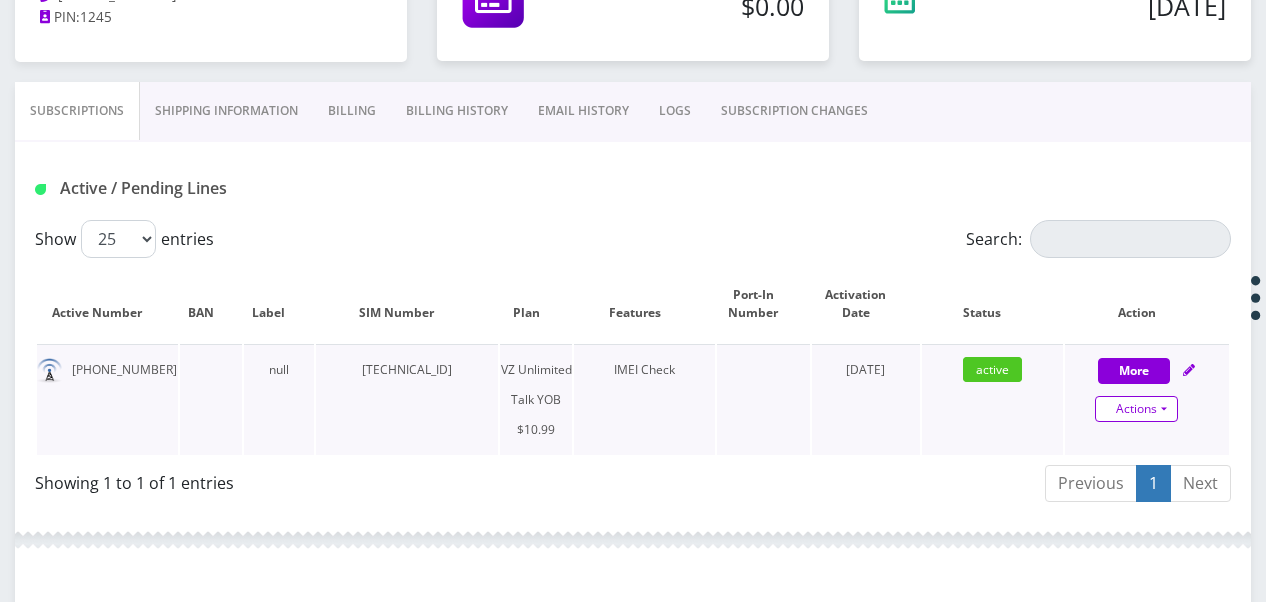 click on "Actions" at bounding box center [1136, 409] 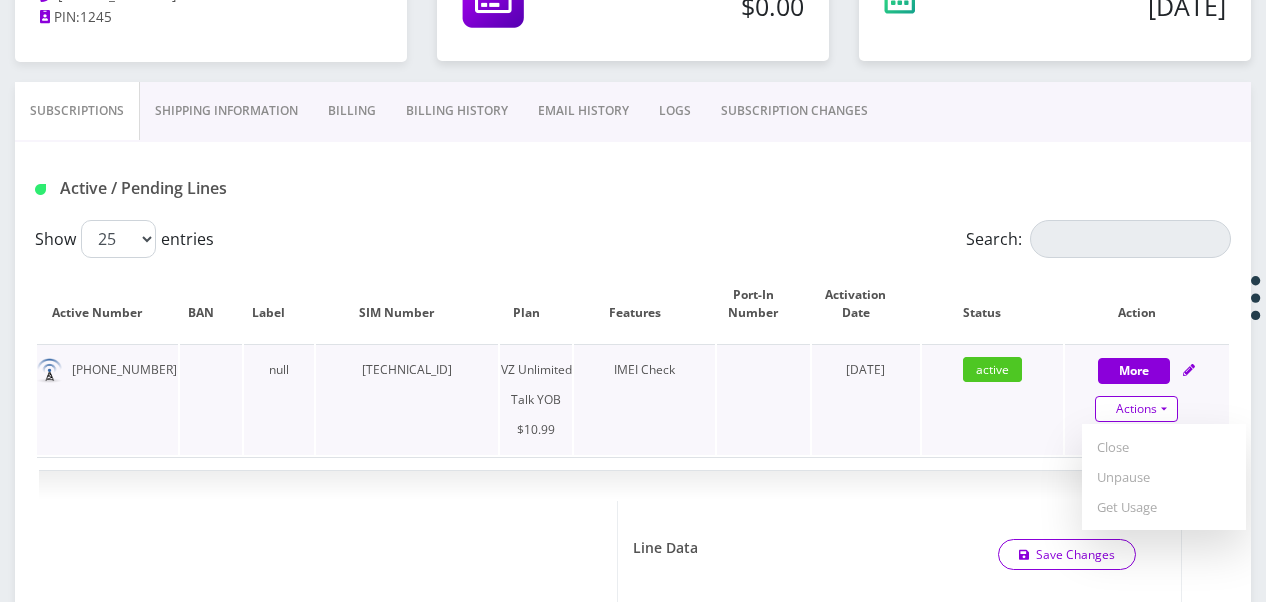 scroll, scrollTop: 533, scrollLeft: 0, axis: vertical 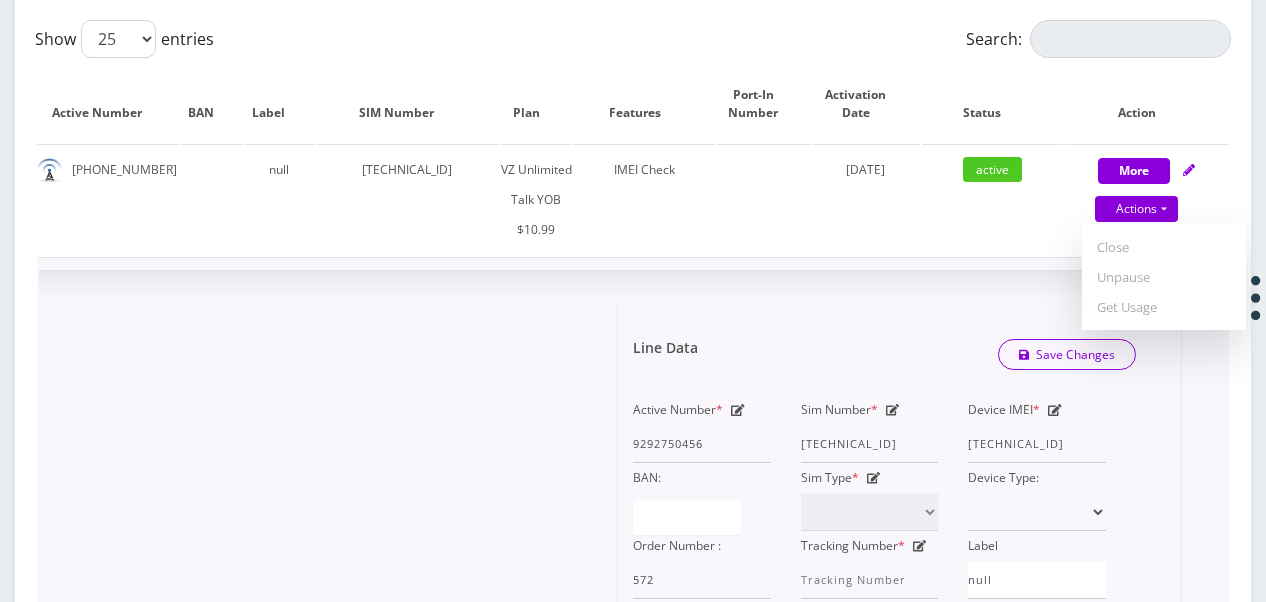 click on "Device IMEI  * 016144005738875" at bounding box center (1037, 429) 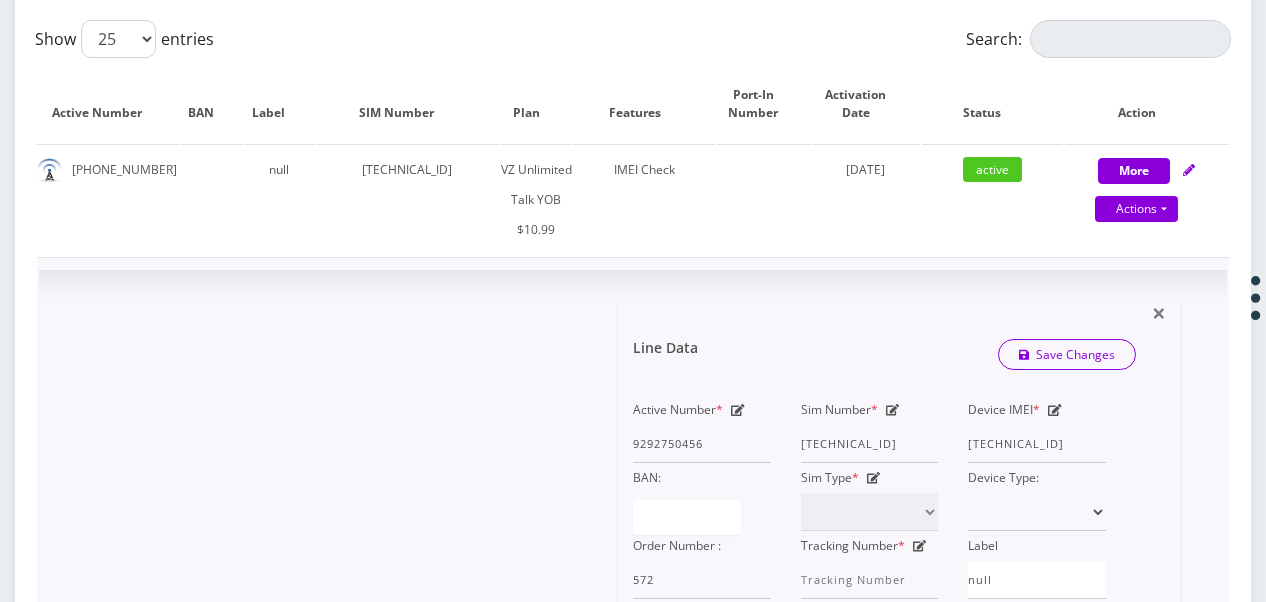 click on "Device IMEI  * 016144005738875" at bounding box center [1037, 429] 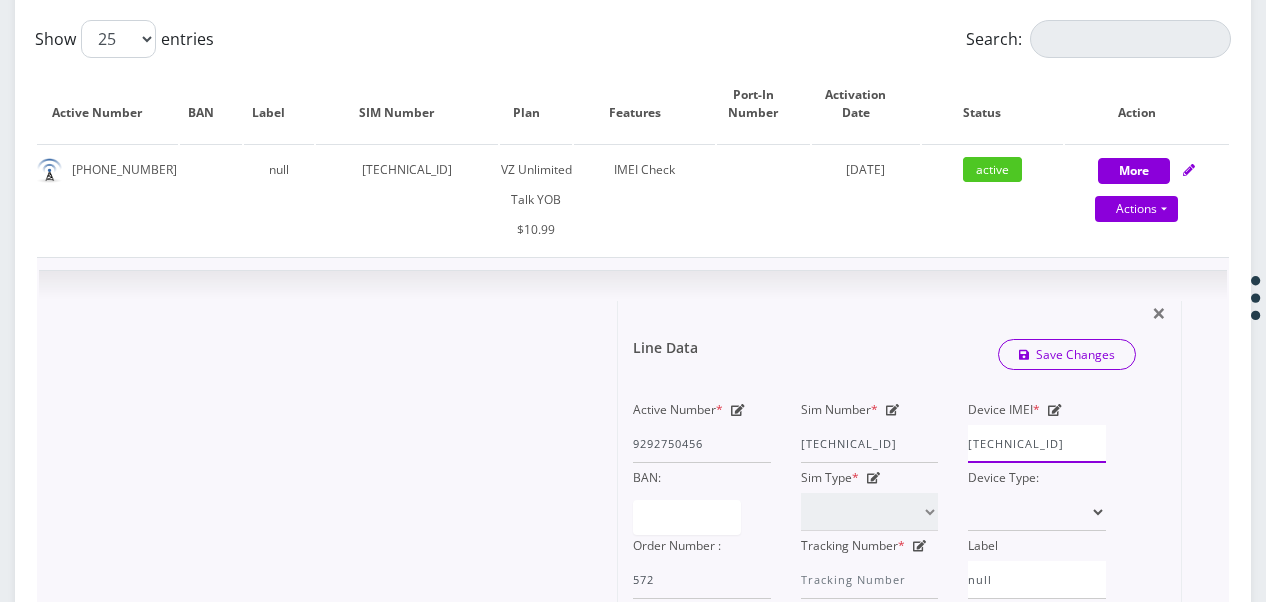 click on "Active Number  * 9292750456   Sim Number  * 89148000010413095142   Device IMEI  * 016144005738875   BAN: Sim Type  *
SIM Starter Kit Device Type: Order Number : 572   Tracking Number  *   Label null" at bounding box center [869, 497] 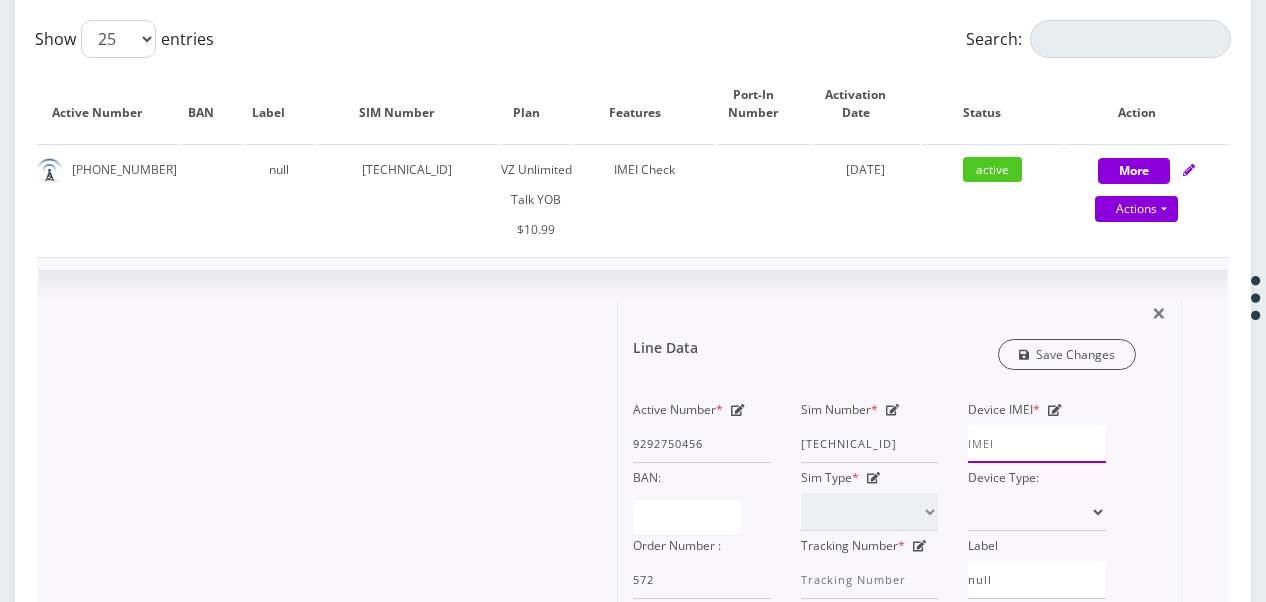 type 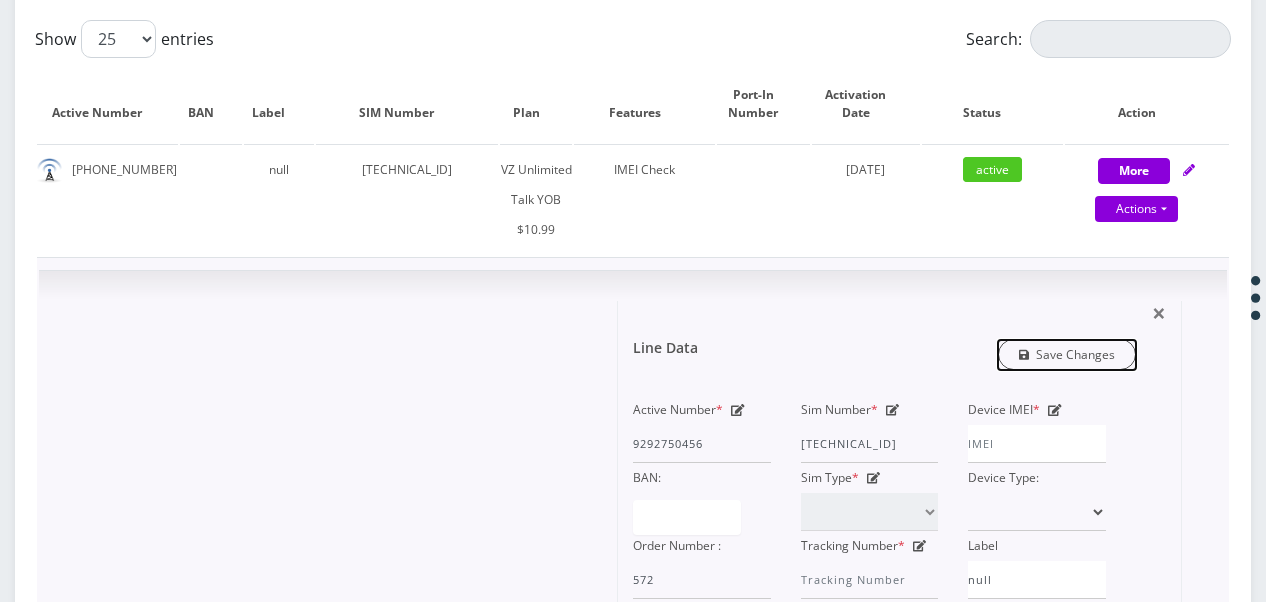 click on "Save Changes" at bounding box center (1067, 354) 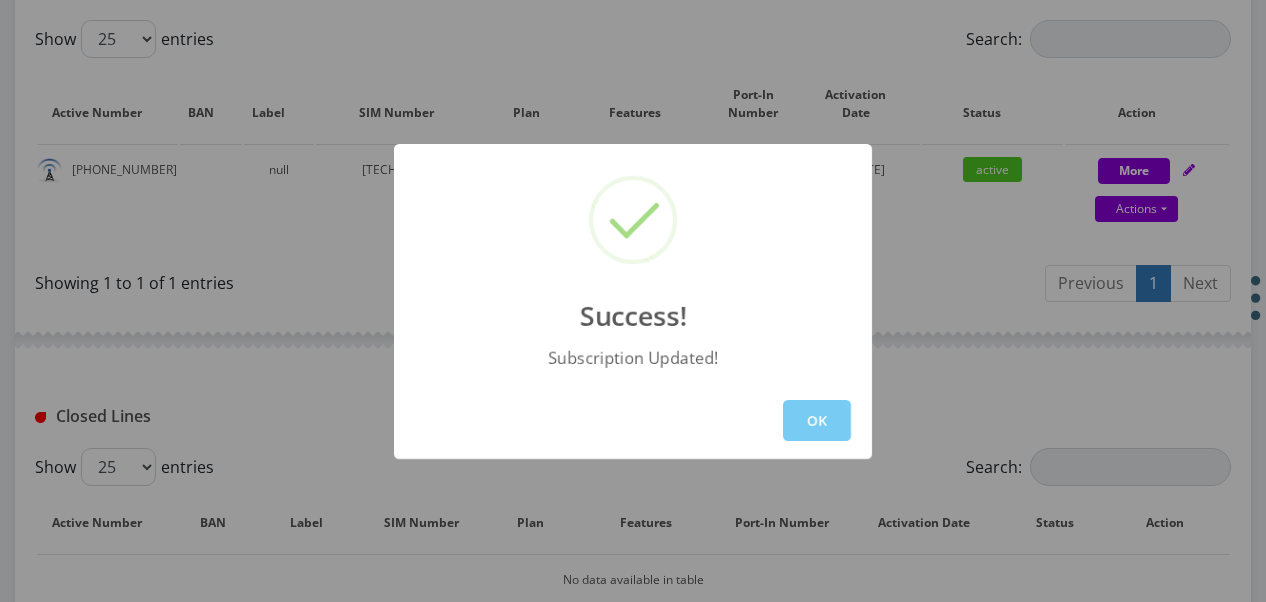 click on "OK" at bounding box center [817, 420] 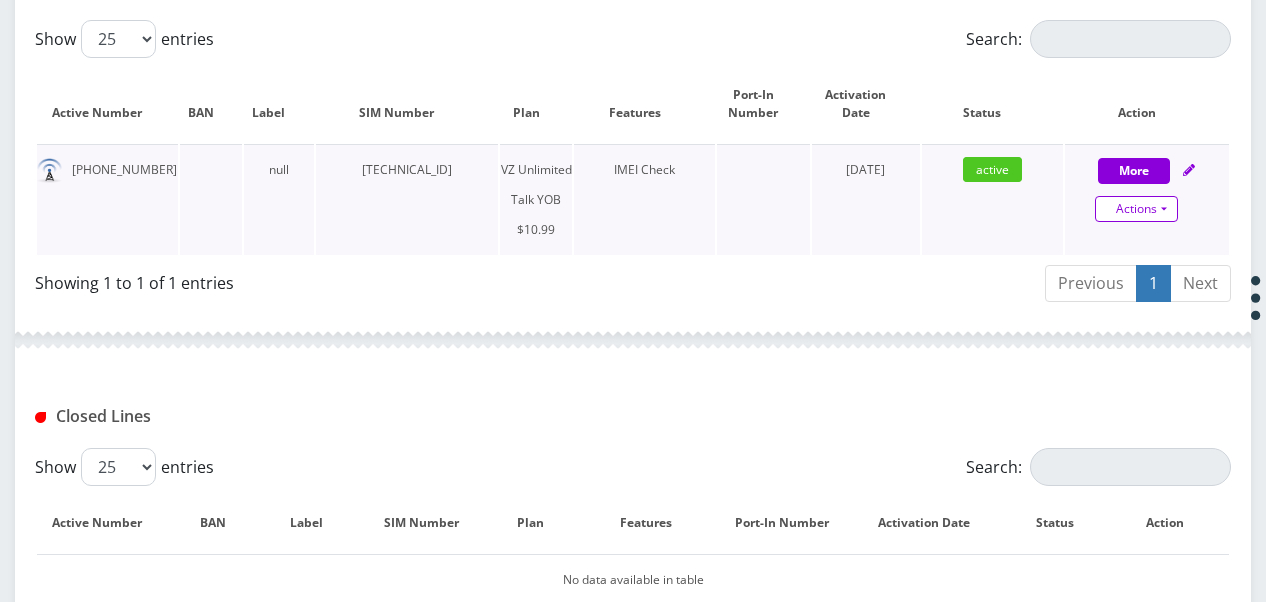 click on "Actions" at bounding box center [1136, 209] 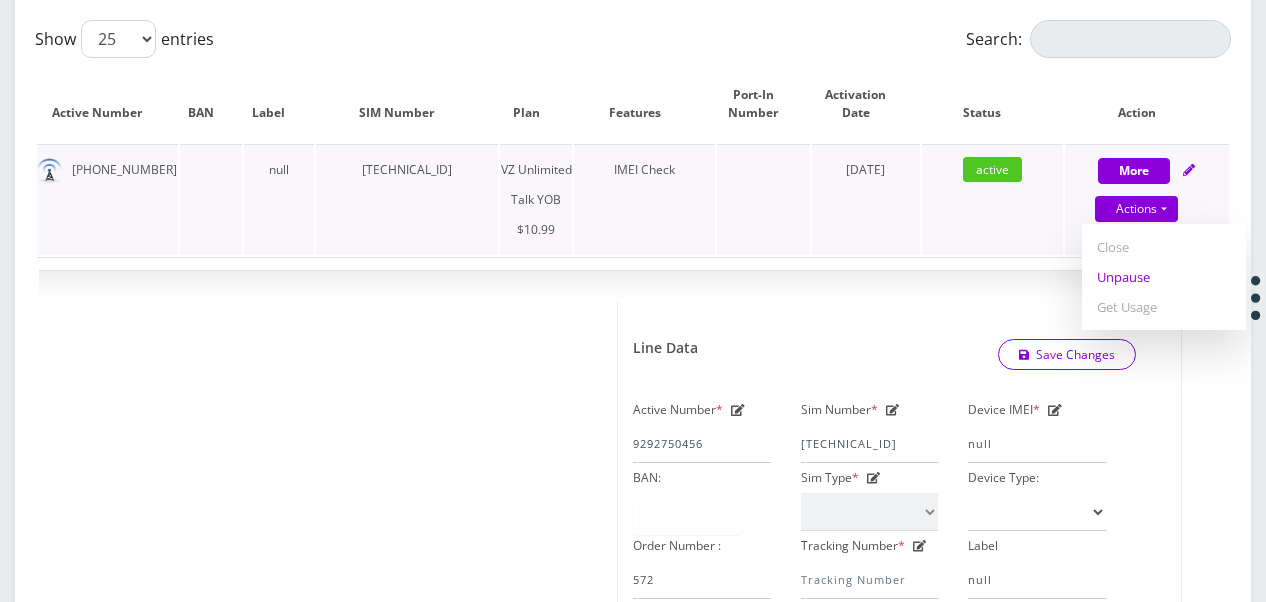 click on "Unpause" at bounding box center (1164, 277) 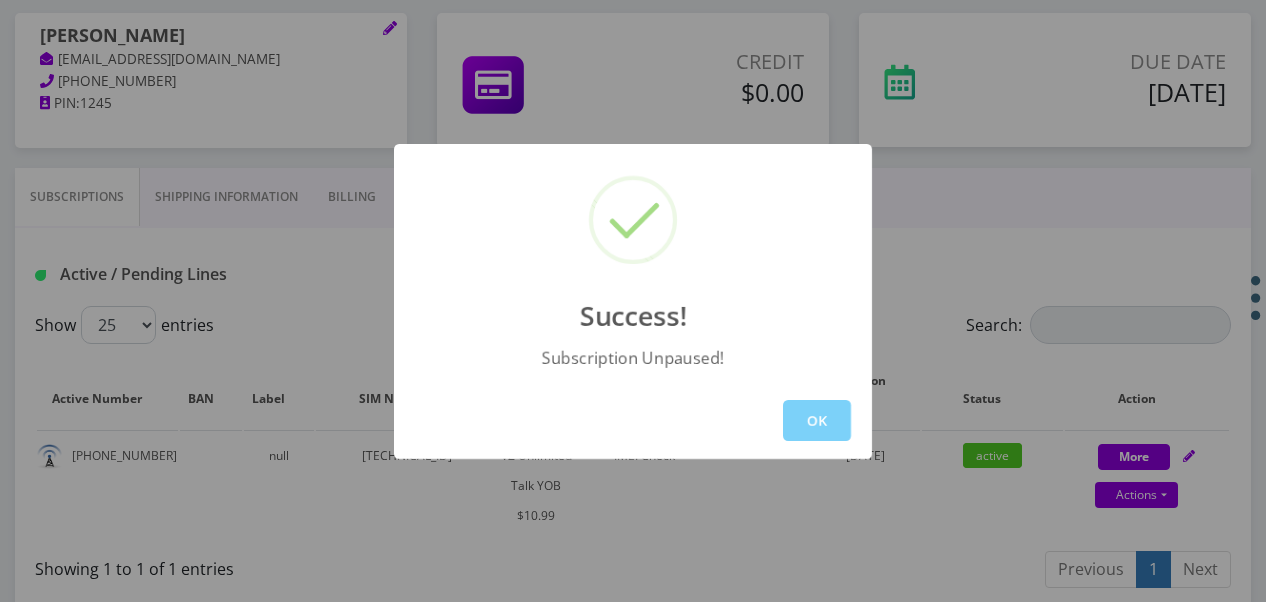 scroll, scrollTop: 233, scrollLeft: 0, axis: vertical 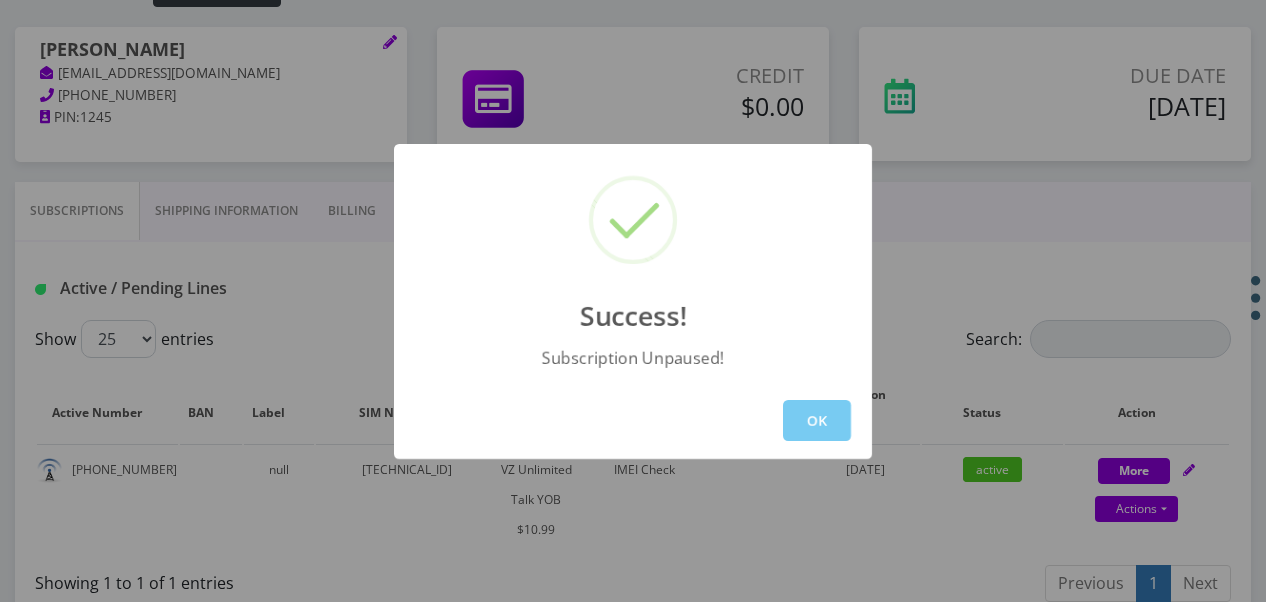 drag, startPoint x: 835, startPoint y: 415, endPoint x: 486, endPoint y: 258, distance: 382.68787 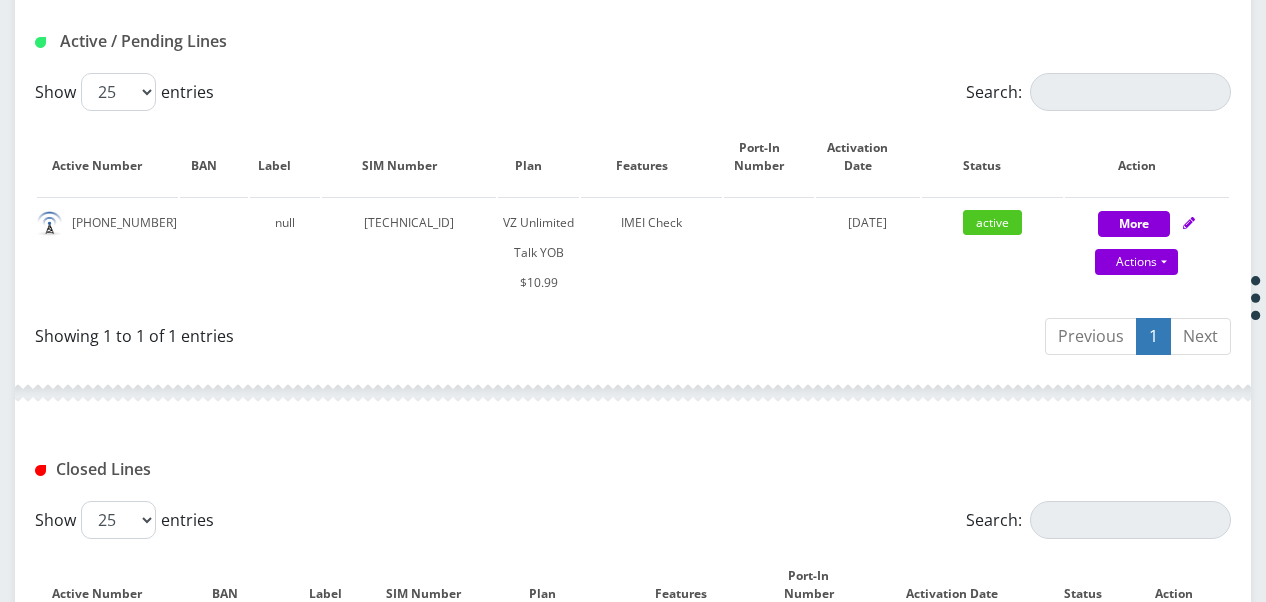 scroll, scrollTop: 533, scrollLeft: 0, axis: vertical 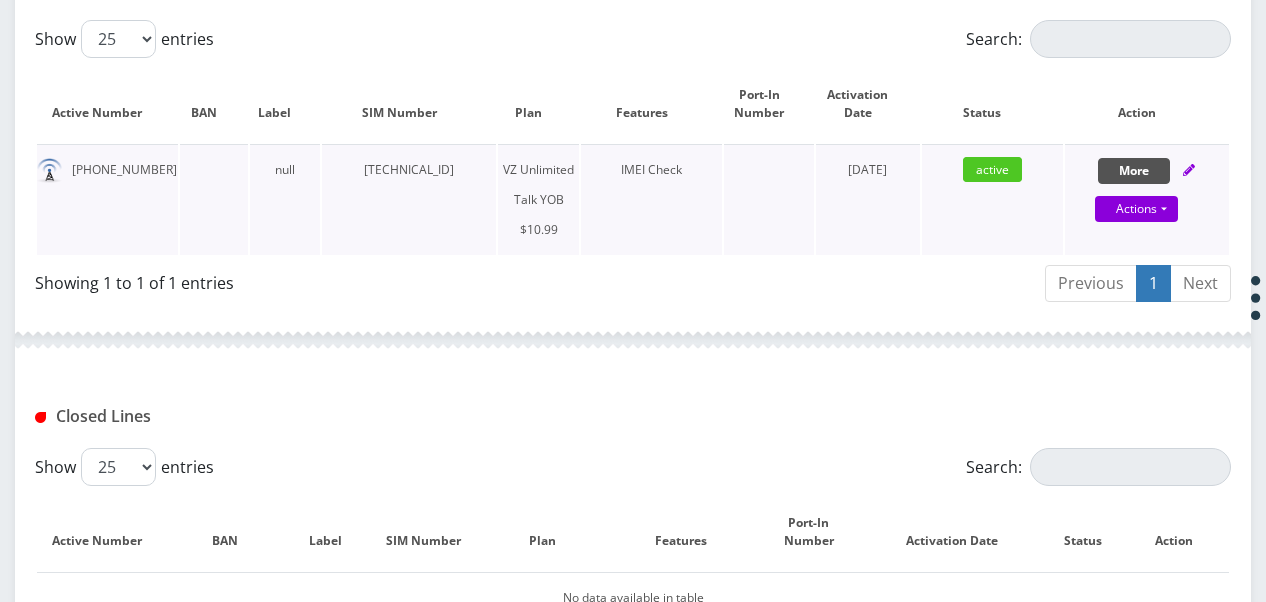 click on "More" at bounding box center [1134, 171] 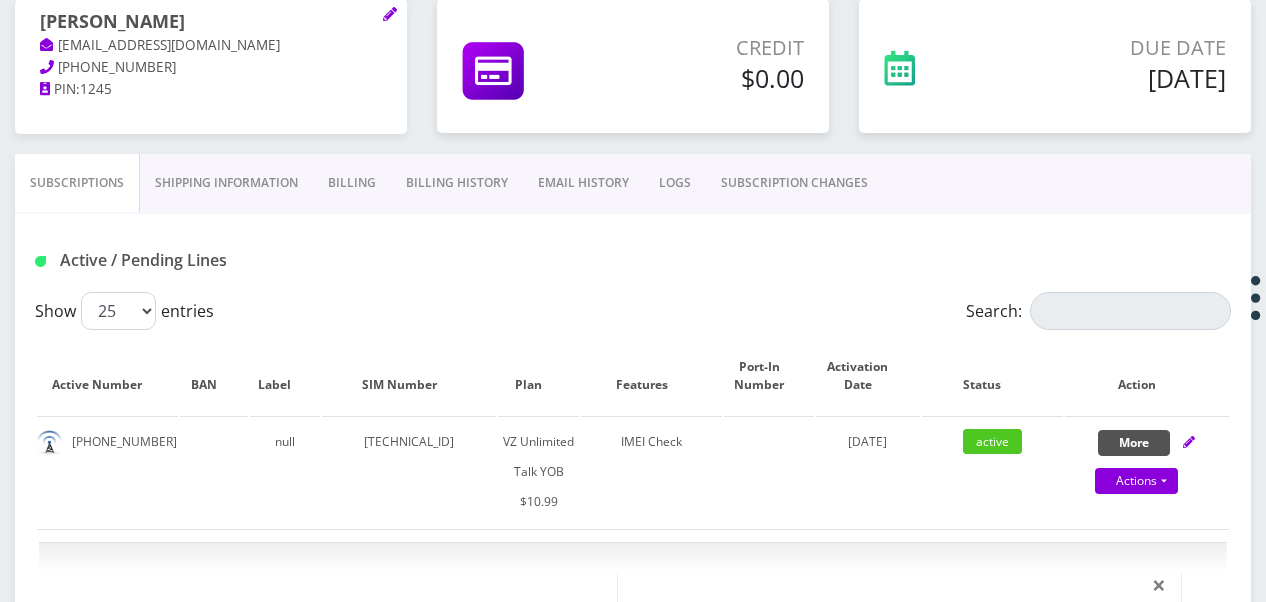 scroll, scrollTop: 233, scrollLeft: 0, axis: vertical 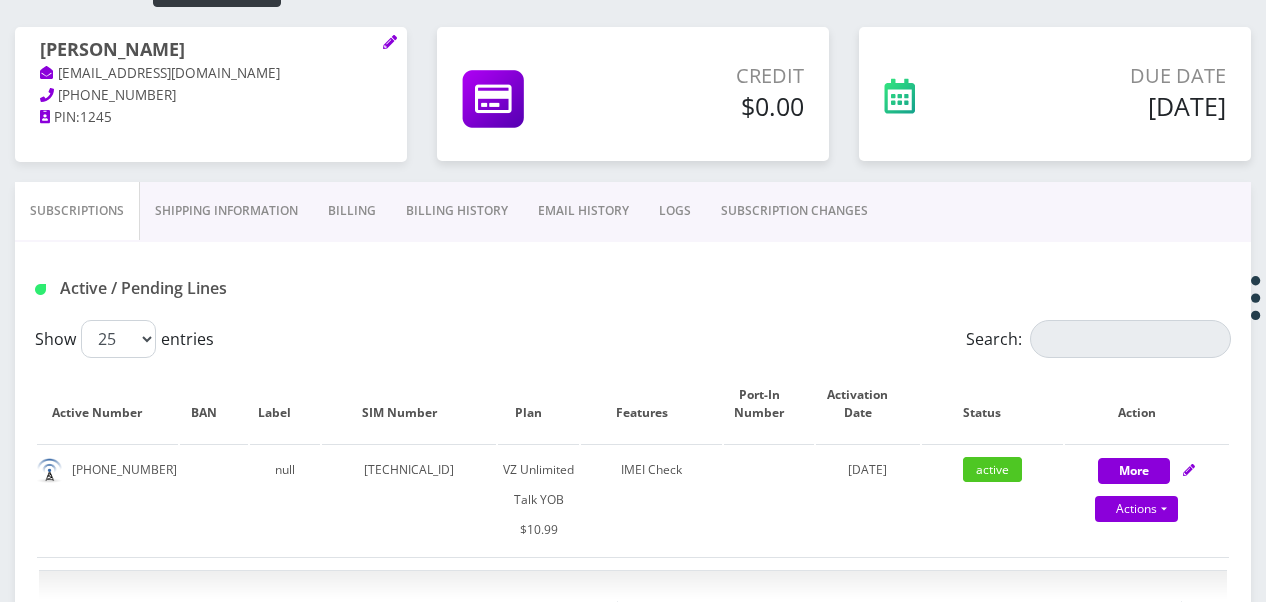 click on "SUBSCRIPTION CHANGES" at bounding box center (794, 211) 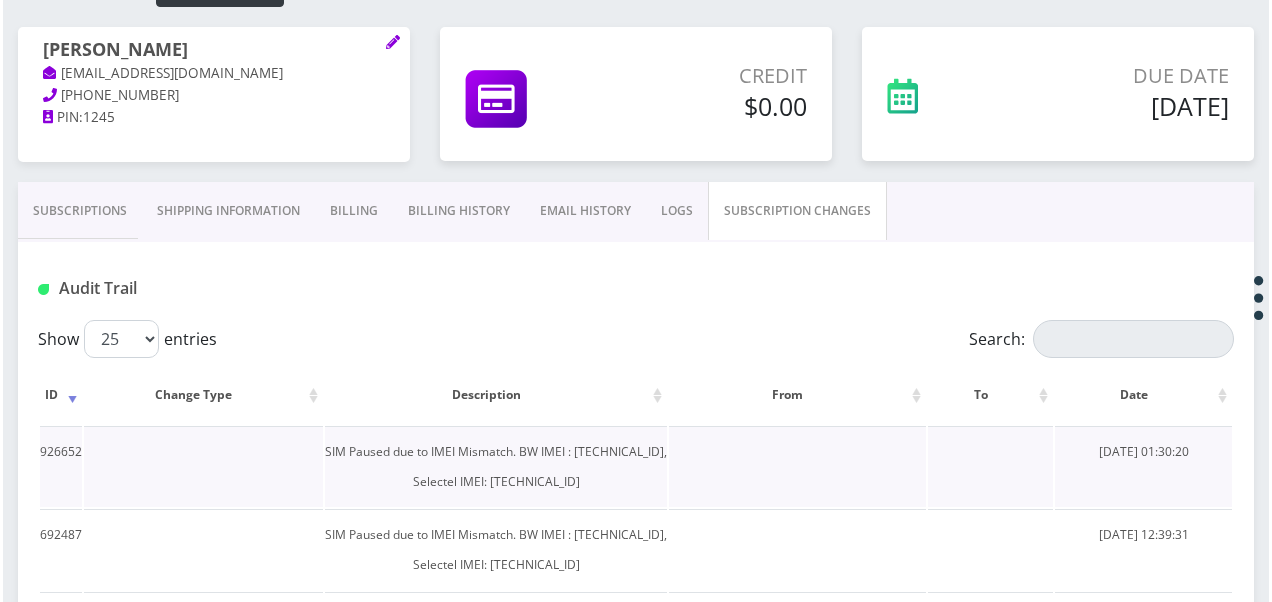 scroll, scrollTop: 433, scrollLeft: 0, axis: vertical 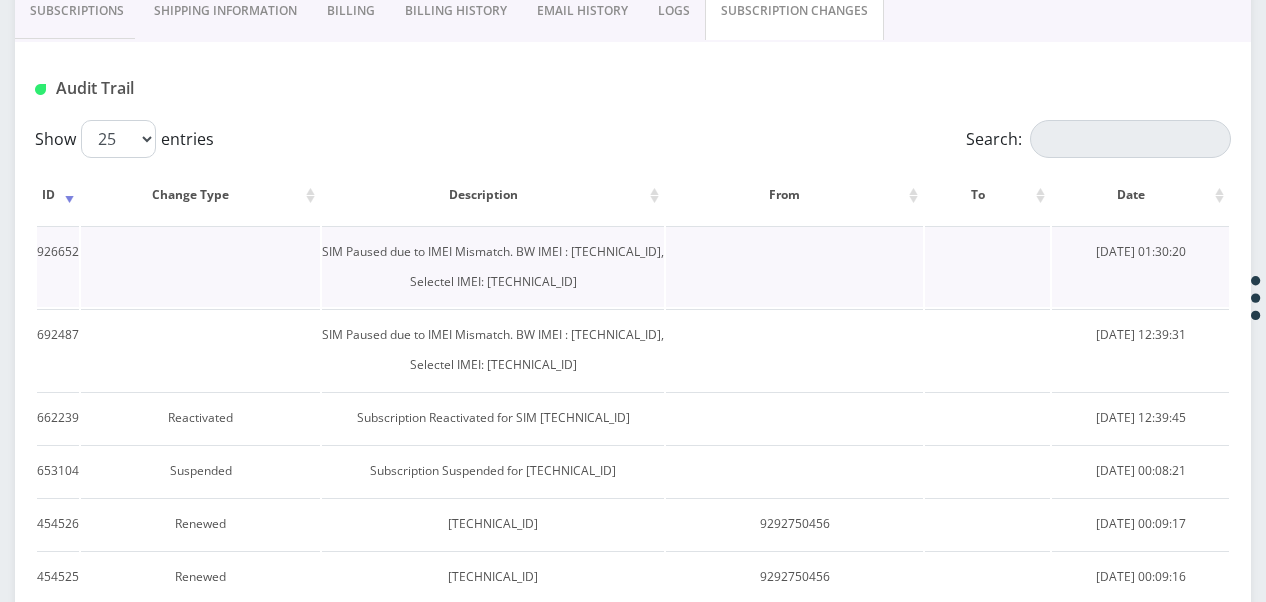 drag, startPoint x: 468, startPoint y: 286, endPoint x: 572, endPoint y: 285, distance: 104.00481 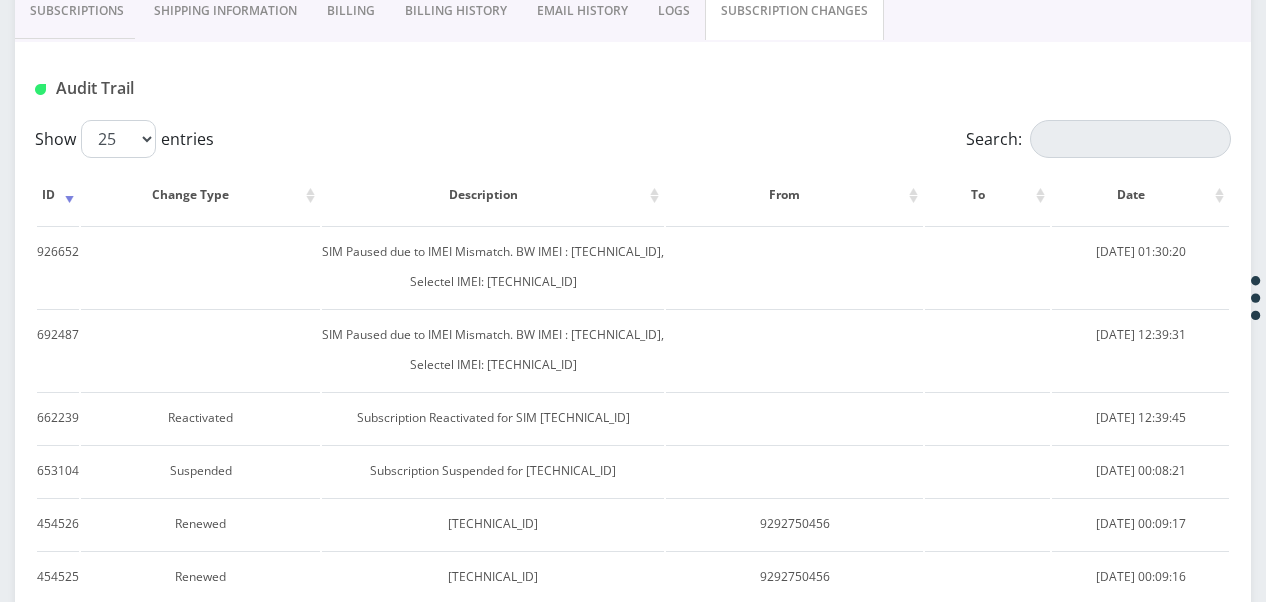 click on "Subscriptions" at bounding box center (77, 11) 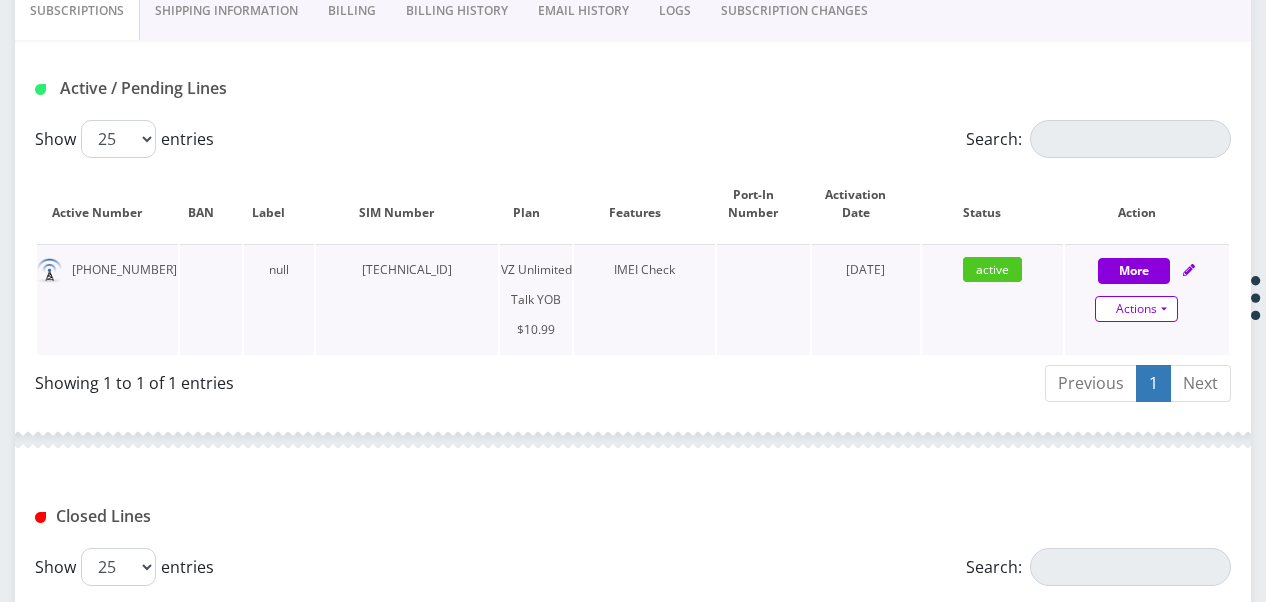 click on "Actions" at bounding box center [1136, 309] 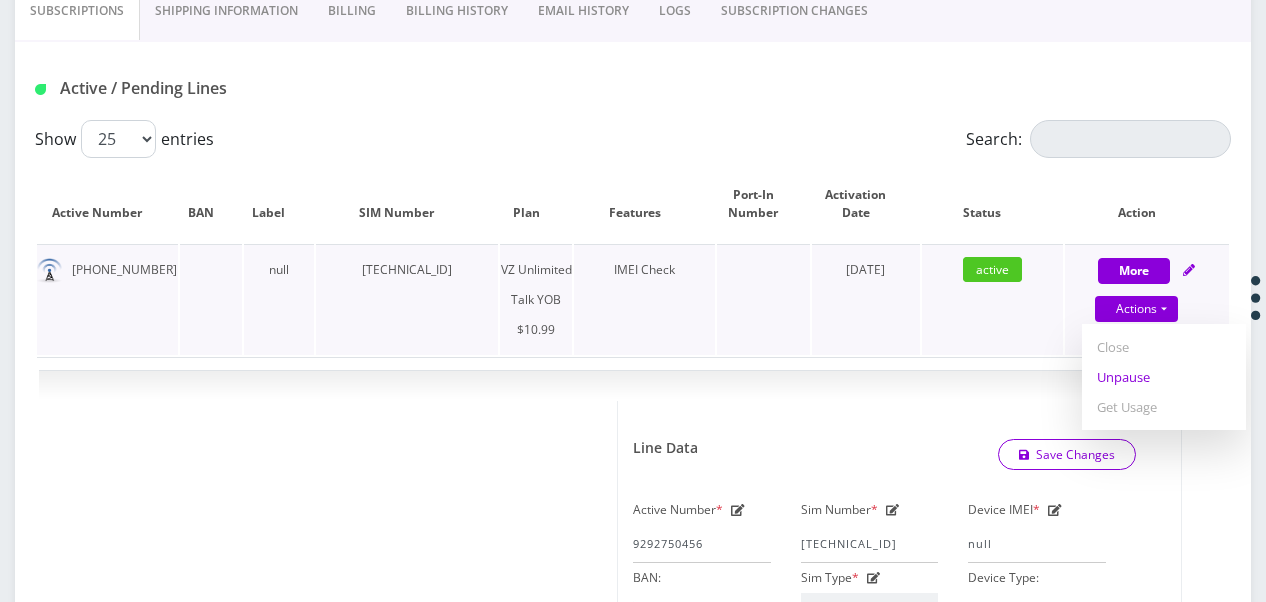 click on "Unpause" at bounding box center [1164, 377] 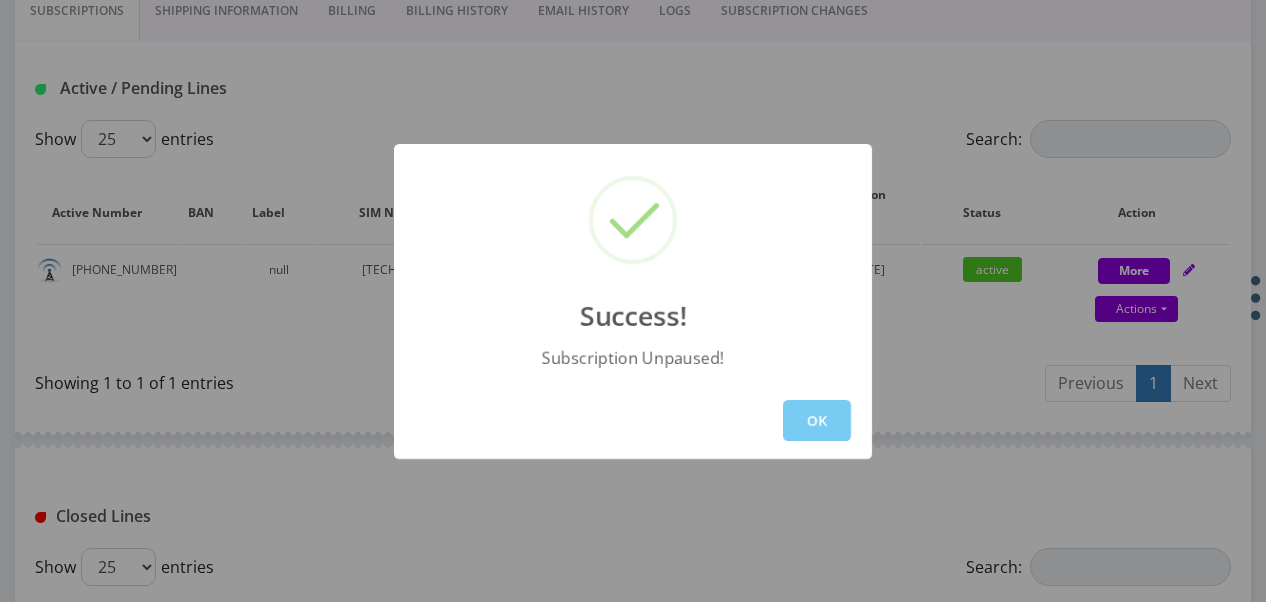 click on "OK" at bounding box center [817, 420] 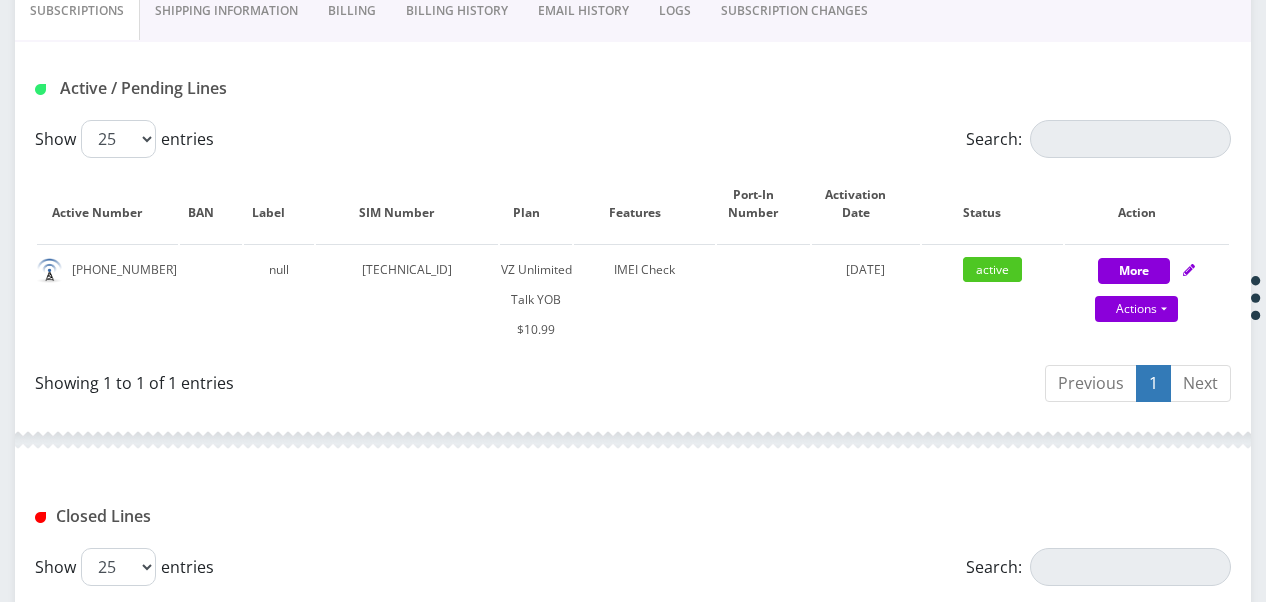 click on "SUBSCRIPTION CHANGES" at bounding box center (794, 11) 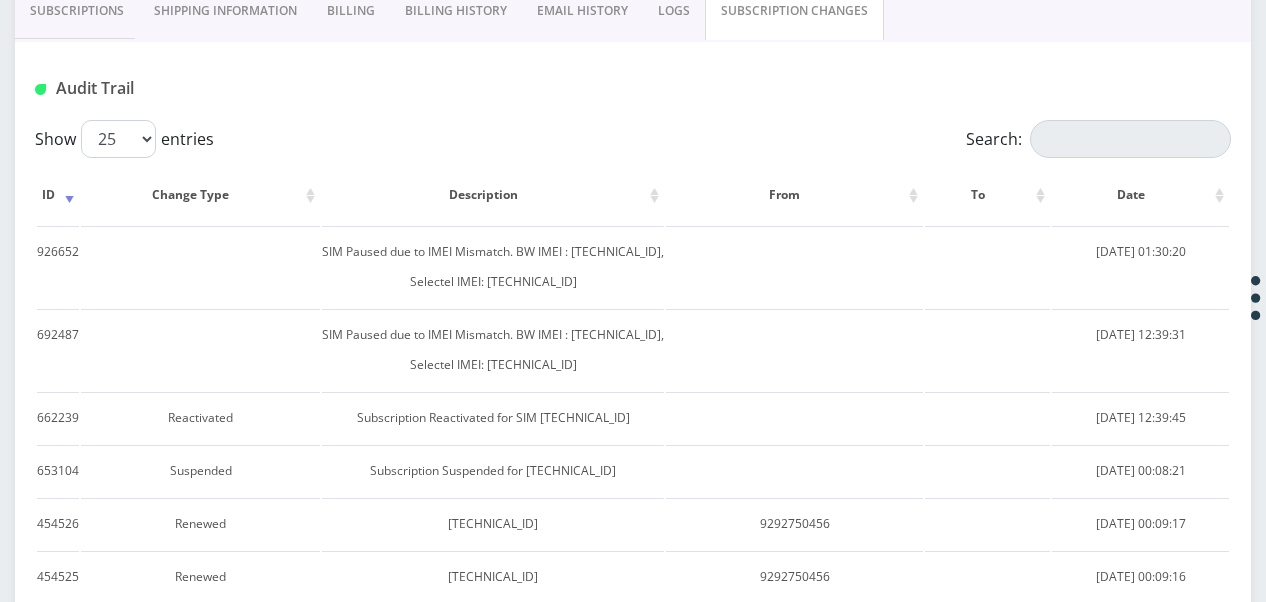click on "Subscriptions" at bounding box center [77, 11] 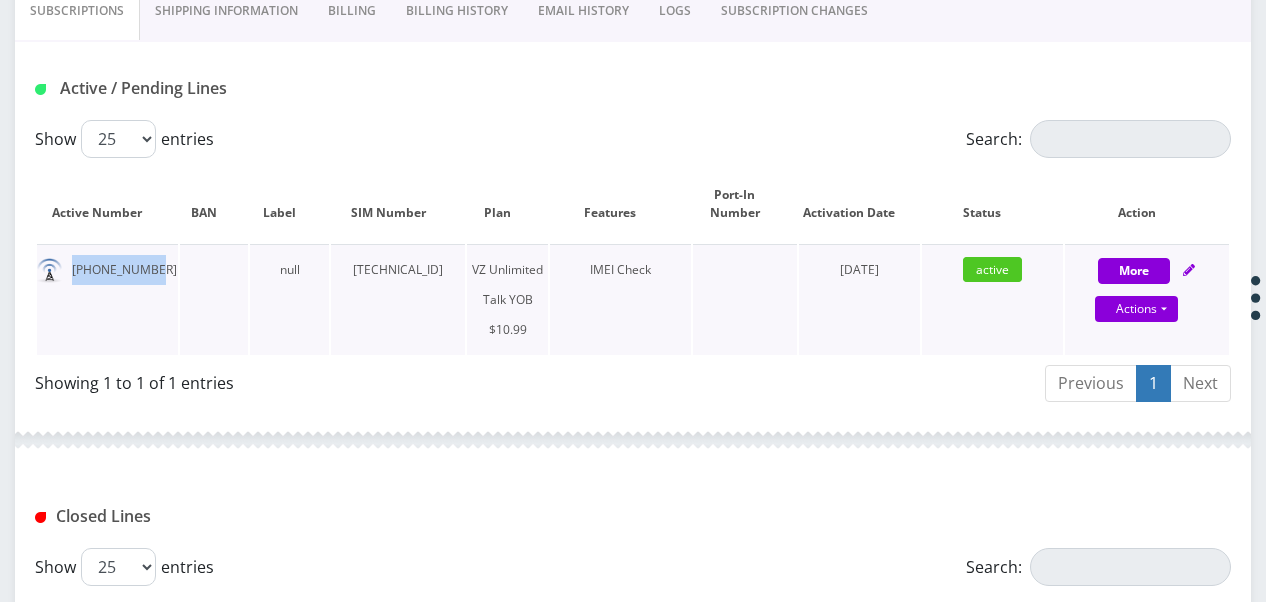 drag, startPoint x: 73, startPoint y: 268, endPoint x: 163, endPoint y: 264, distance: 90.088844 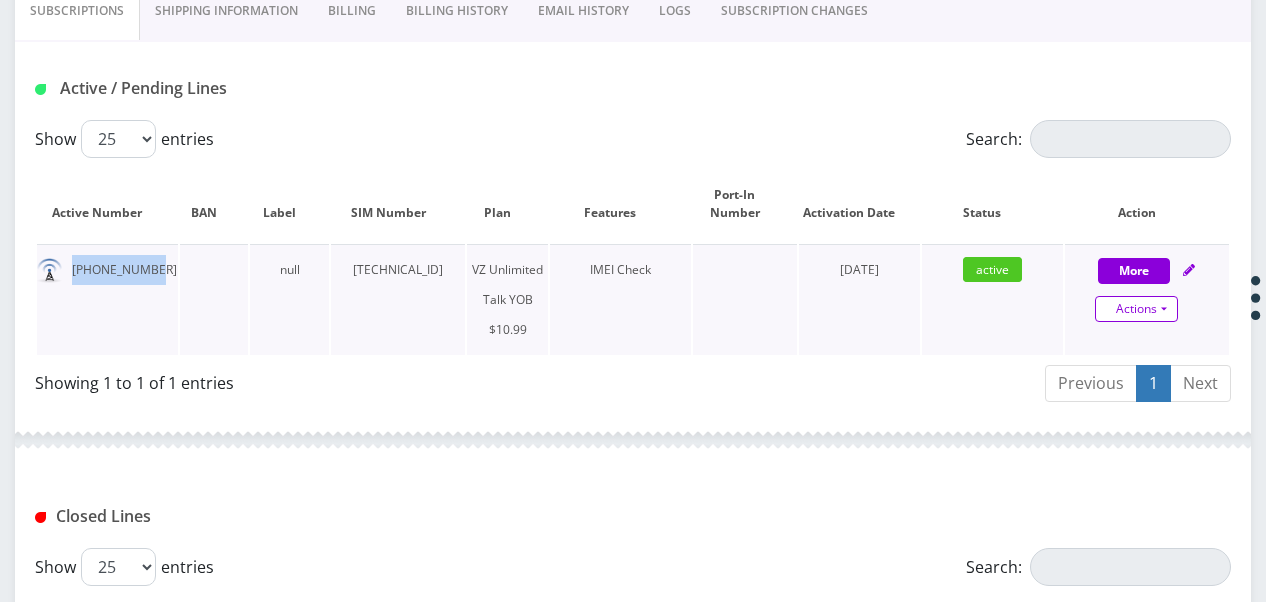 click on "Actions" at bounding box center (1136, 309) 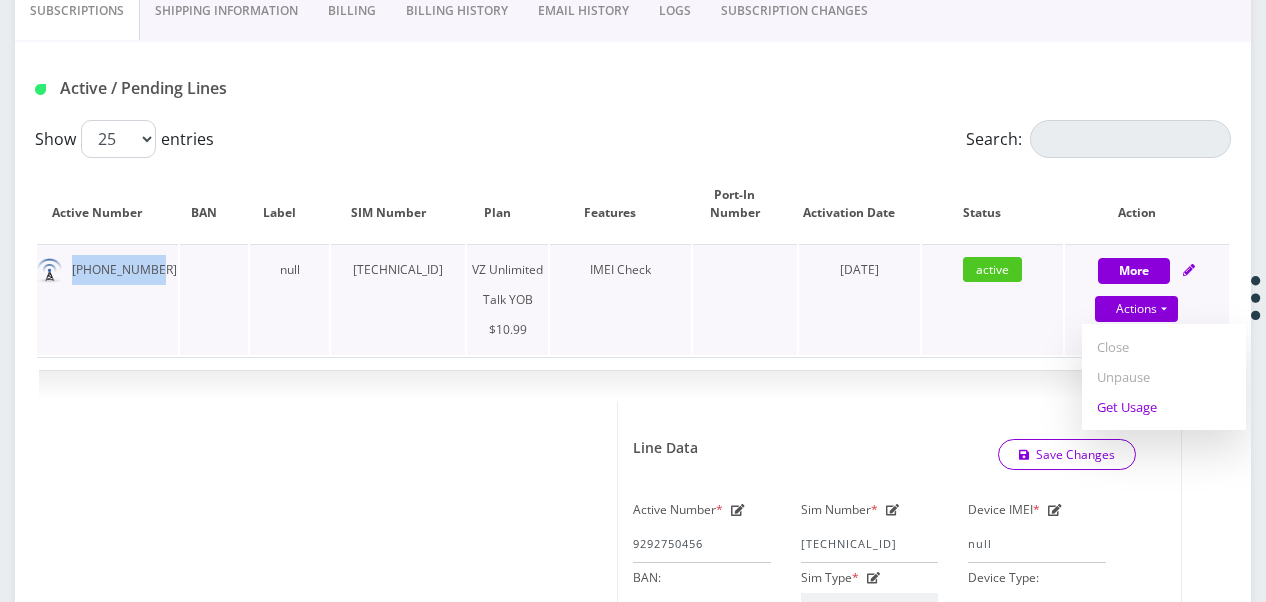 click on "Get Usage" at bounding box center [1164, 407] 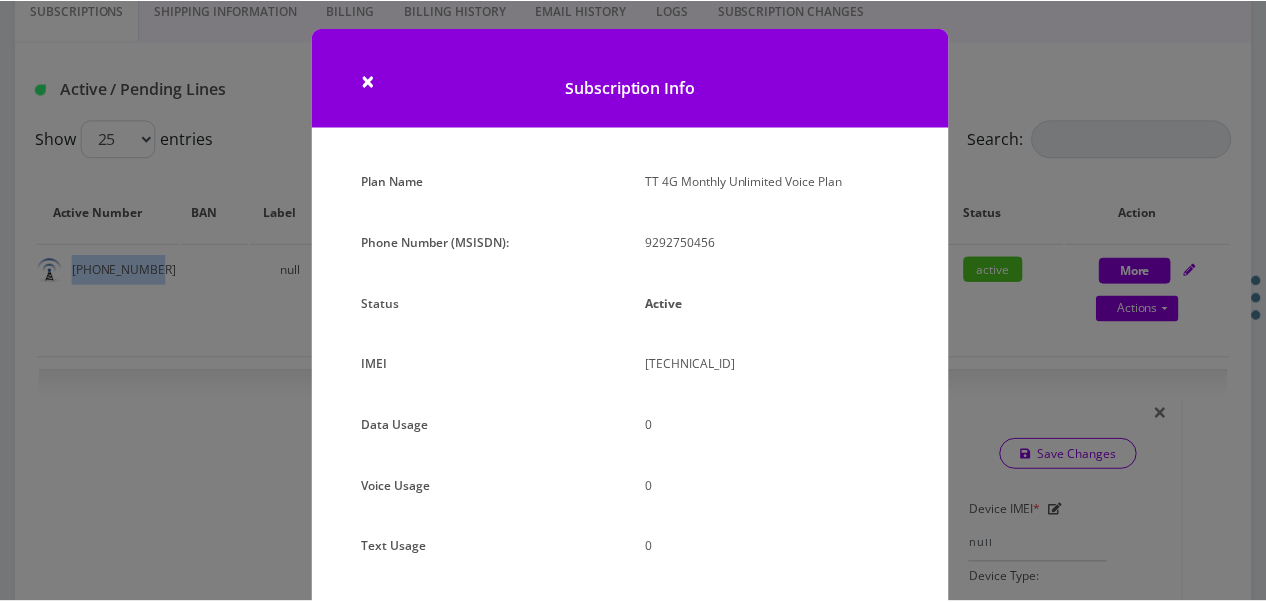 scroll, scrollTop: 192, scrollLeft: 0, axis: vertical 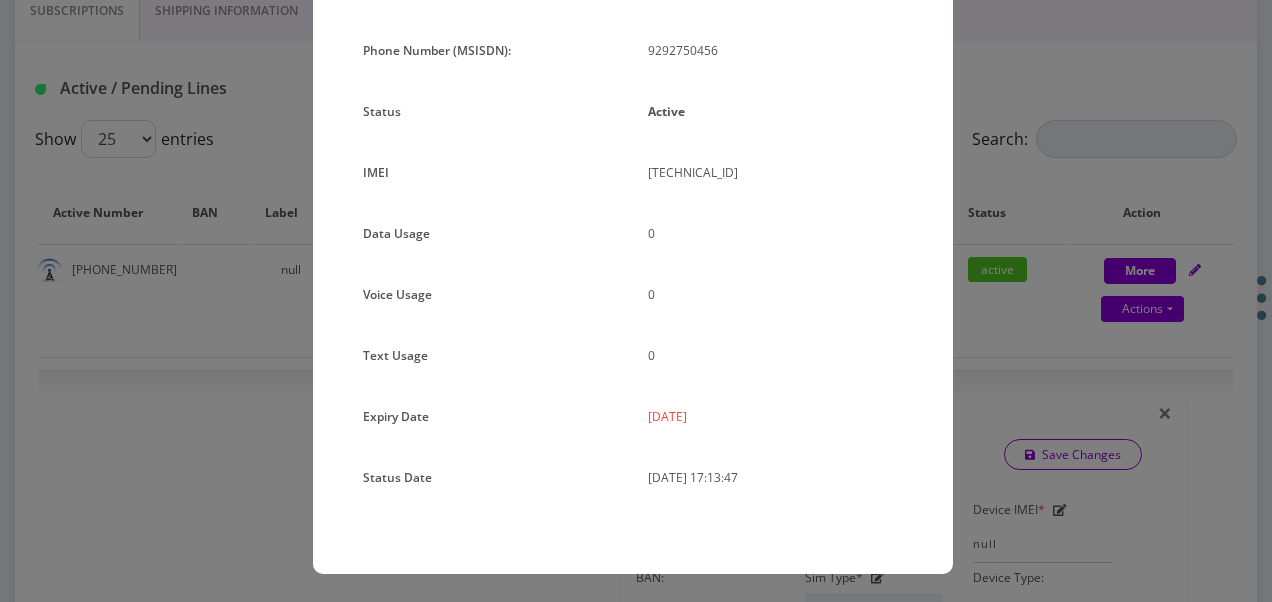 click on "×
Subscription Info
Plan Name
TT 4G Monthly Unlimited Voice Plan
Phone Number (MSISDN):
9292750456
Status
Active
IMEI
015588002132527
Data Usage" at bounding box center [636, 301] 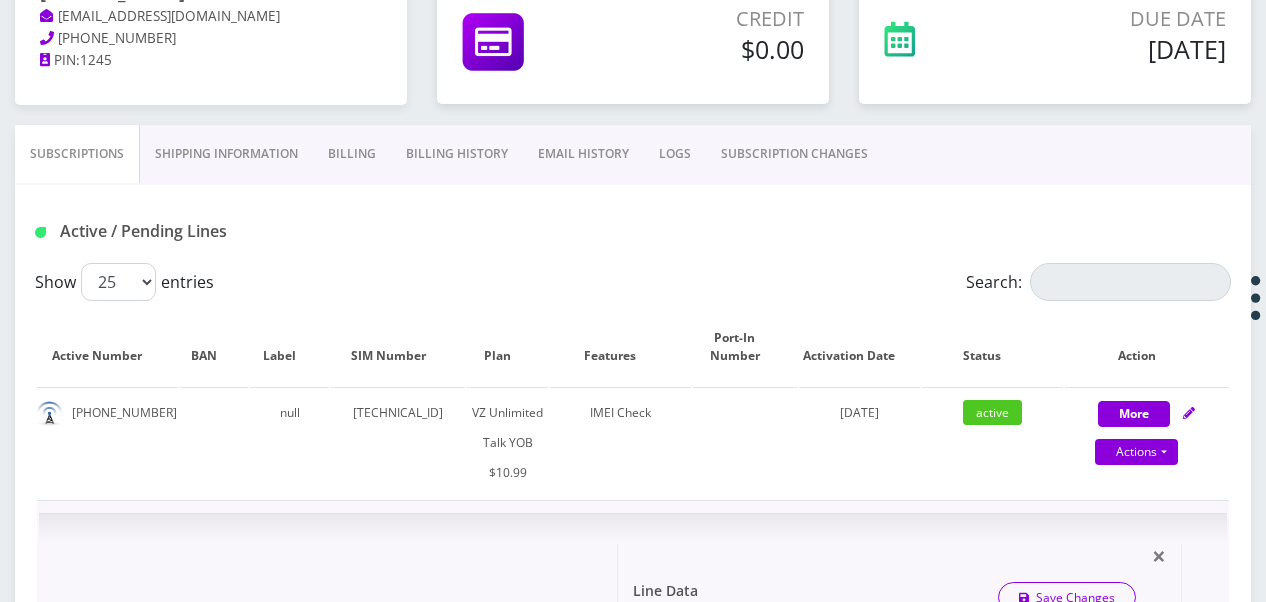 scroll, scrollTop: 433, scrollLeft: 0, axis: vertical 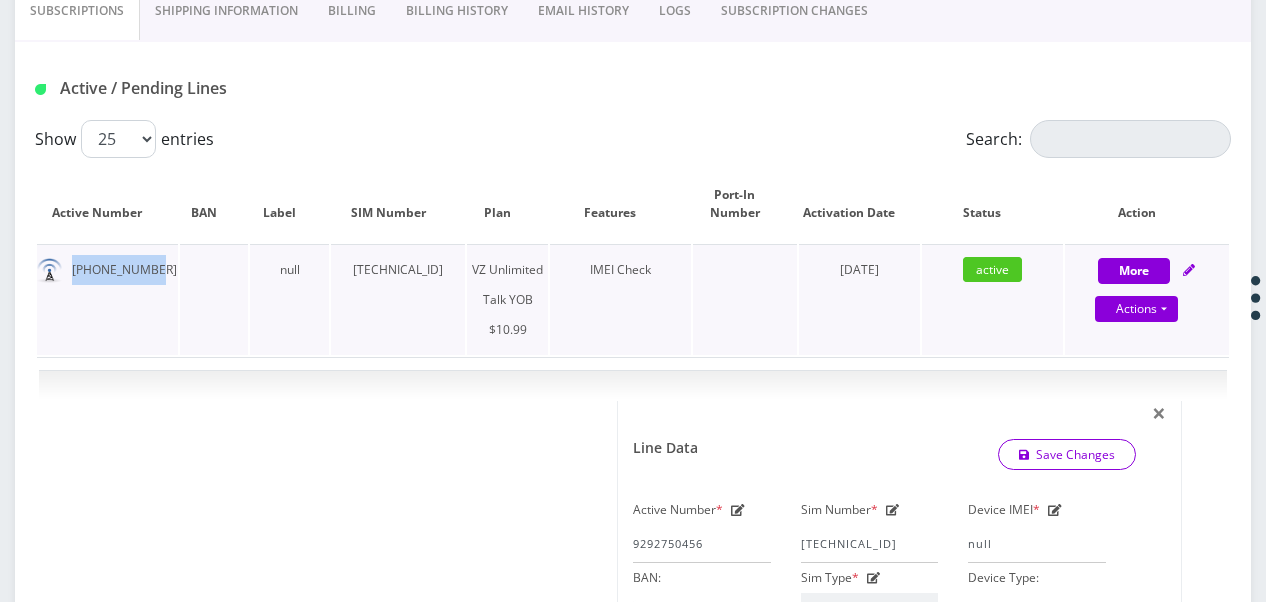 drag, startPoint x: 62, startPoint y: 278, endPoint x: 145, endPoint y: 266, distance: 83.86298 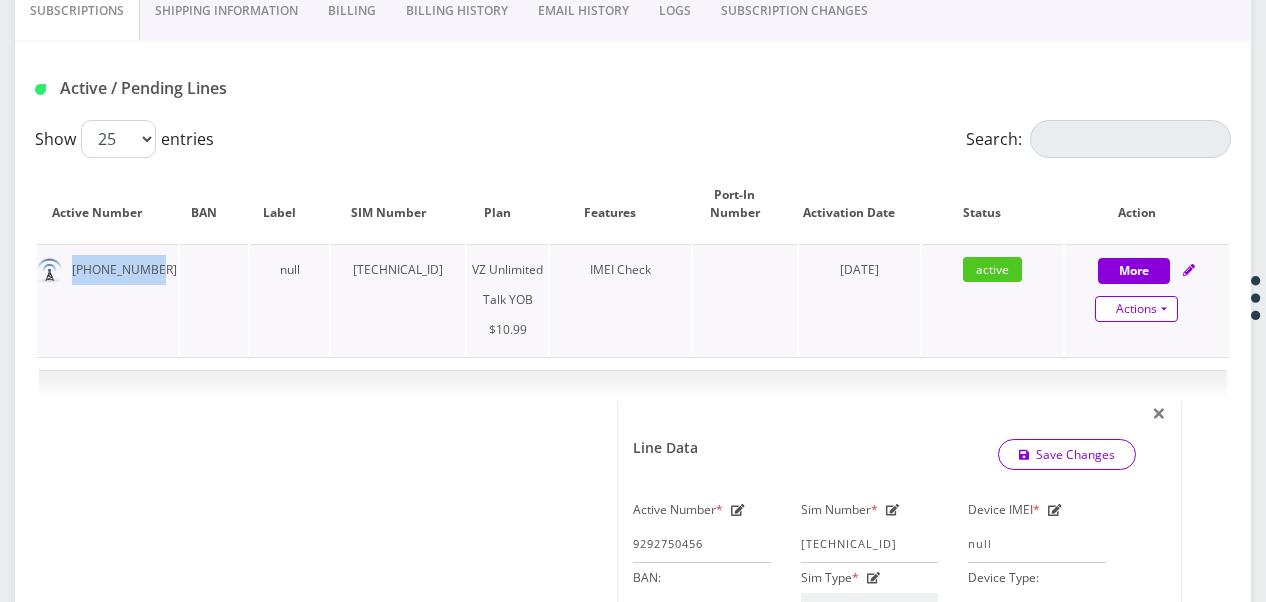click on "Actions" at bounding box center (1136, 309) 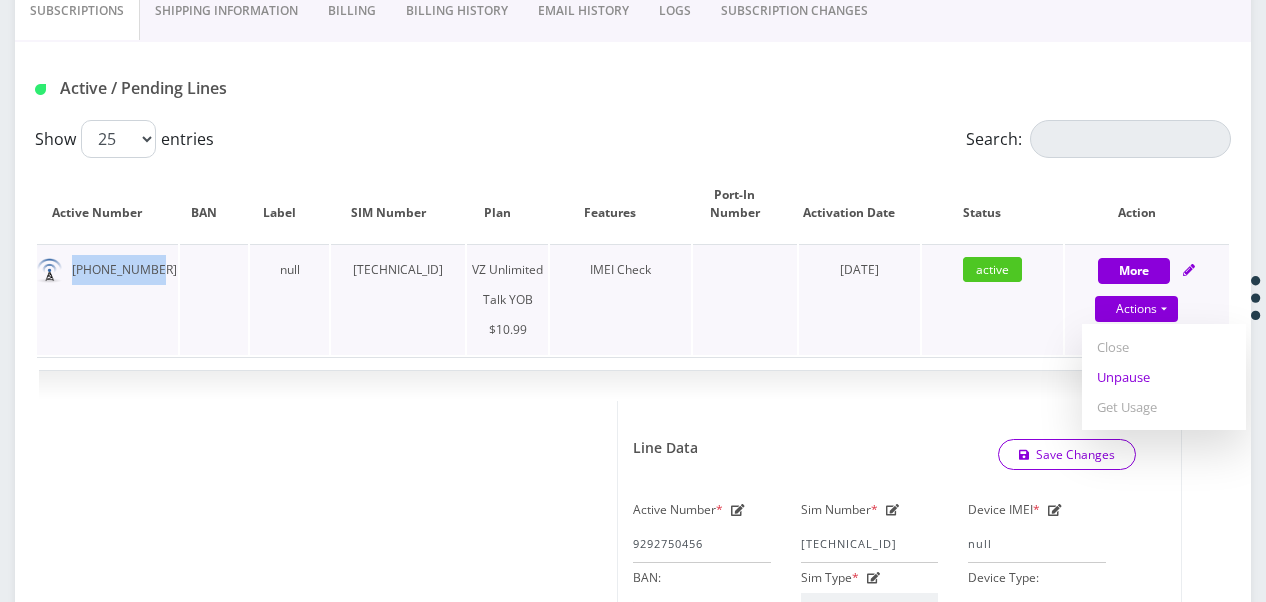 click on "Unpause" at bounding box center (1164, 377) 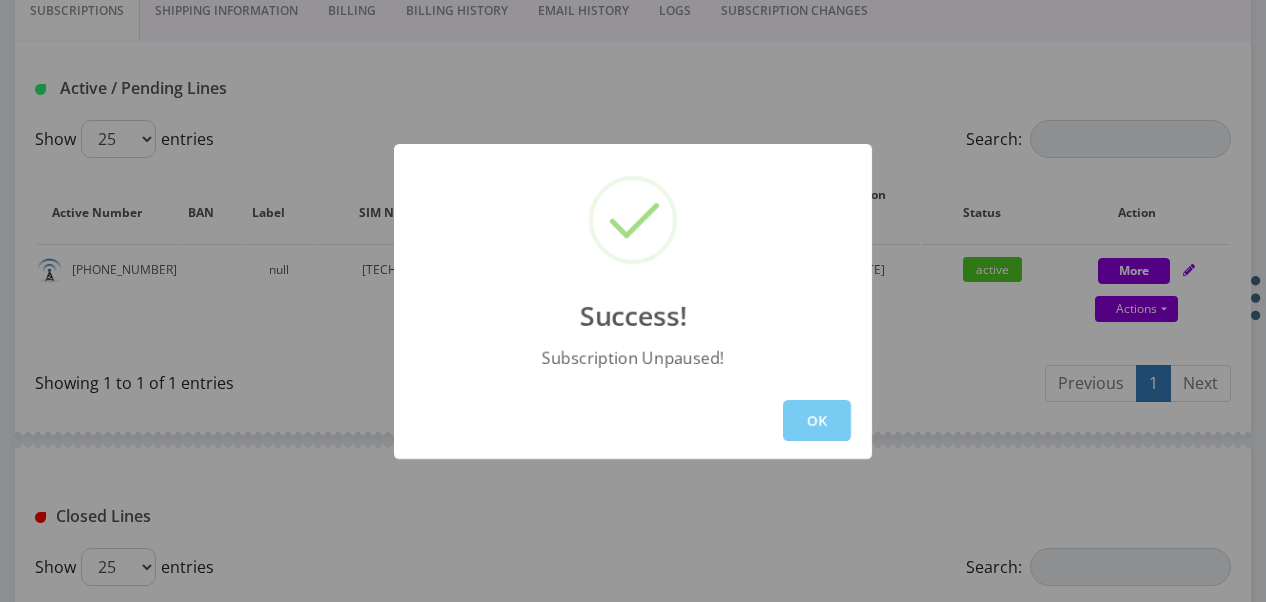 click on "OK" at bounding box center (817, 420) 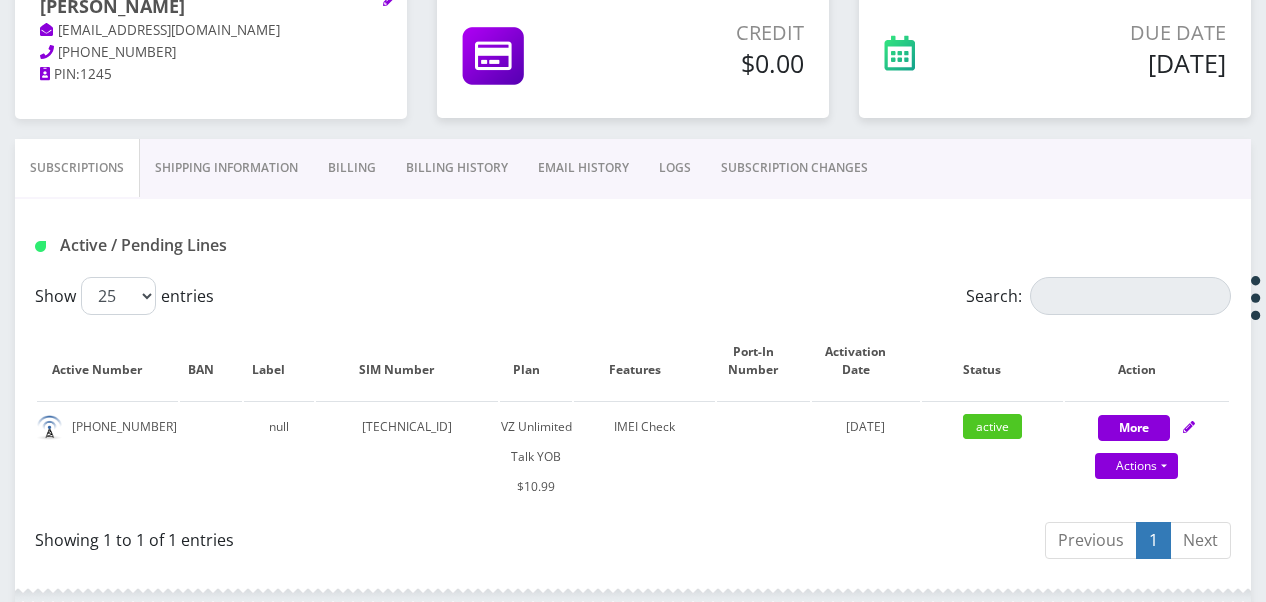 scroll, scrollTop: 133, scrollLeft: 0, axis: vertical 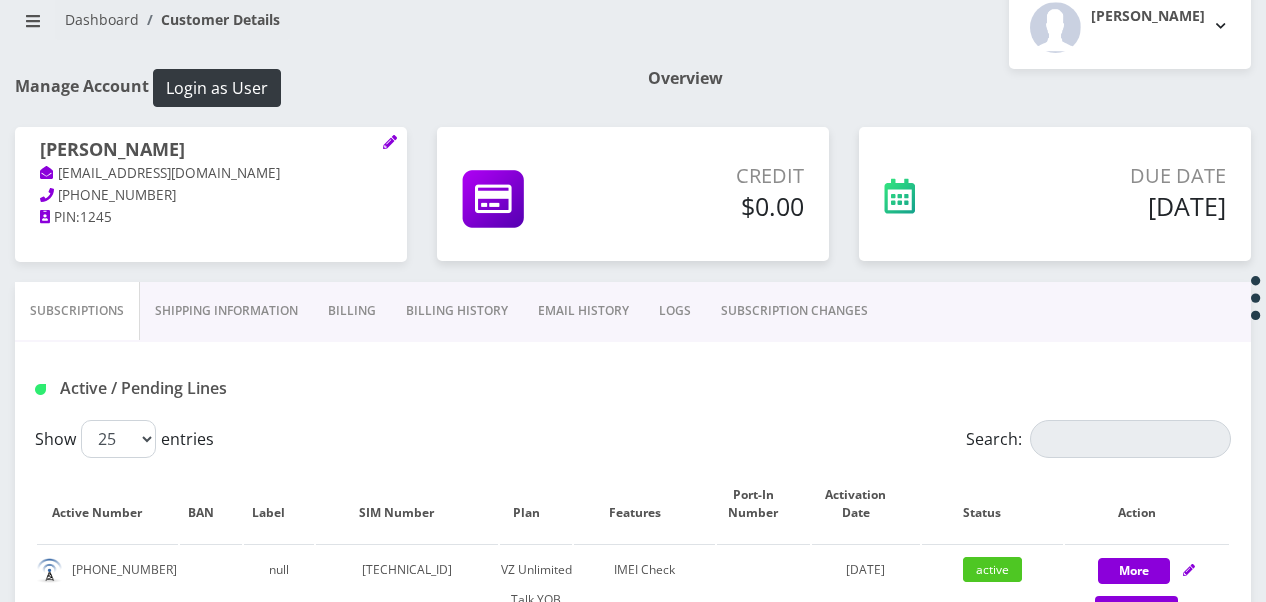 click on "Credit
$0.00" at bounding box center (633, 204) 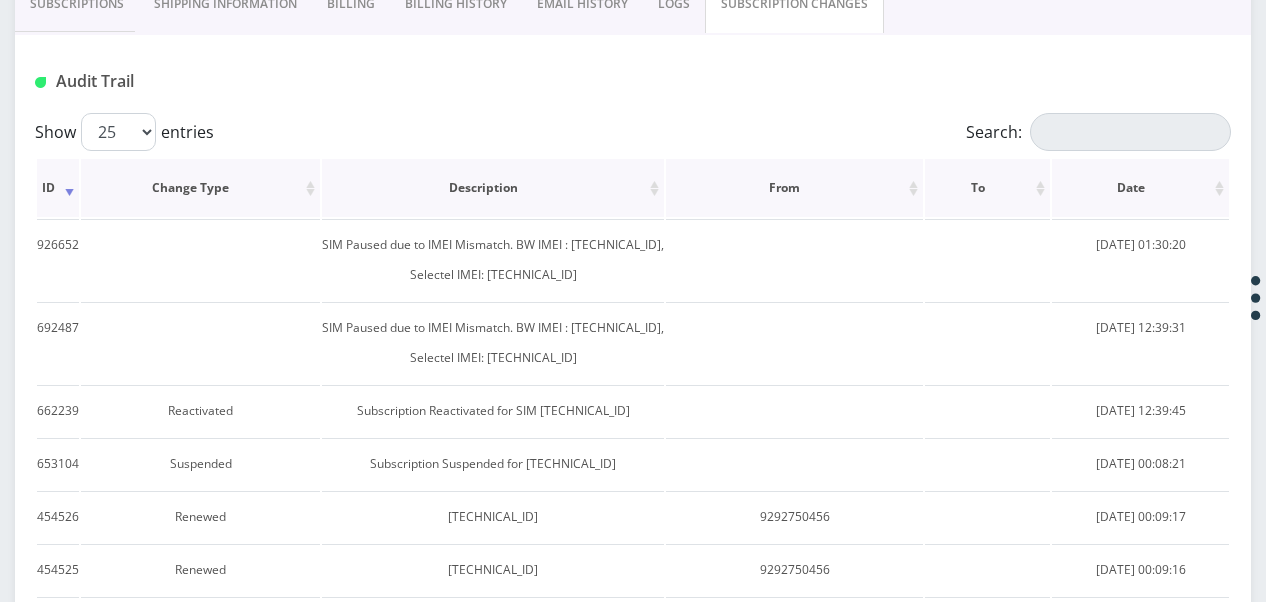 scroll, scrollTop: 333, scrollLeft: 0, axis: vertical 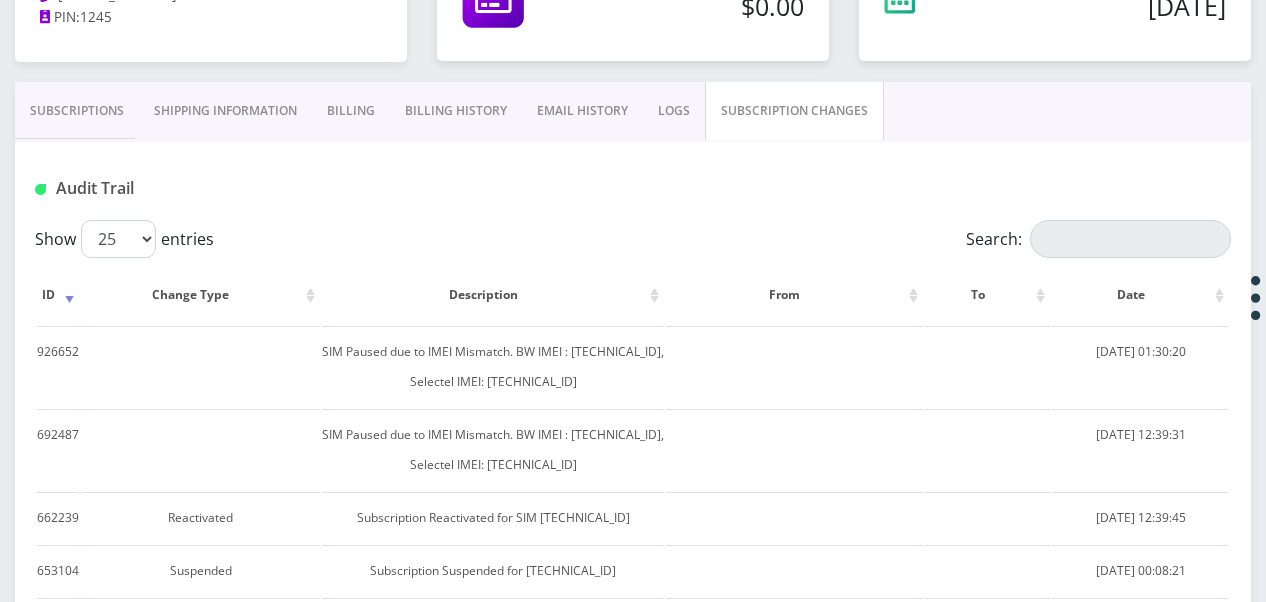 click on "EMAIL HISTORY" at bounding box center (582, 111) 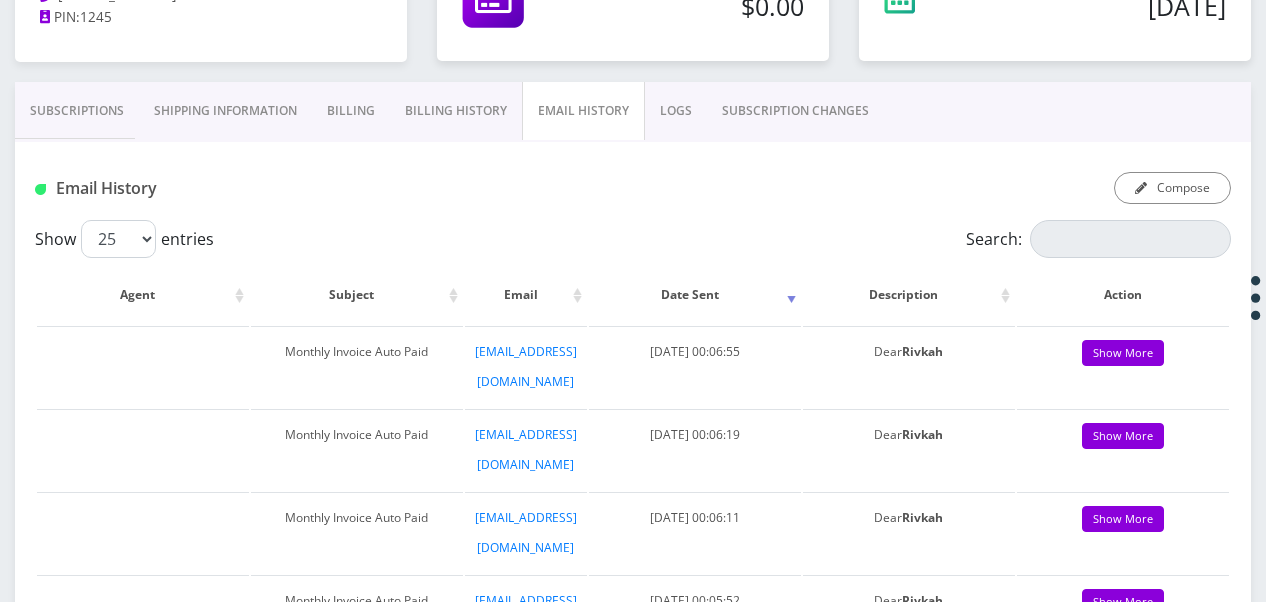 click on "SUBSCRIPTION CHANGES" at bounding box center [795, 111] 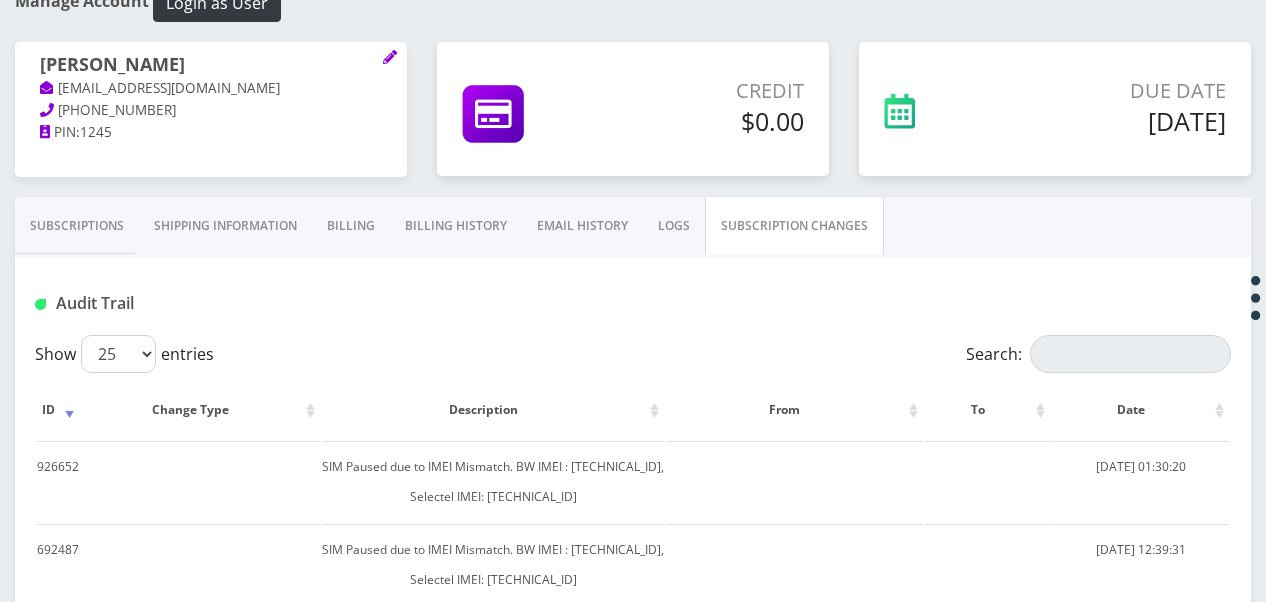scroll, scrollTop: 133, scrollLeft: 0, axis: vertical 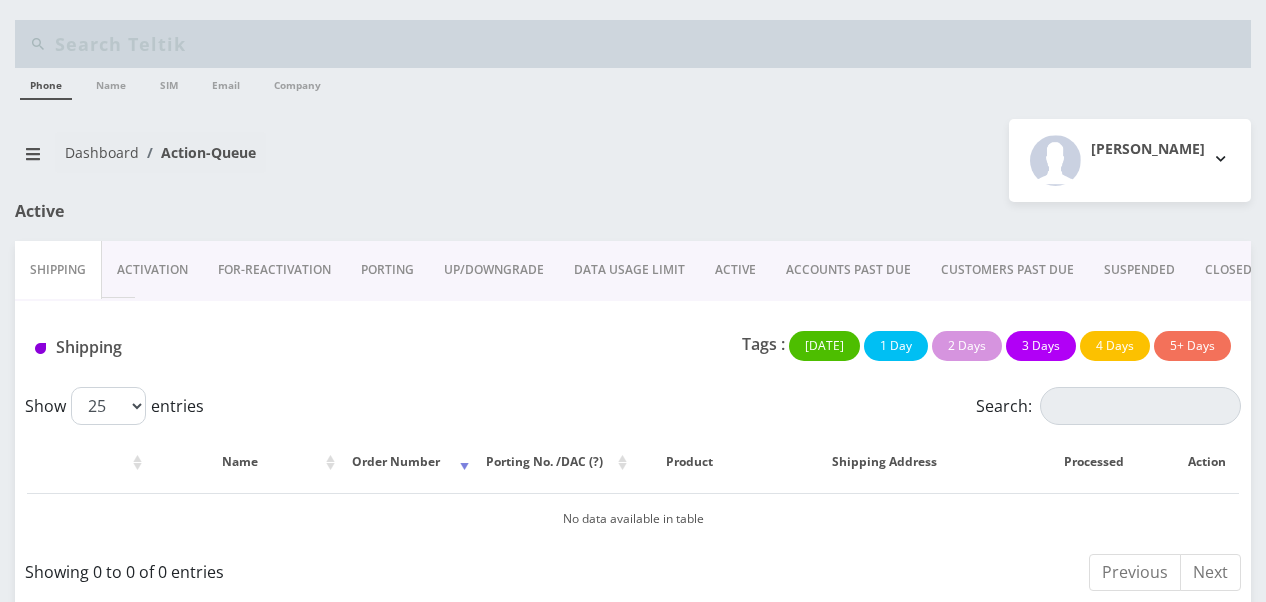 click on "ACTIVE" at bounding box center (735, 270) 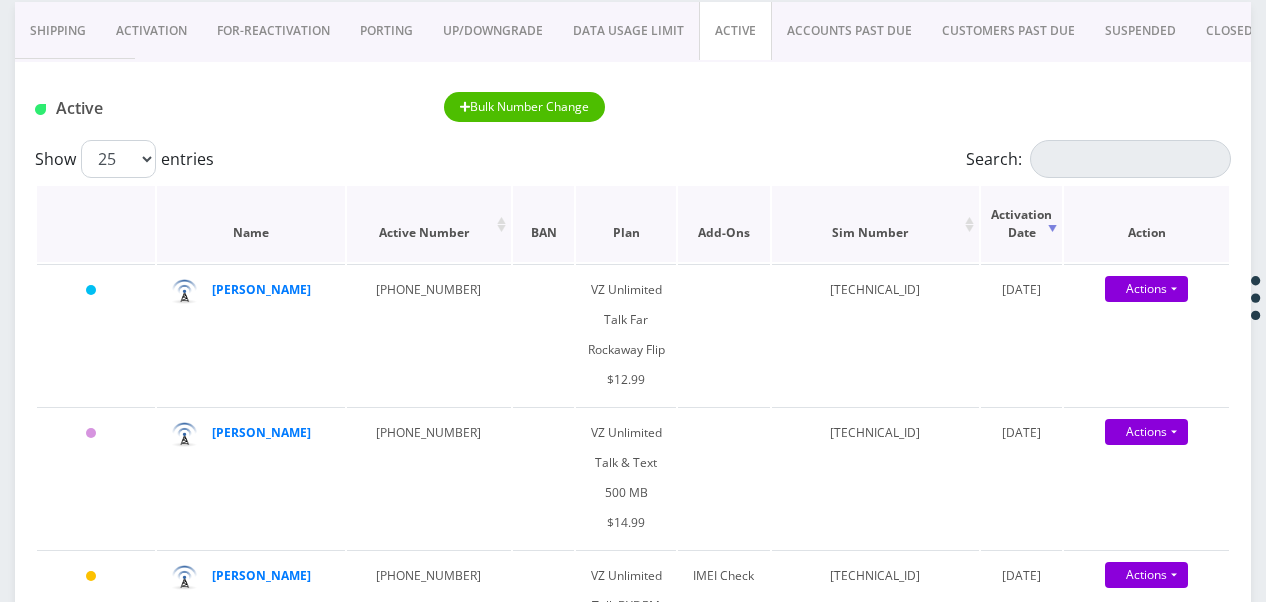 scroll, scrollTop: 200, scrollLeft: 0, axis: vertical 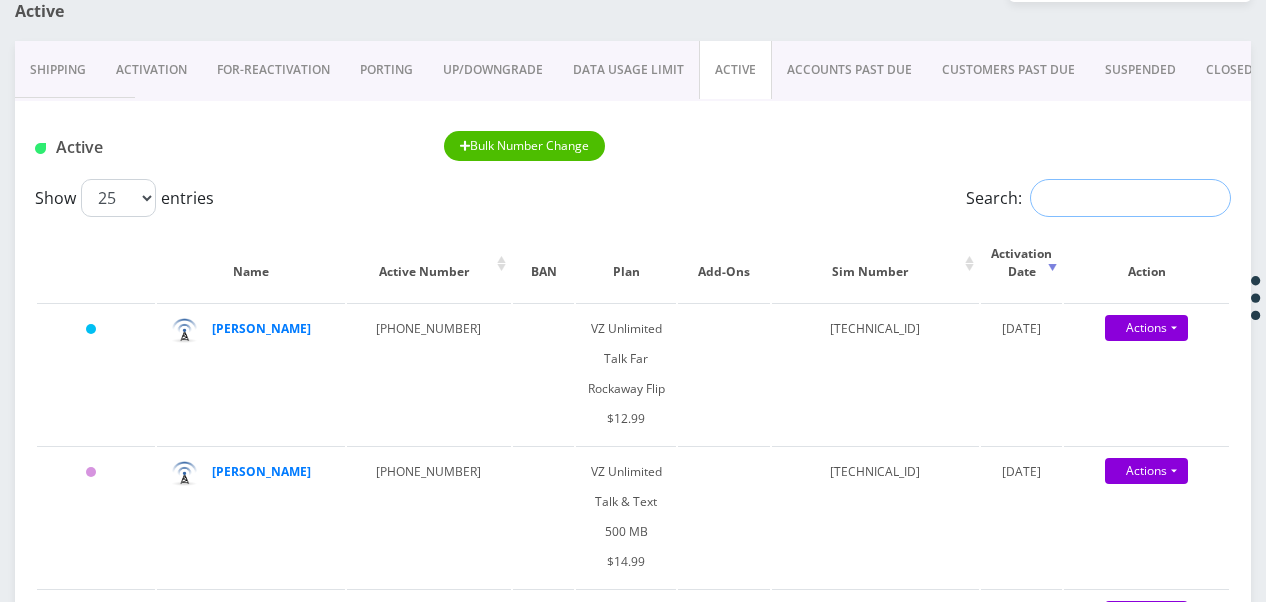click on "Search:" at bounding box center (1130, 198) 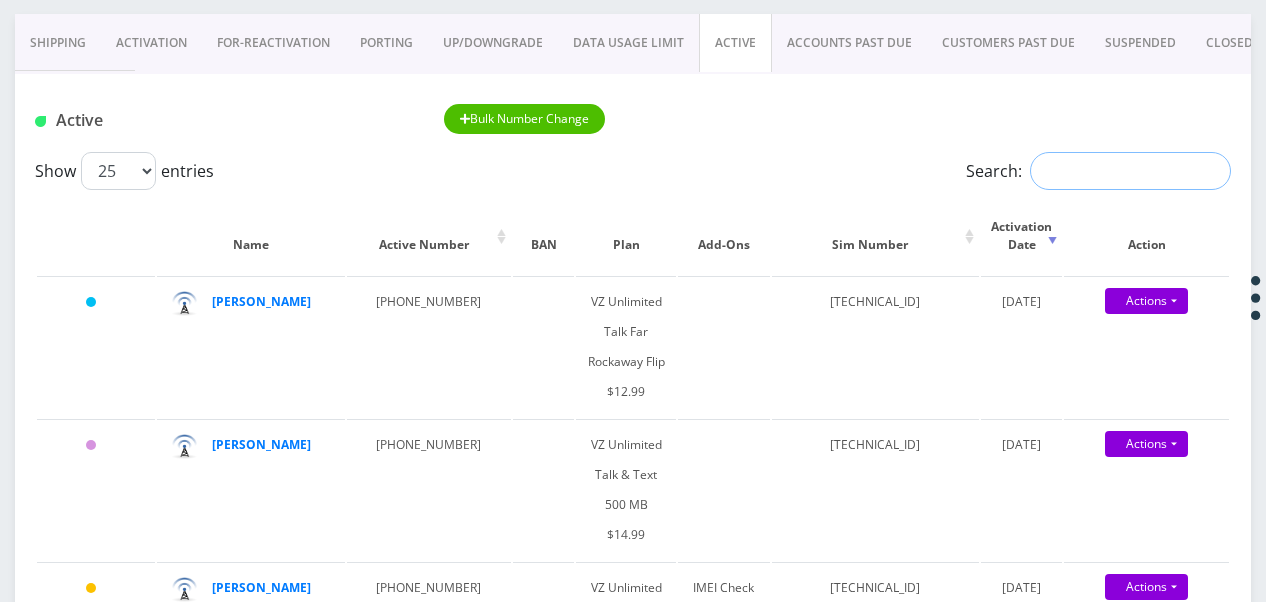 scroll, scrollTop: 200, scrollLeft: 0, axis: vertical 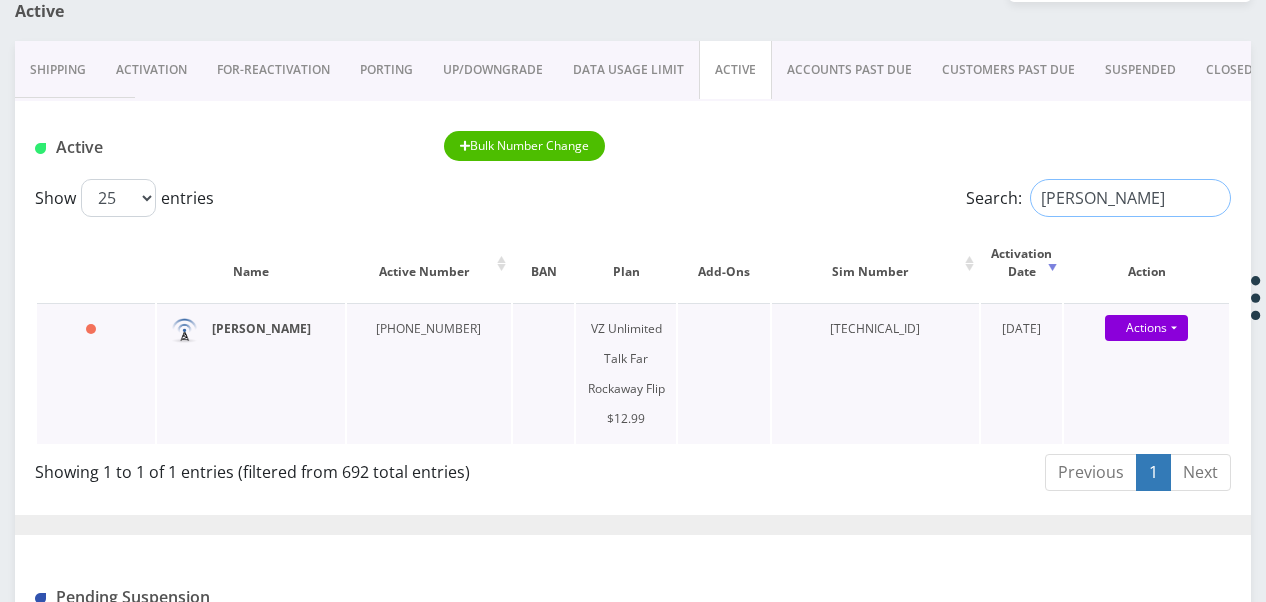 type on "danz" 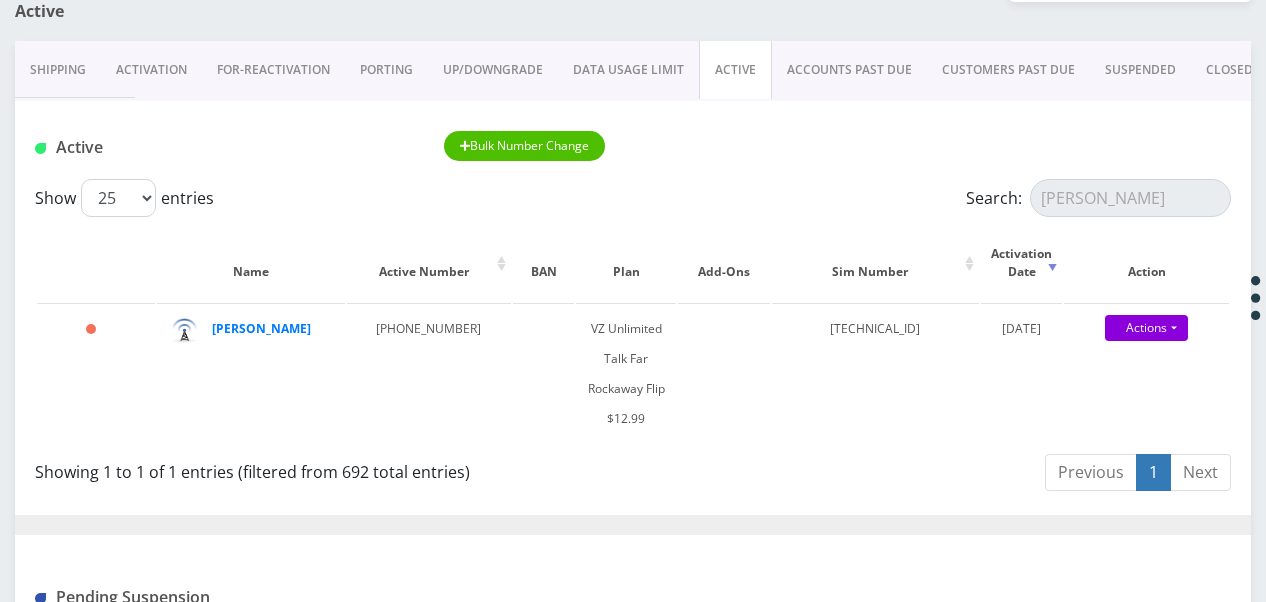 click on "ACCOUNTS PAST DUE" at bounding box center [849, 70] 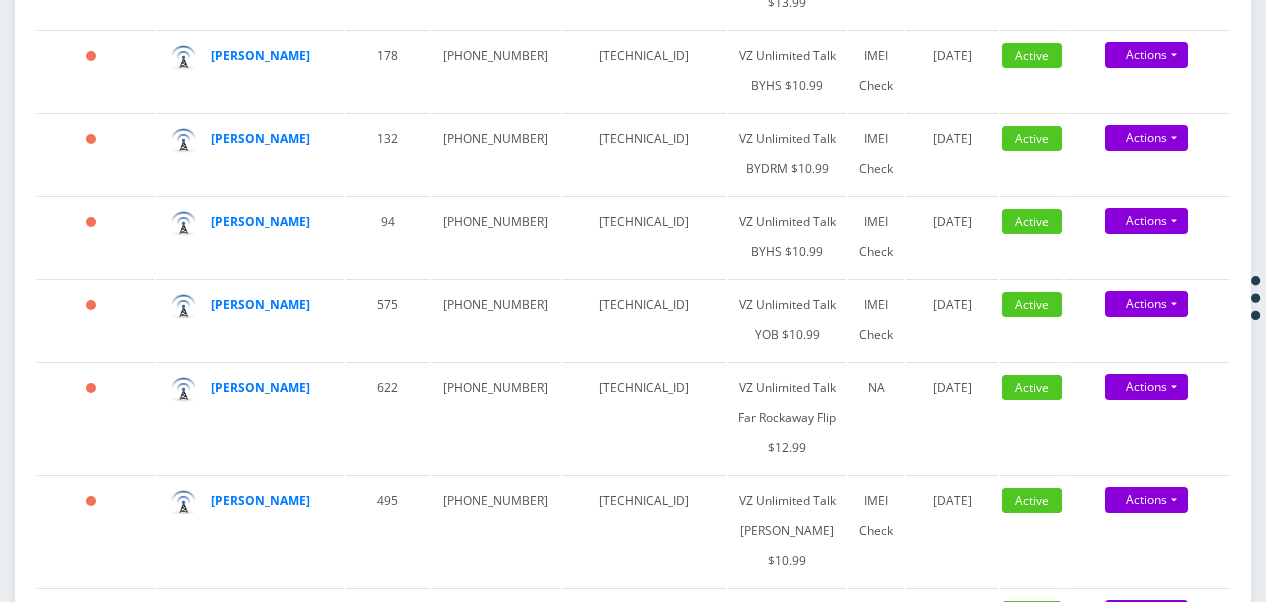 scroll, scrollTop: 1400, scrollLeft: 0, axis: vertical 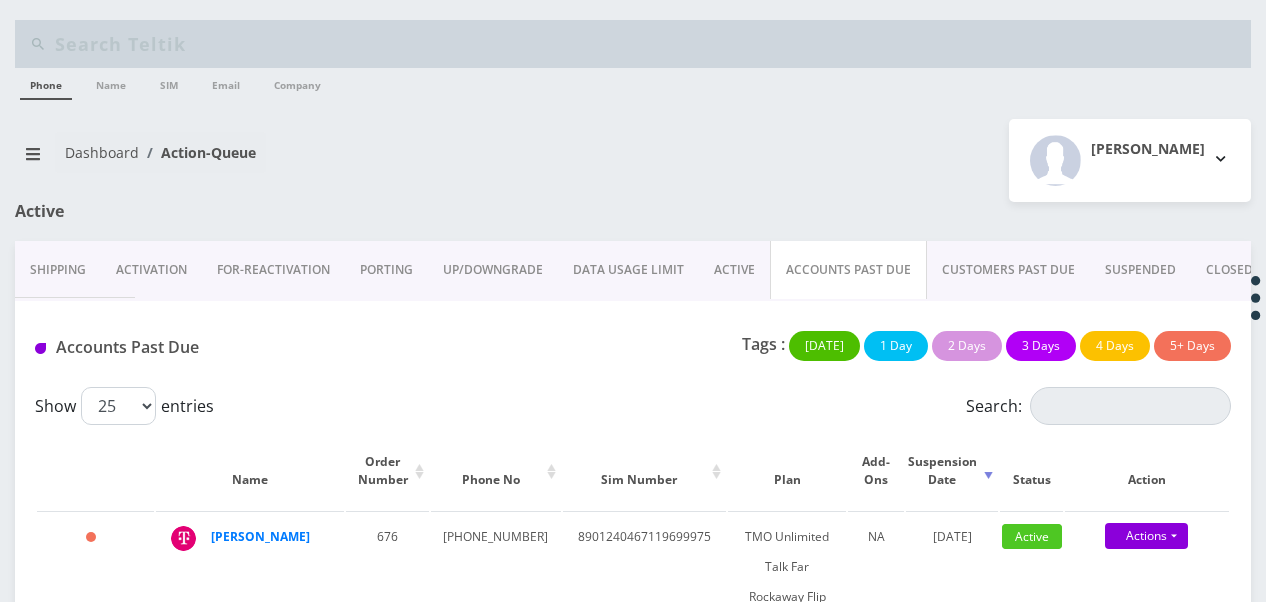 click on "ACTIVE" at bounding box center (734, 270) 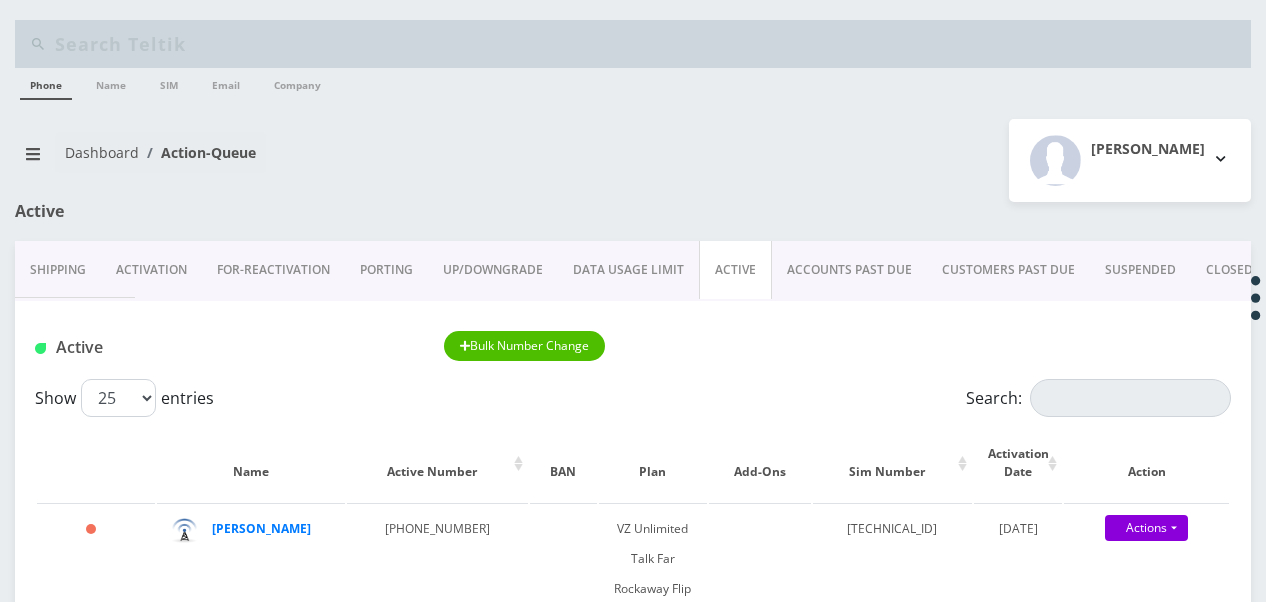 click on "ACCOUNTS PAST DUE" at bounding box center (849, 270) 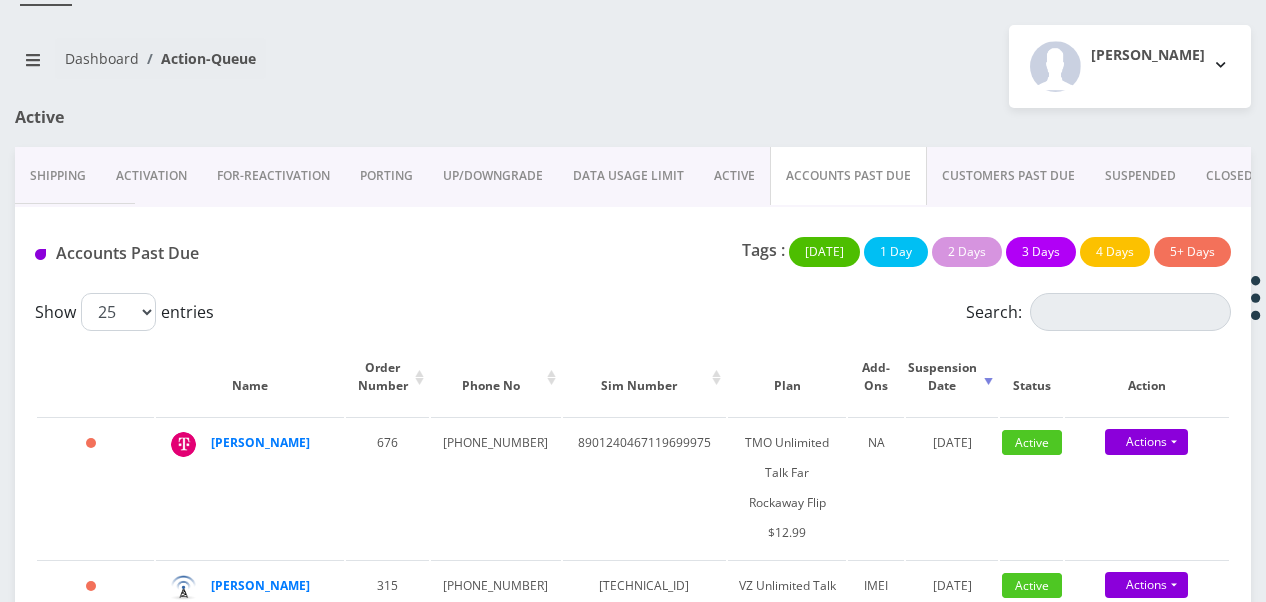 scroll, scrollTop: 93, scrollLeft: 0, axis: vertical 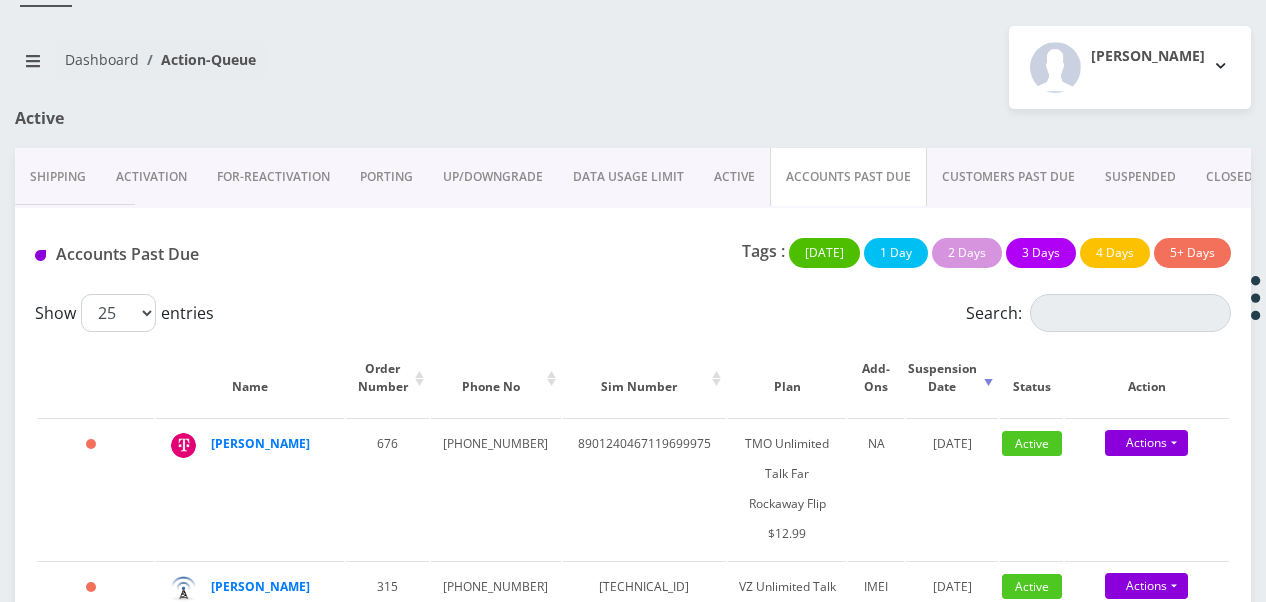 click on "ACTIVE" at bounding box center (734, 177) 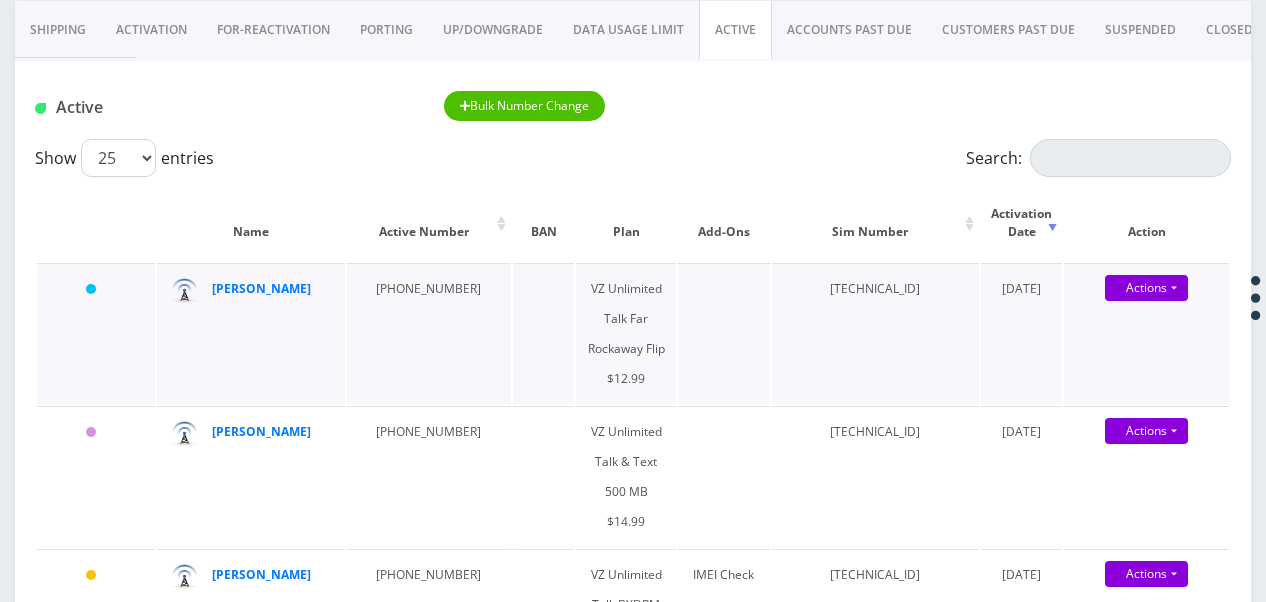 scroll, scrollTop: 93, scrollLeft: 0, axis: vertical 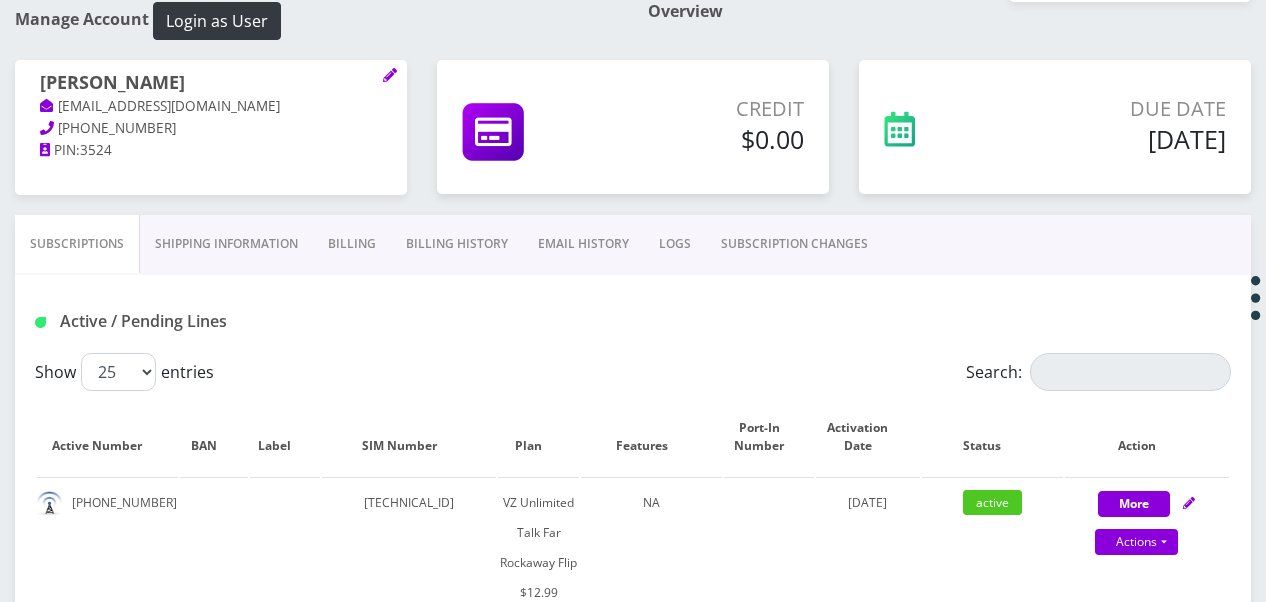 click on "Billing" at bounding box center [352, 244] 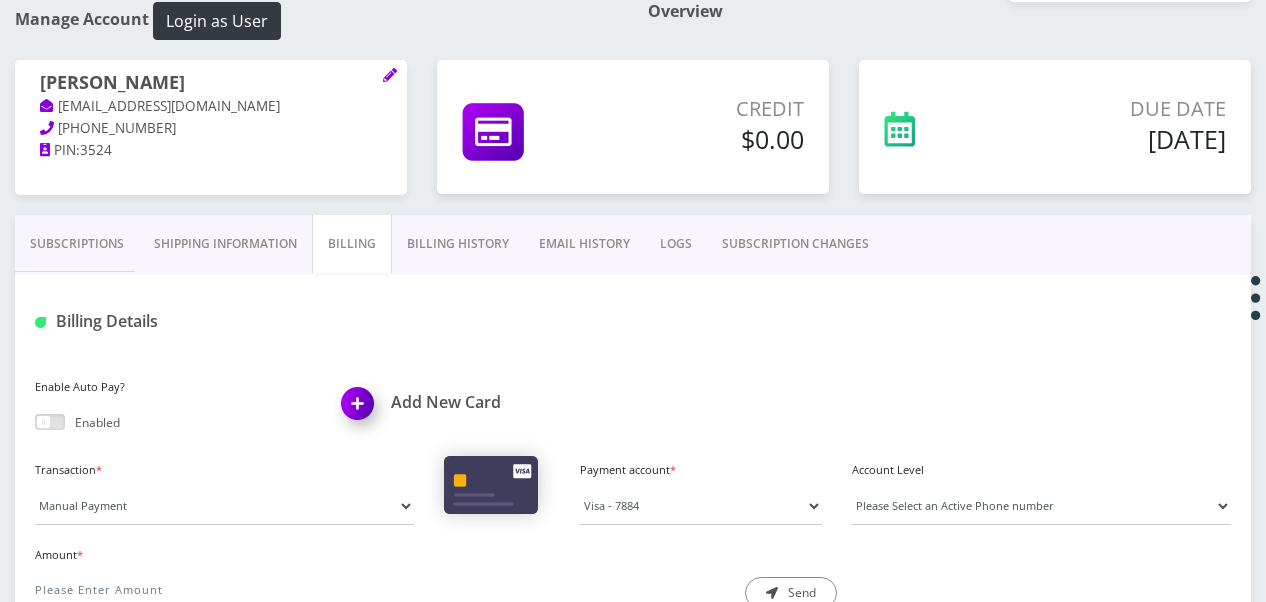 click on "Subscriptions" at bounding box center [77, 244] 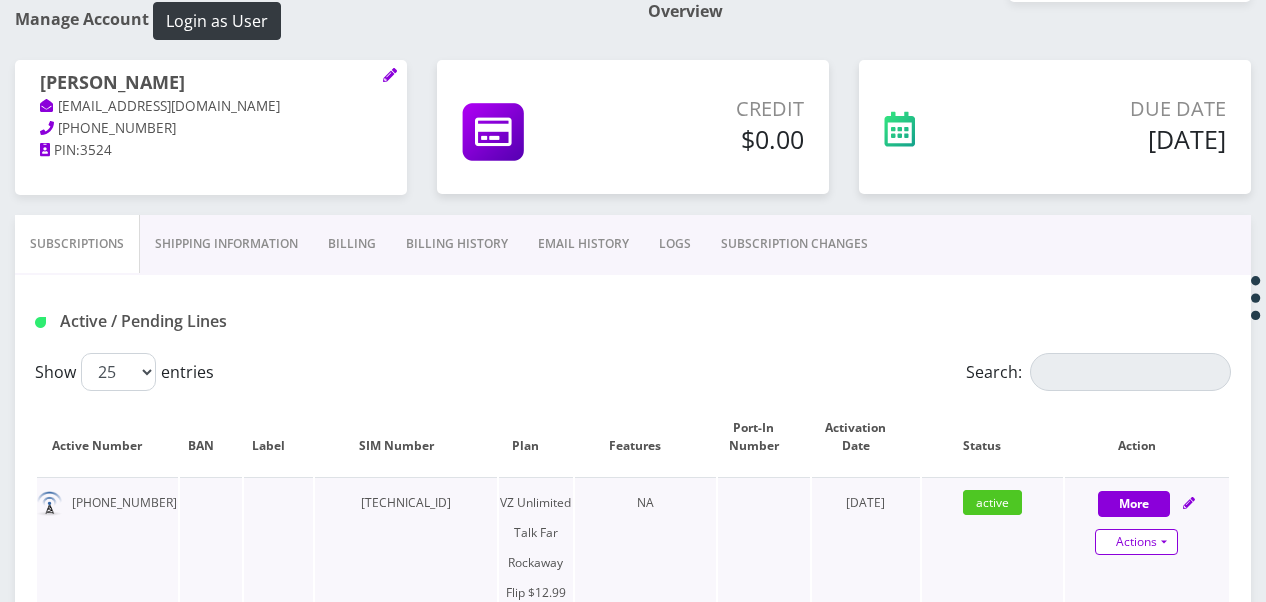 click on "Actions" at bounding box center [1136, 542] 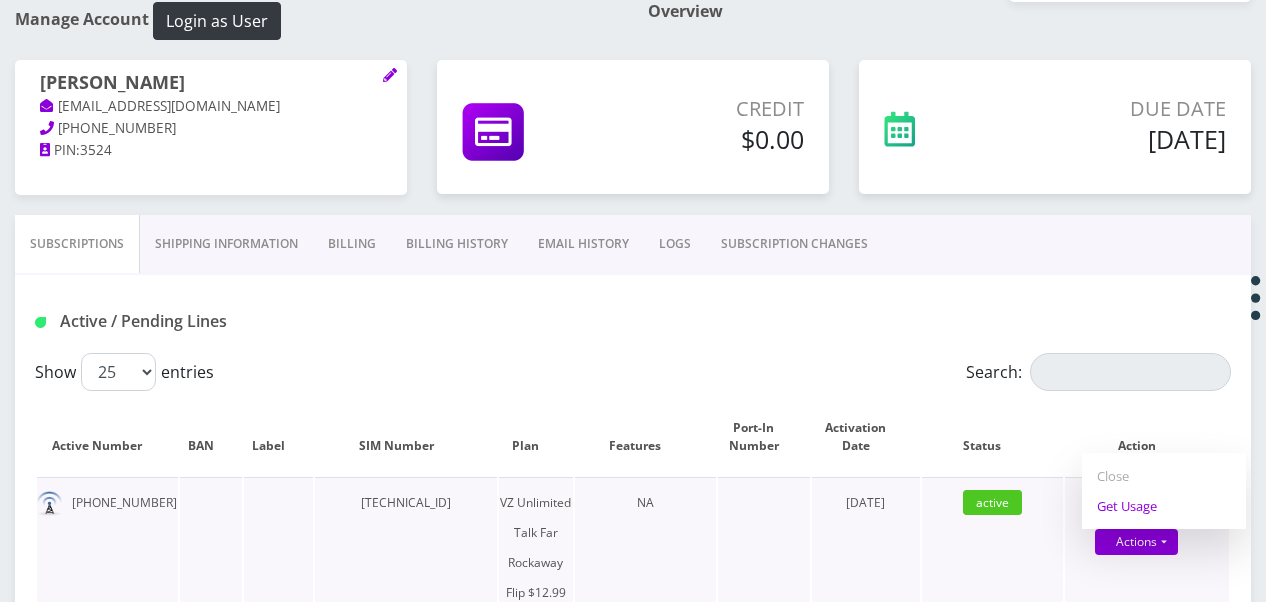 click on "Get Usage" at bounding box center (1164, 506) 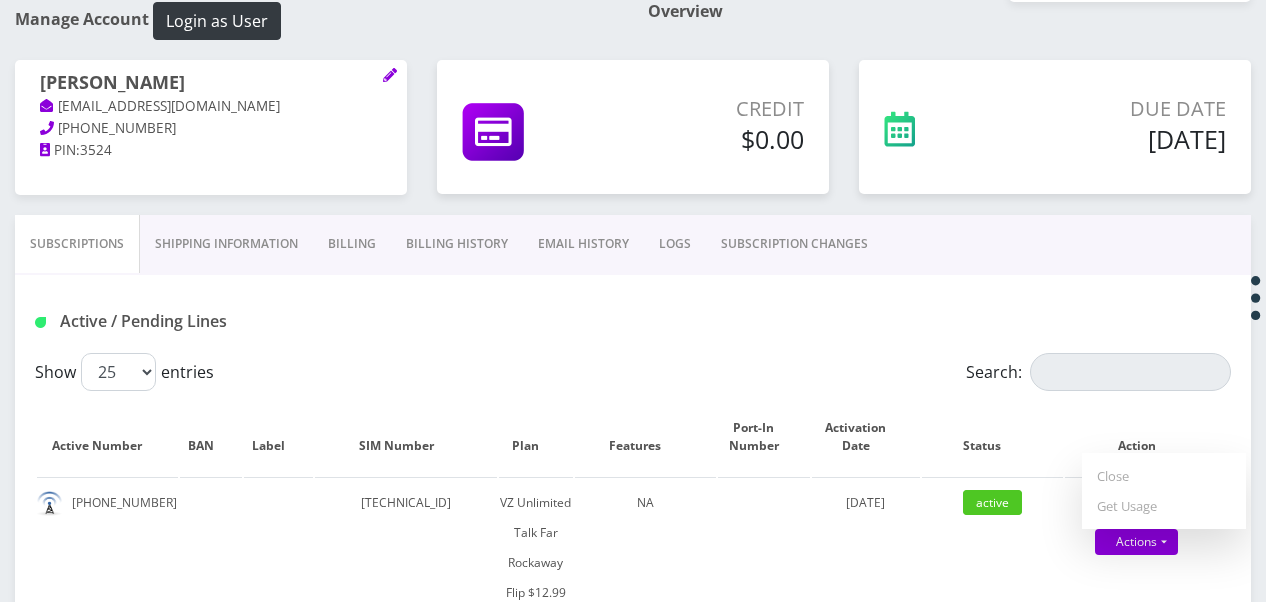 select on "372" 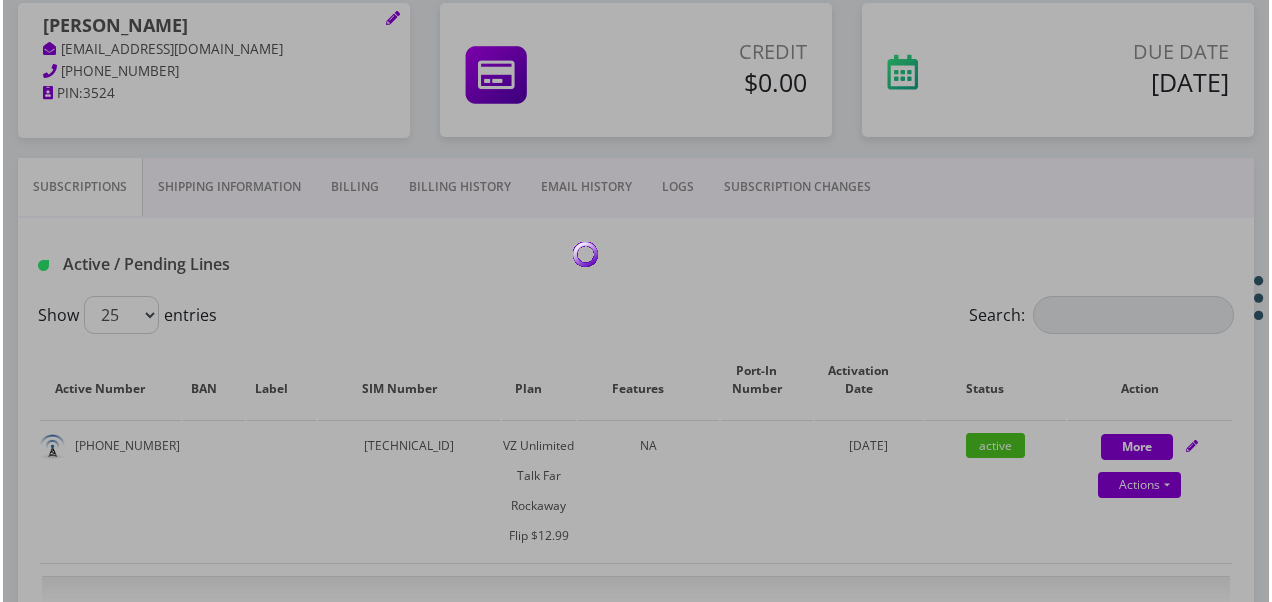 scroll, scrollTop: 300, scrollLeft: 0, axis: vertical 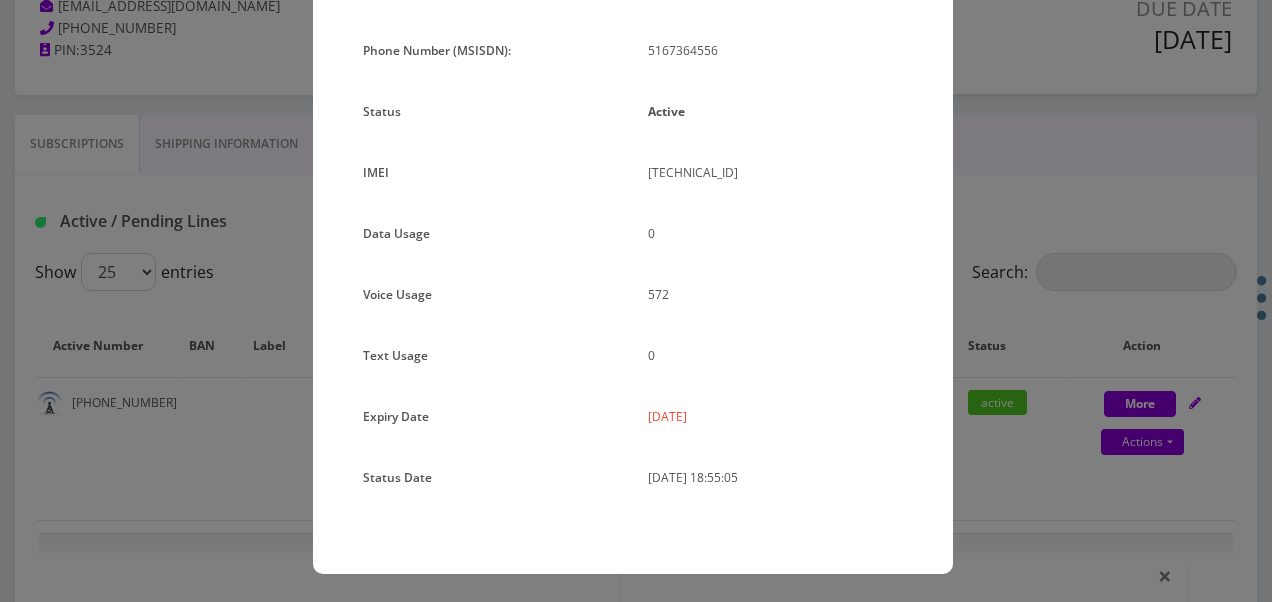 click on "×
Subscription Info
Plan Name
TT 4G Monthly Unlimited Voice Plan
Phone Number (MSISDN):
5167364556
Status
Active
IMEI
[TECHNICAL_ID]
Data Usage" at bounding box center [636, 301] 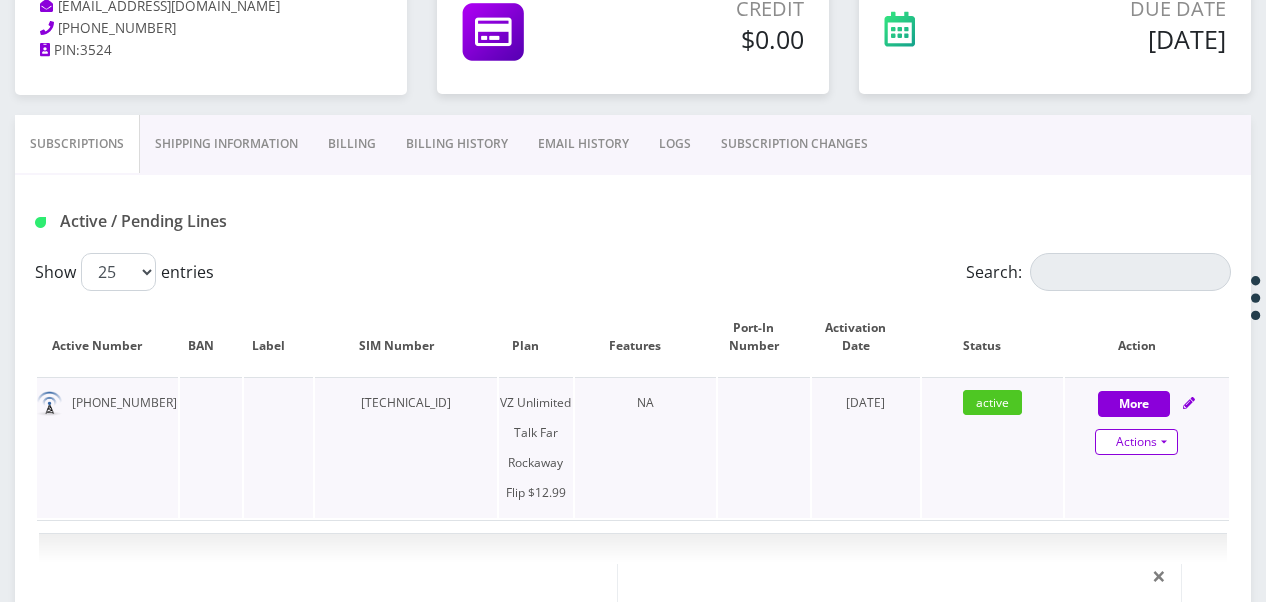 click on "Actions" at bounding box center [1136, 442] 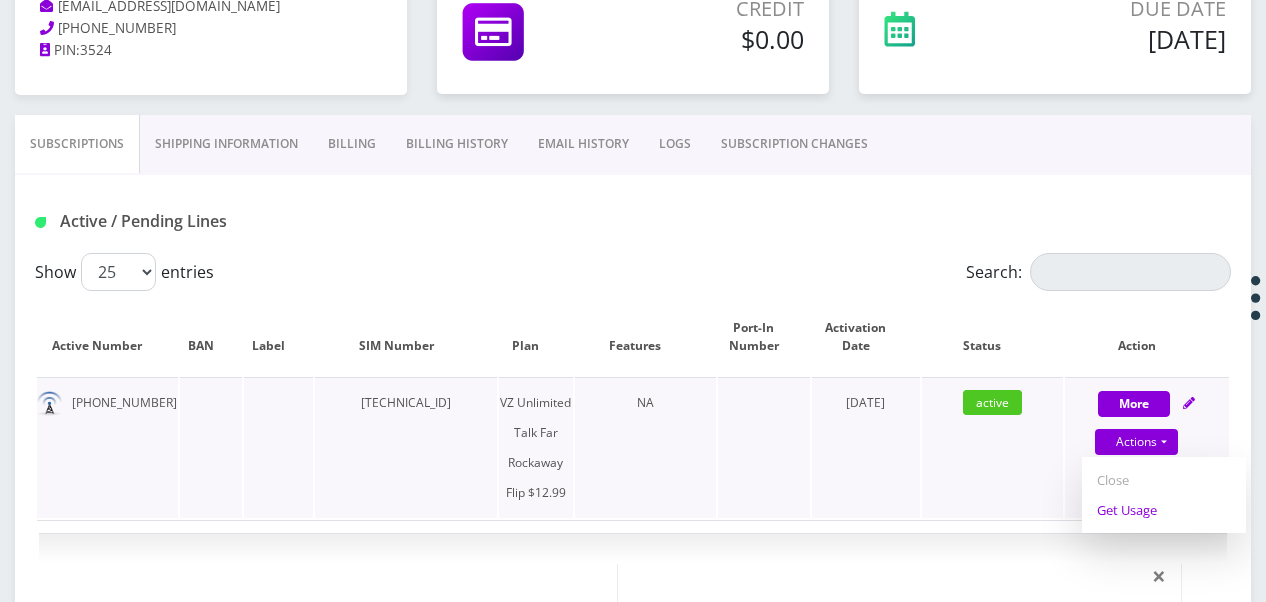 click on "Get Usage" at bounding box center [1164, 510] 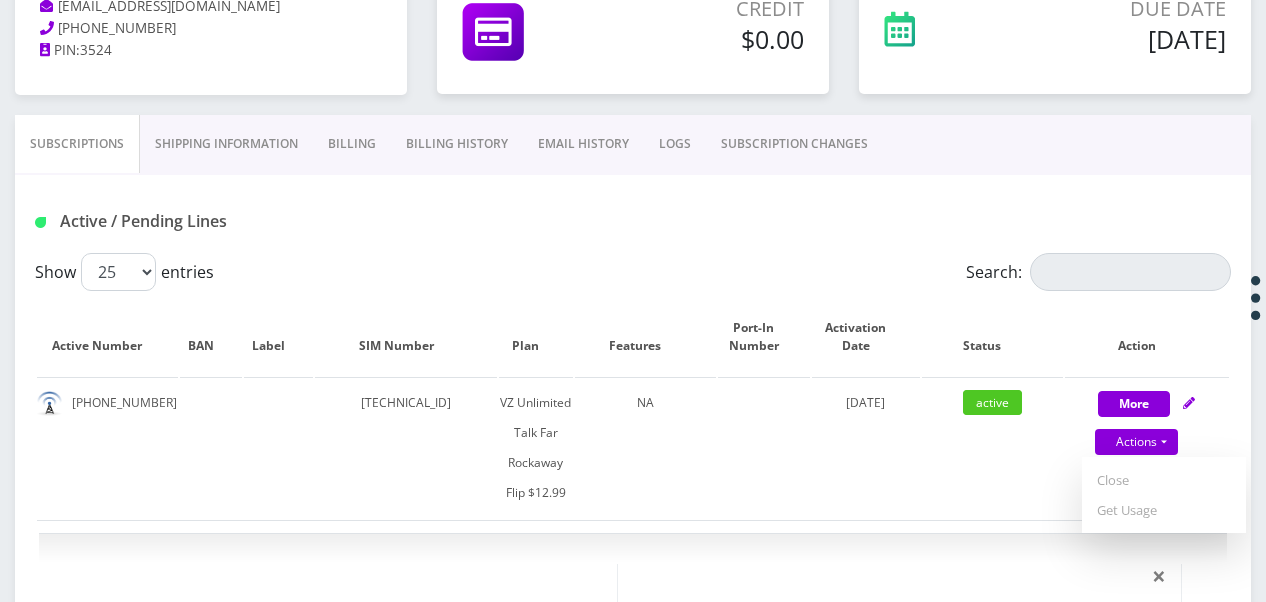 select on "372" 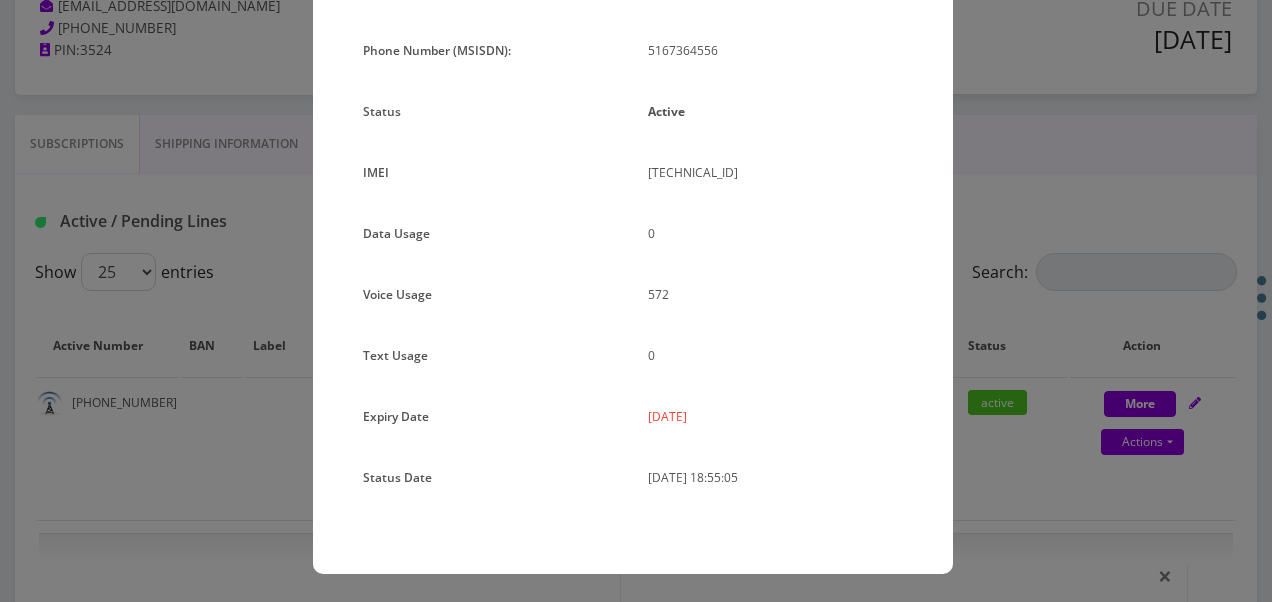 scroll, scrollTop: 0, scrollLeft: 0, axis: both 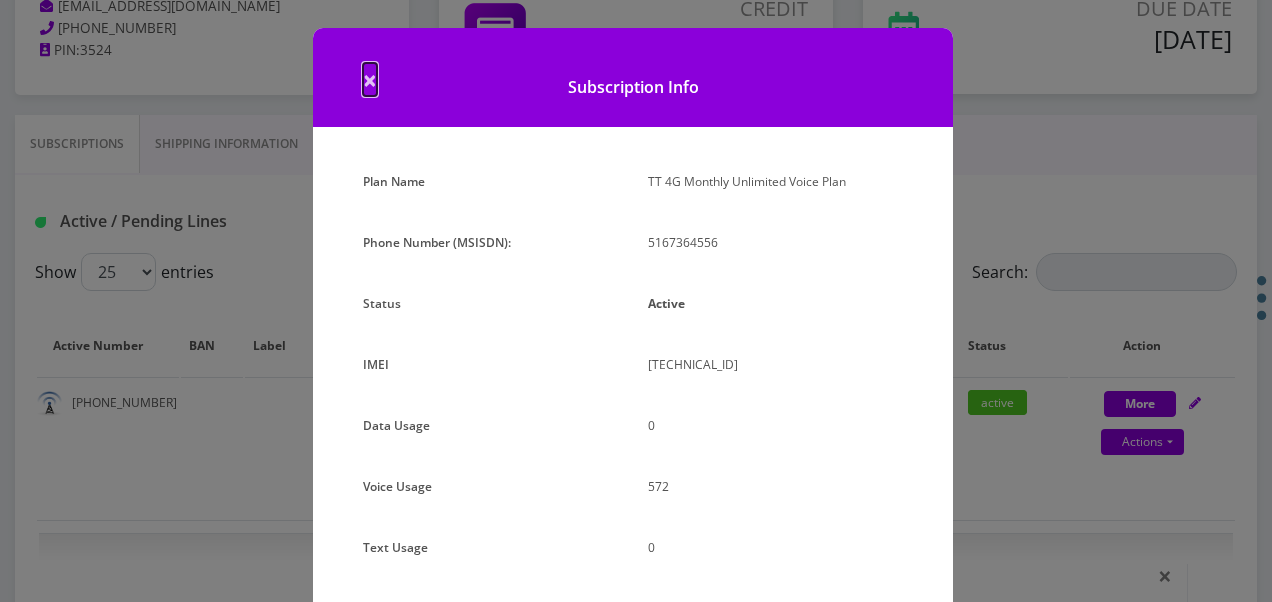 click on "×" at bounding box center (370, 79) 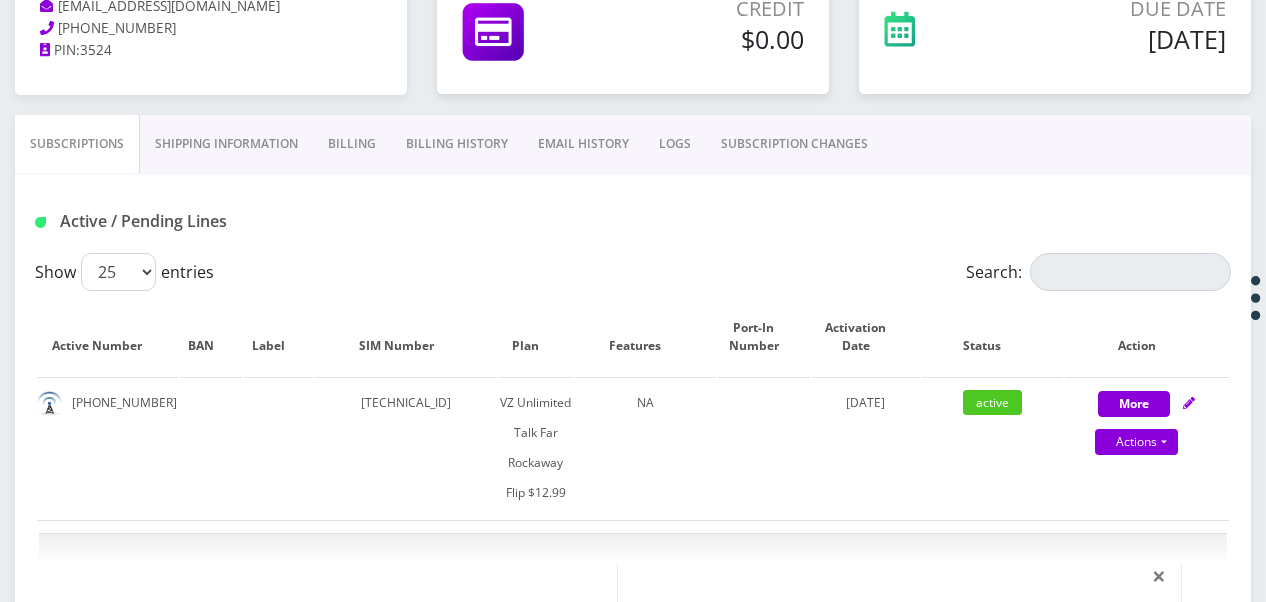 click on "Billing" at bounding box center [352, 144] 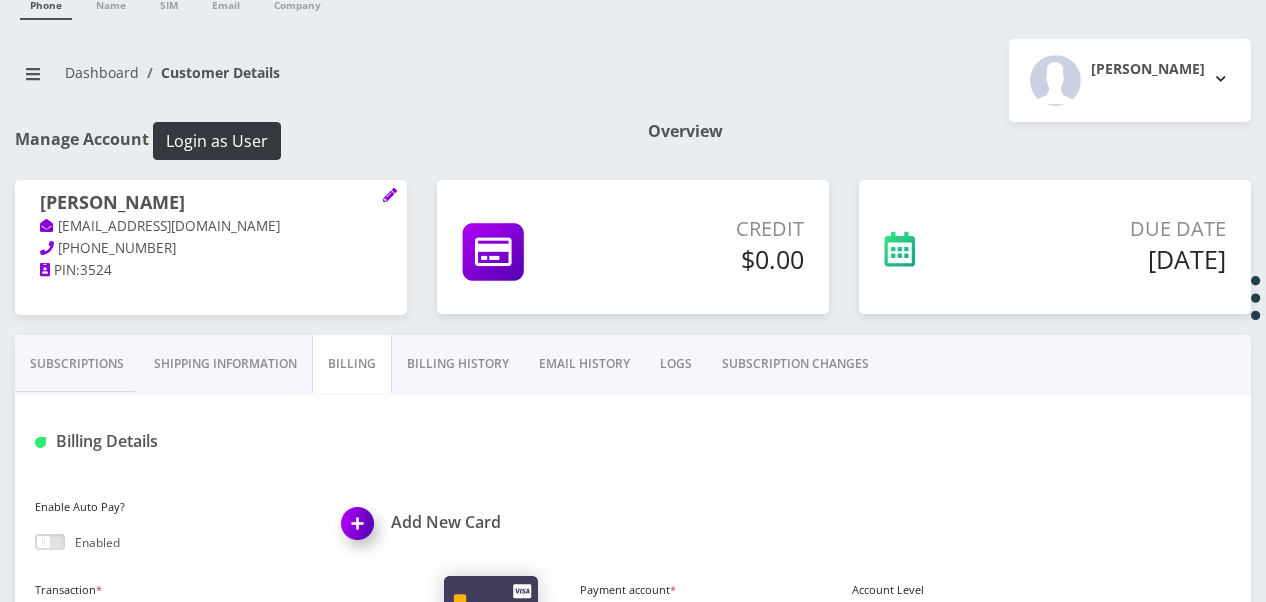scroll, scrollTop: 300, scrollLeft: 0, axis: vertical 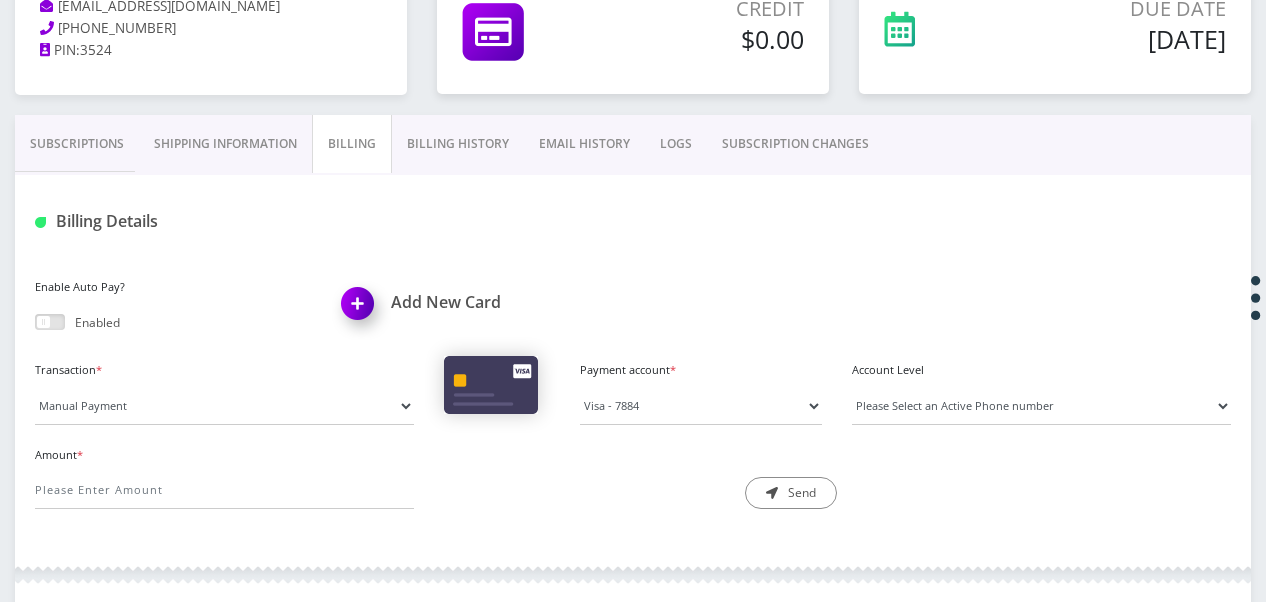 click on "Subscriptions" at bounding box center (77, 144) 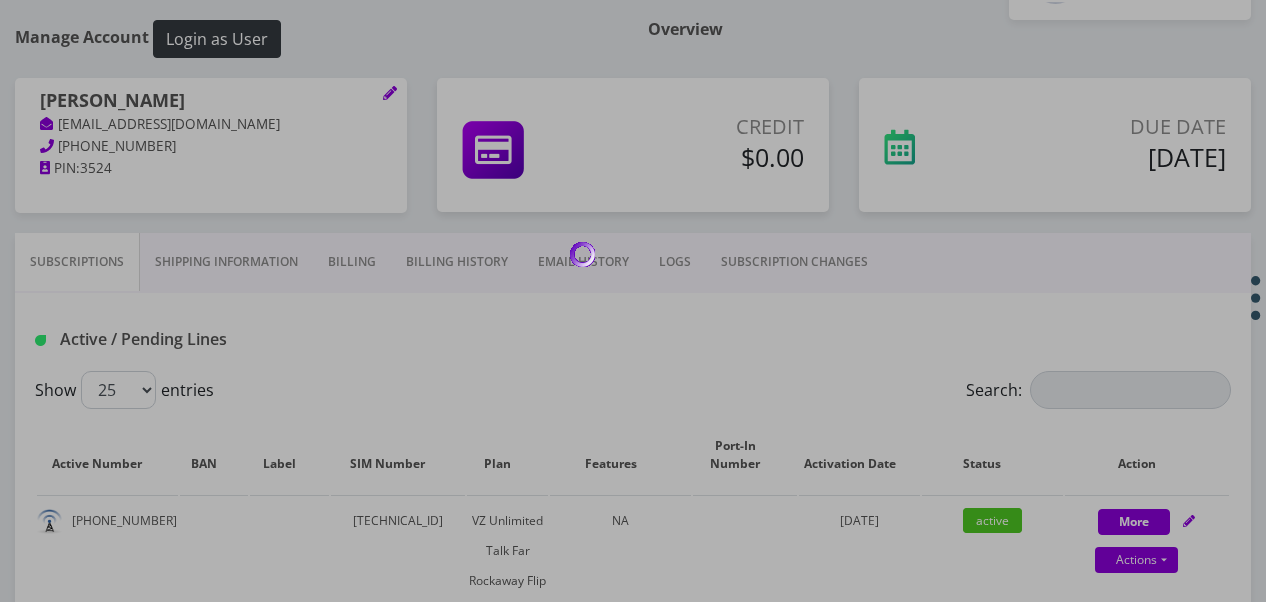 scroll, scrollTop: 0, scrollLeft: 0, axis: both 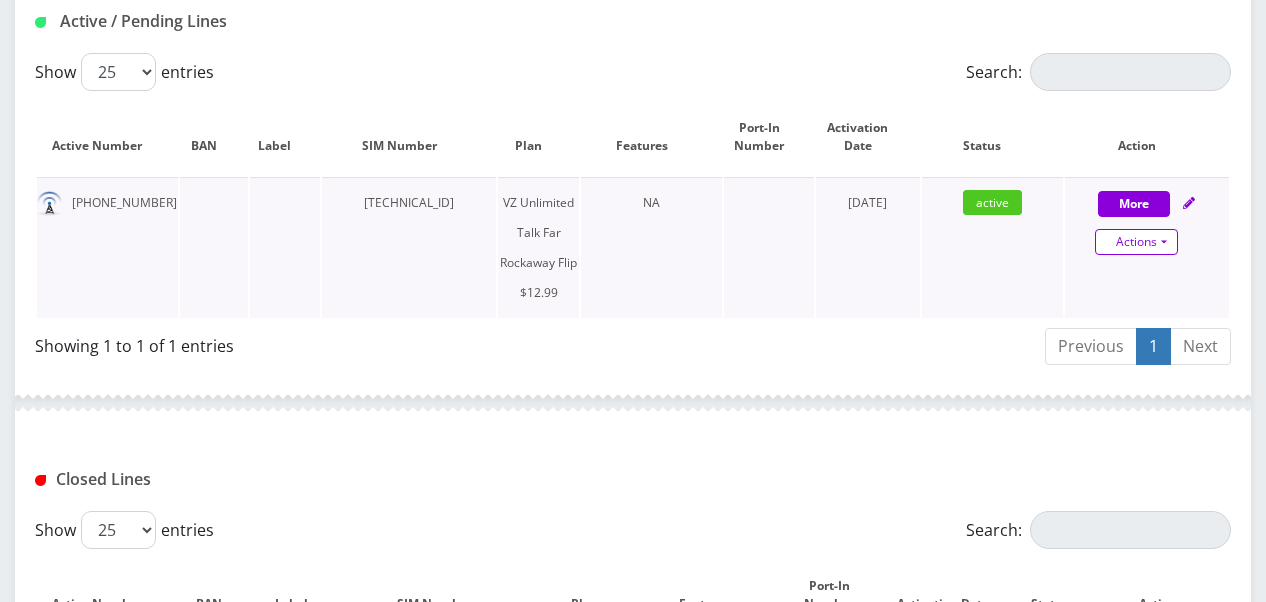 click on "Actions" at bounding box center (1136, 242) 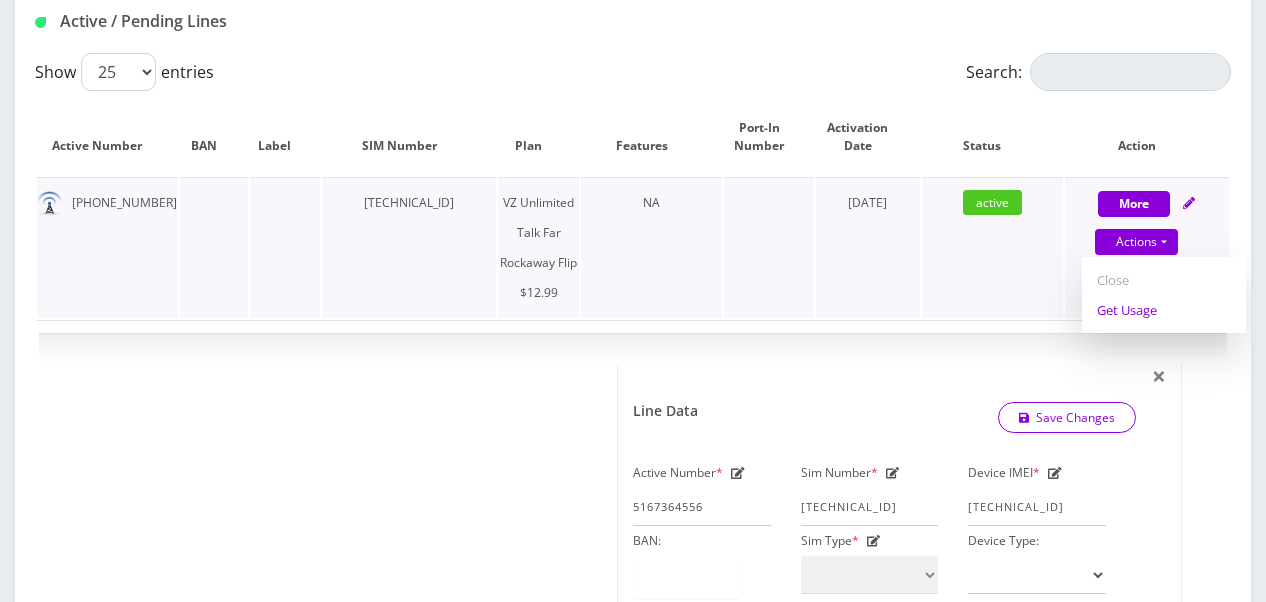 click on "Get Usage" at bounding box center [1164, 310] 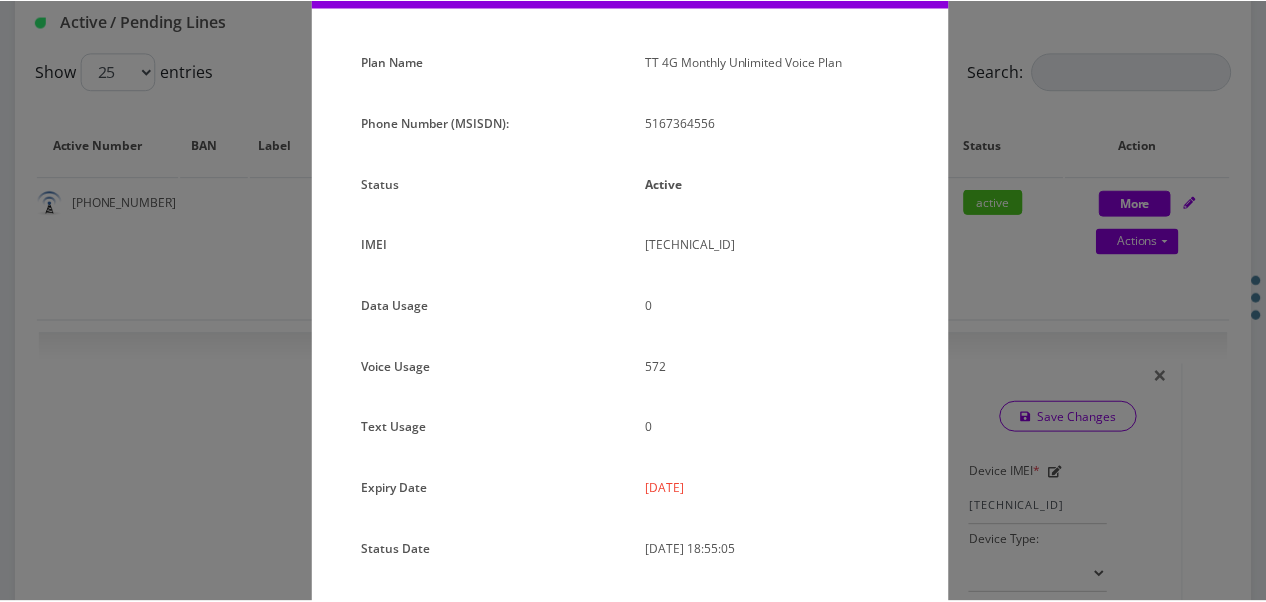 scroll, scrollTop: 192, scrollLeft: 0, axis: vertical 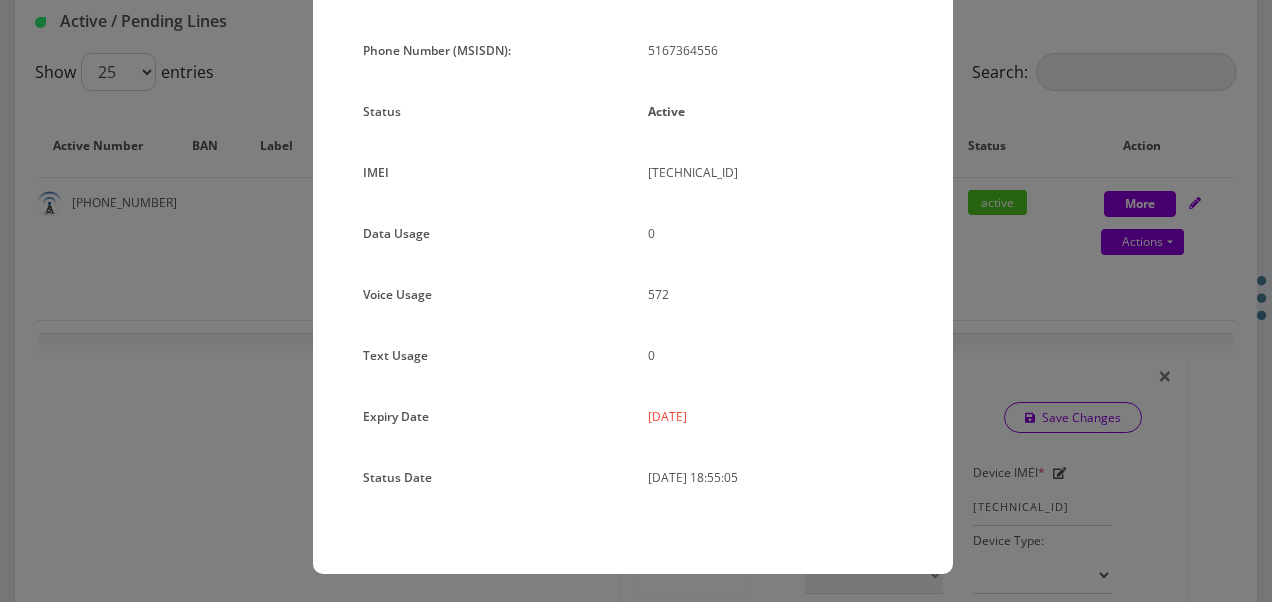 click on "×
Subscription Info
Plan Name
TT 4G Monthly Unlimited Voice Plan
Phone Number (MSISDN):
5167364556
Status
Active
IMEI
[TECHNICAL_ID]
Data Usage" at bounding box center (636, 301) 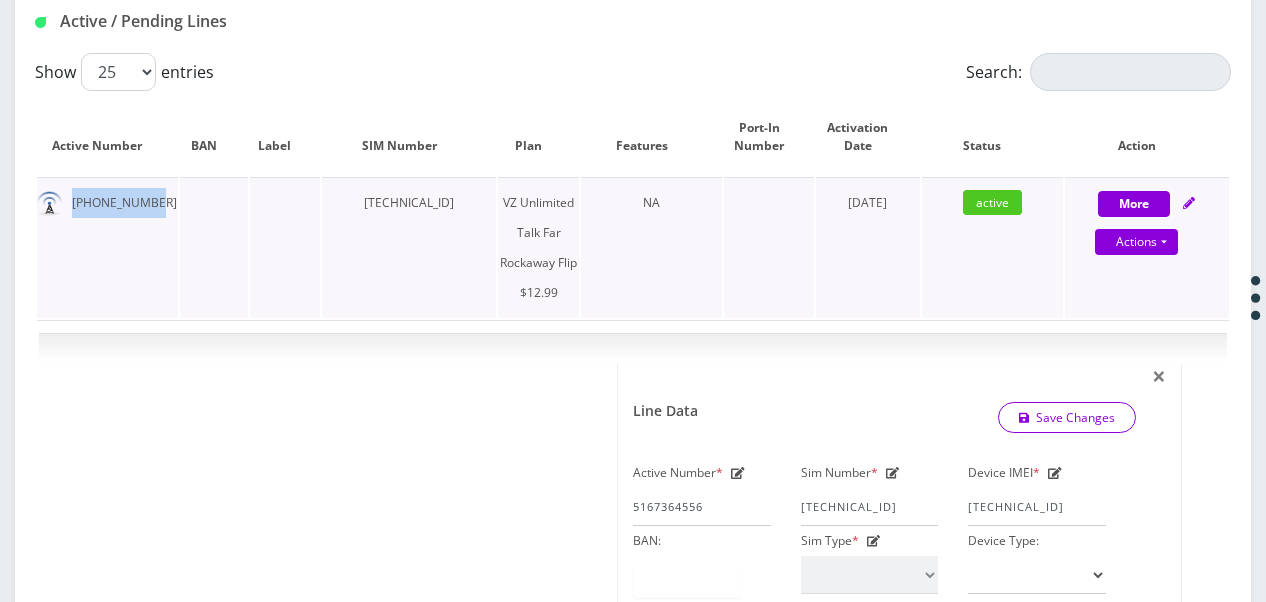 drag, startPoint x: 68, startPoint y: 208, endPoint x: 145, endPoint y: 212, distance: 77.10383 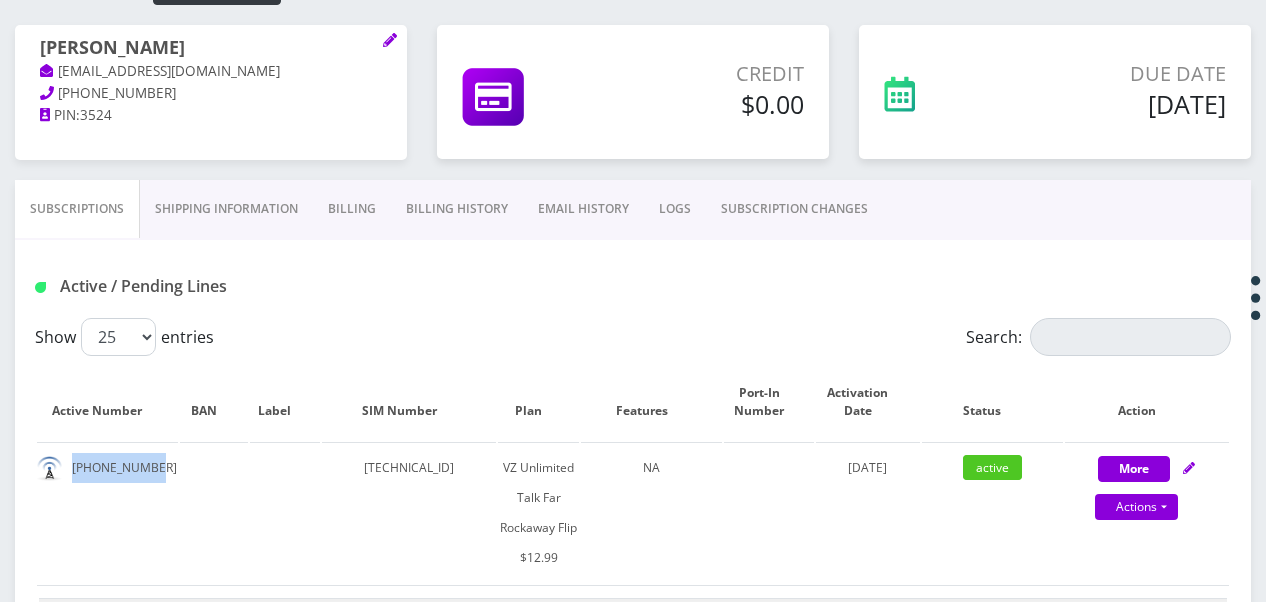 scroll, scrollTop: 100, scrollLeft: 0, axis: vertical 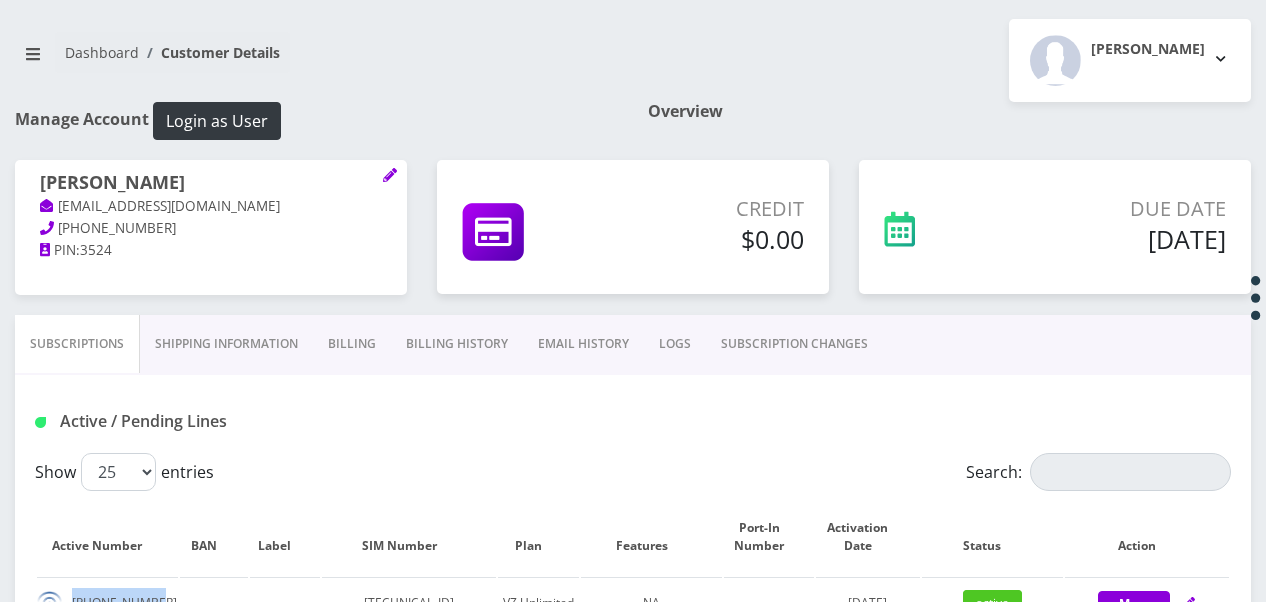 click on "Billing" at bounding box center [352, 344] 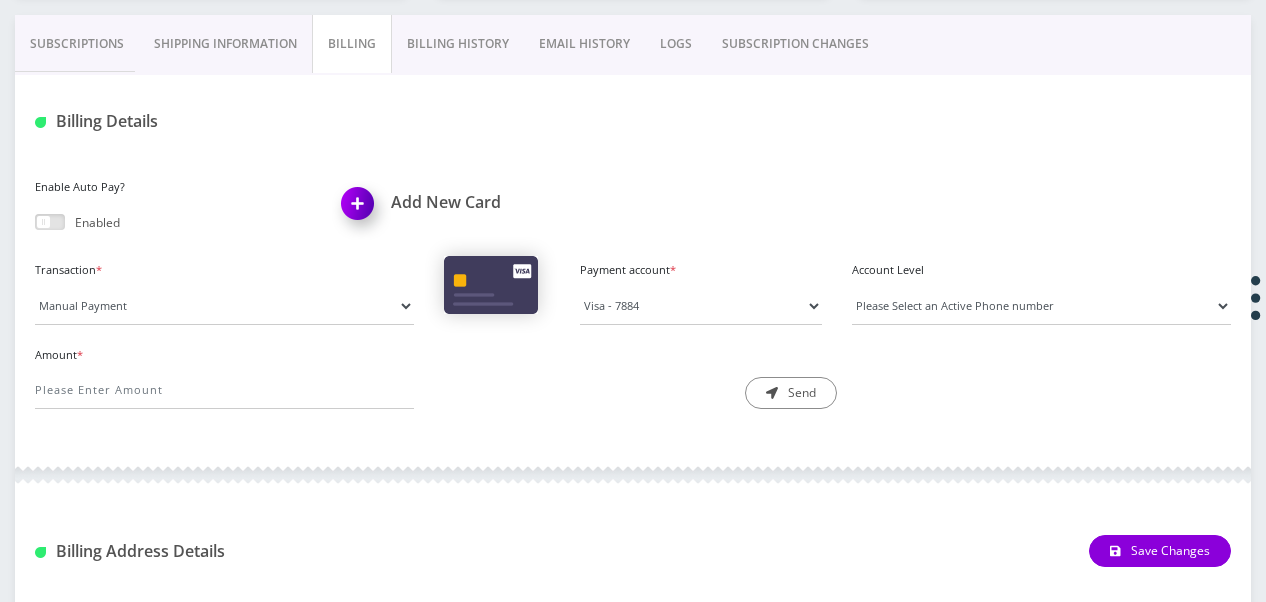 scroll, scrollTop: 300, scrollLeft: 0, axis: vertical 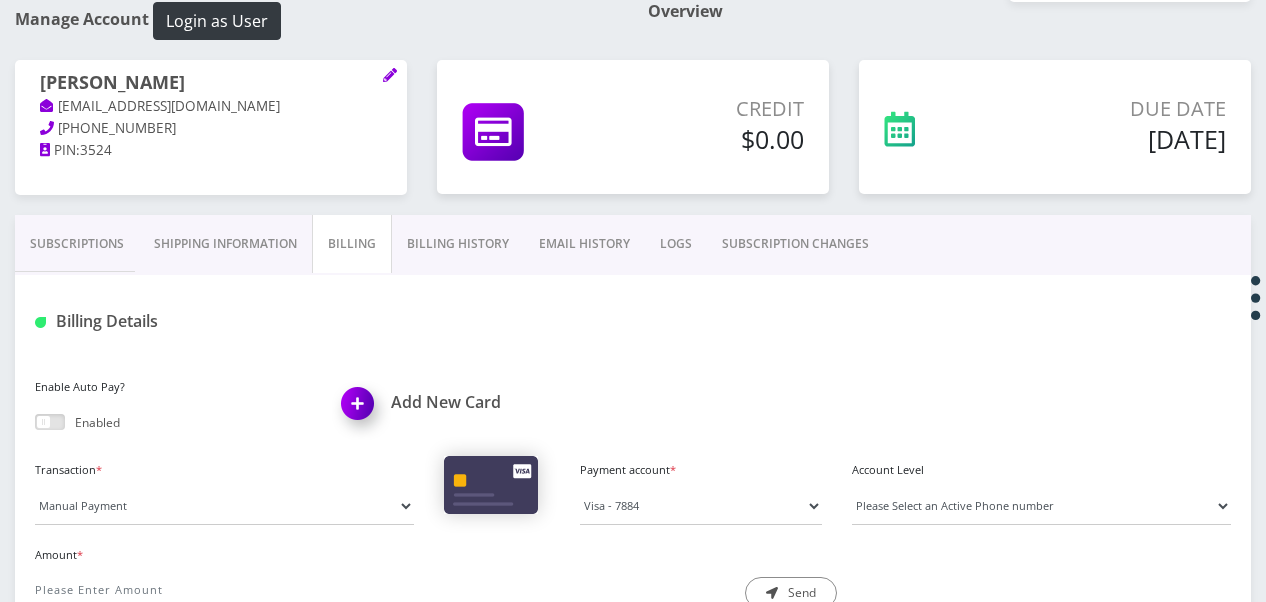 drag, startPoint x: 197, startPoint y: 78, endPoint x: 34, endPoint y: 83, distance: 163.07668 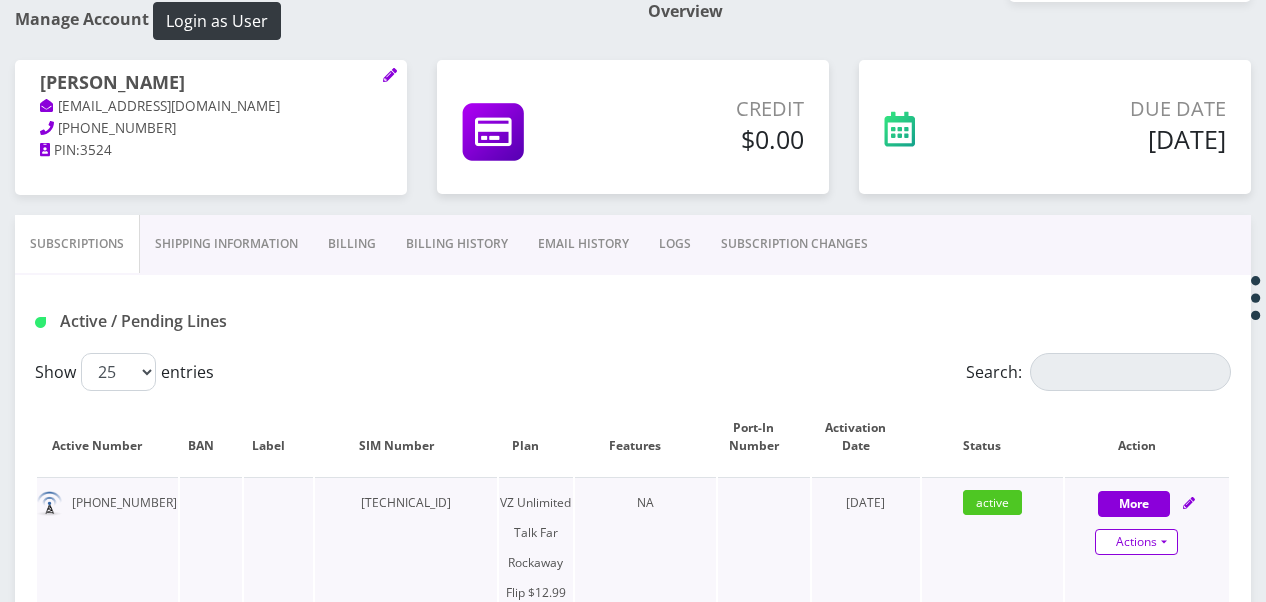 click on "Actions" at bounding box center (1136, 542) 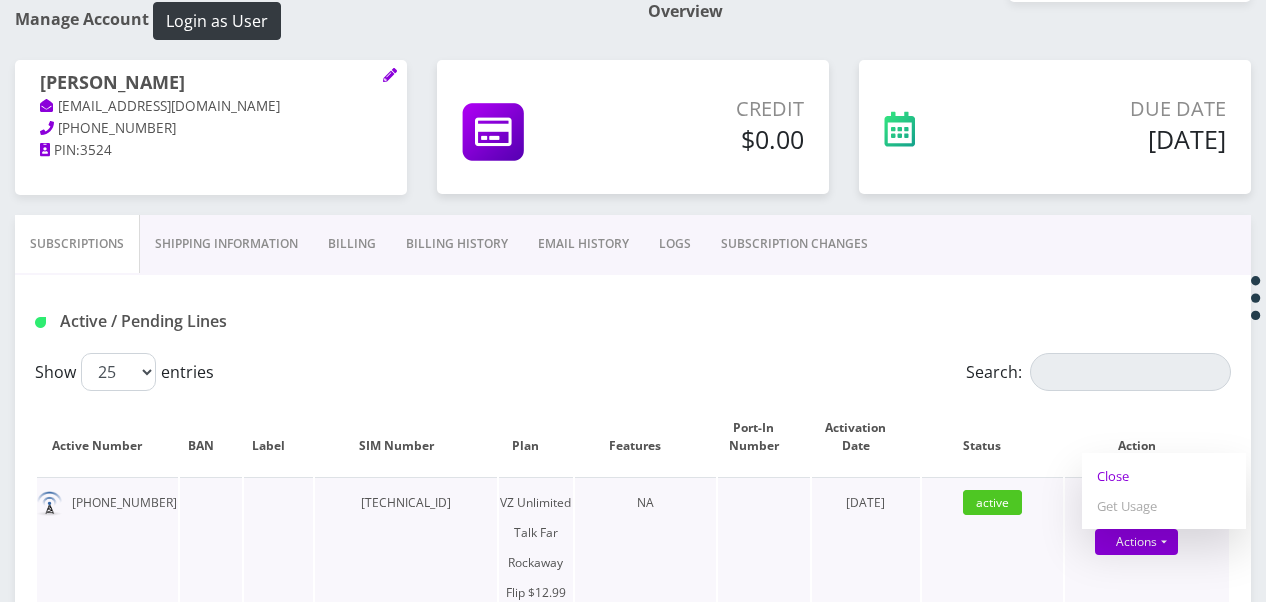 click on "Close" at bounding box center [1164, 476] 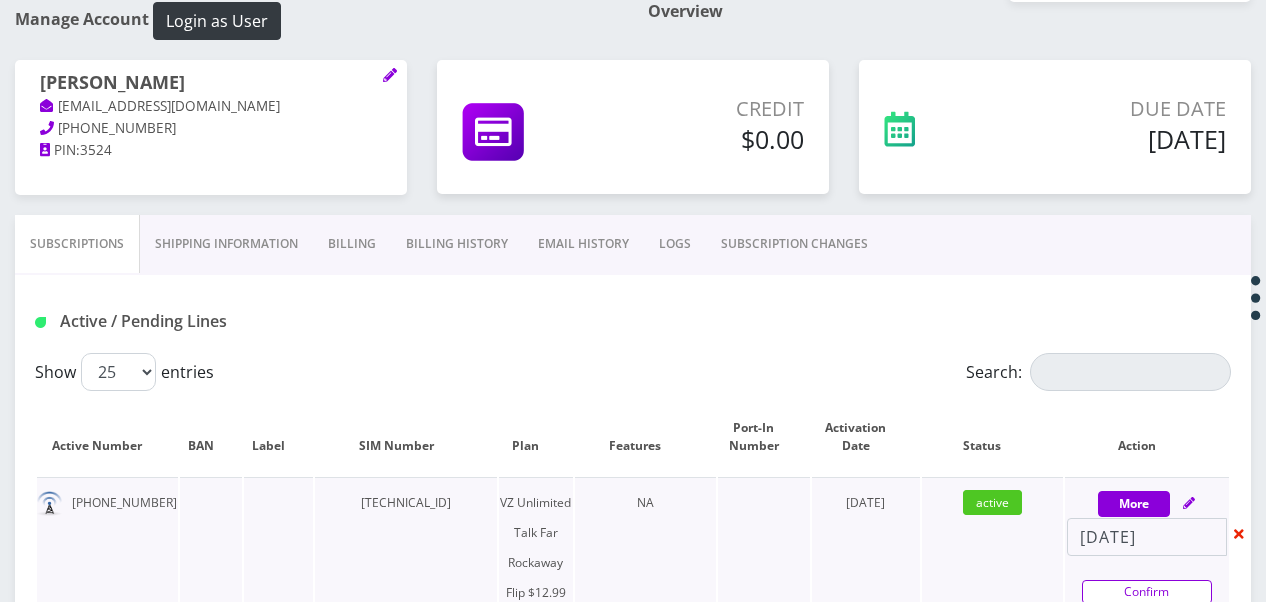 click on "Confirm" at bounding box center (1147, 592) 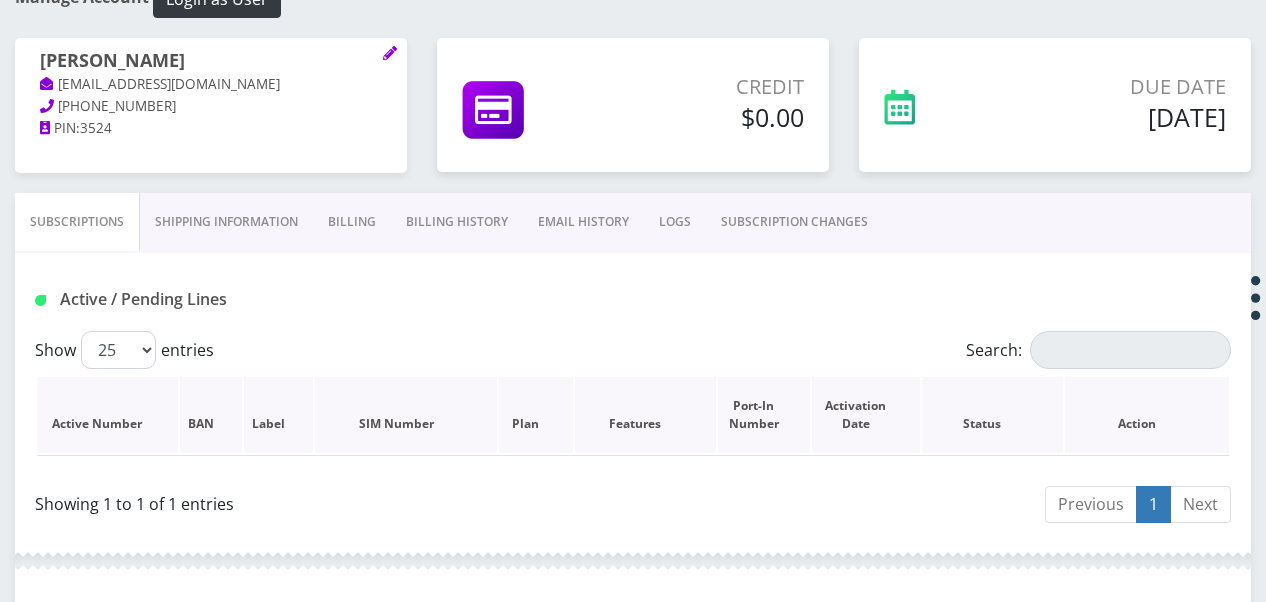 scroll, scrollTop: 165, scrollLeft: 0, axis: vertical 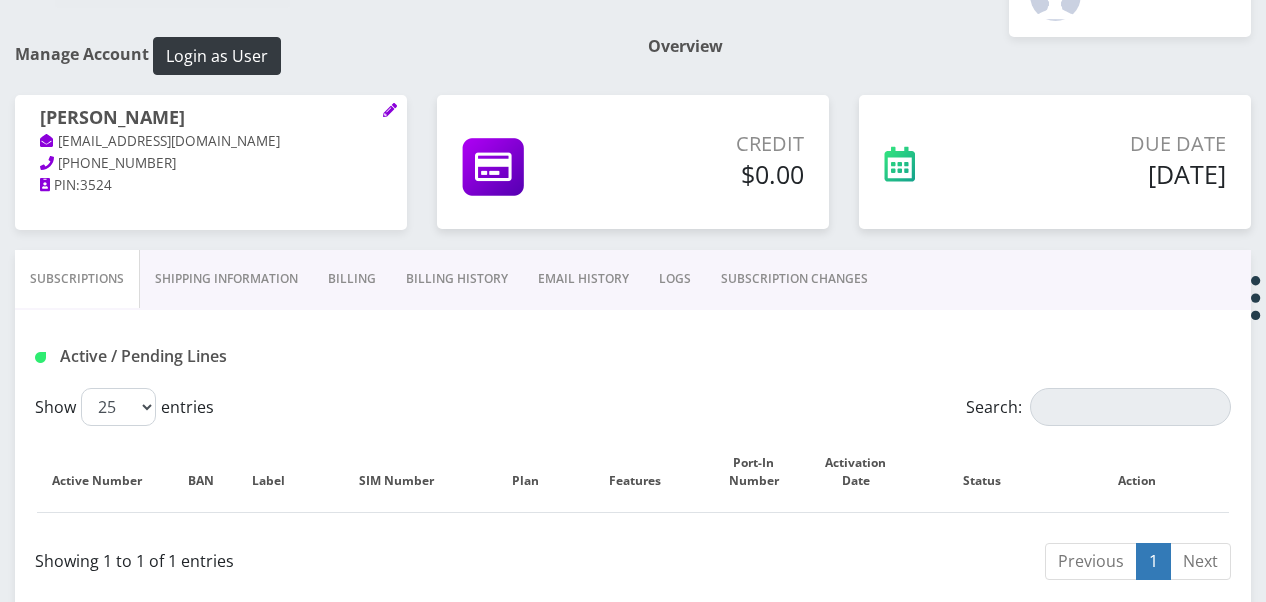 click on "Billing" at bounding box center [352, 279] 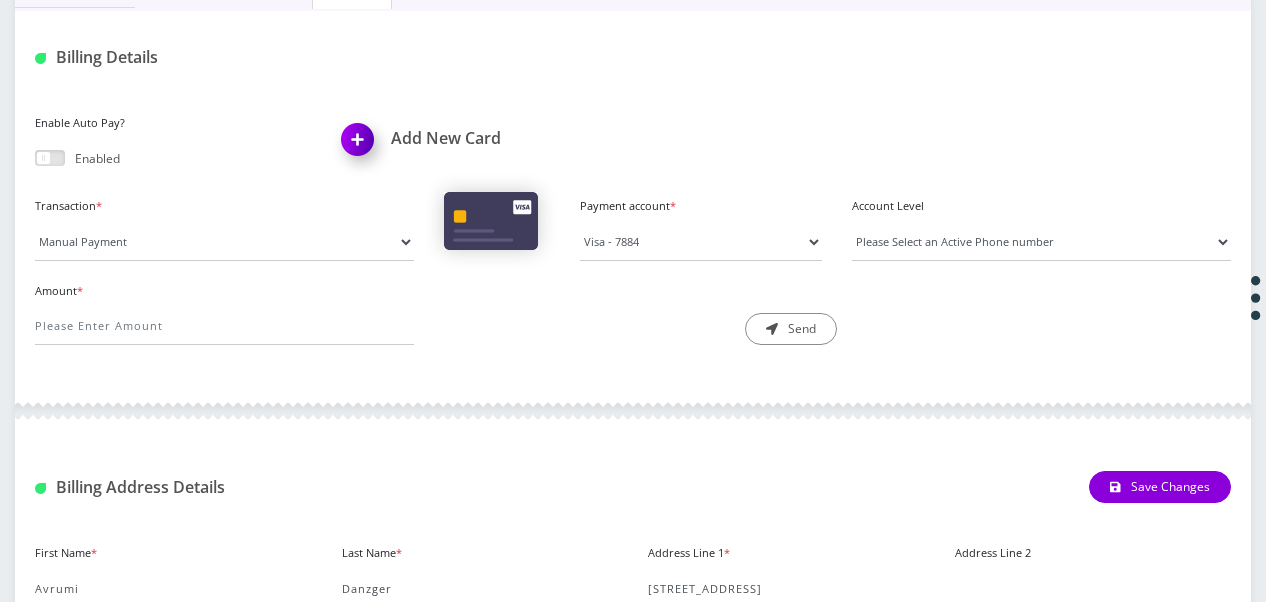 scroll, scrollTop: 465, scrollLeft: 0, axis: vertical 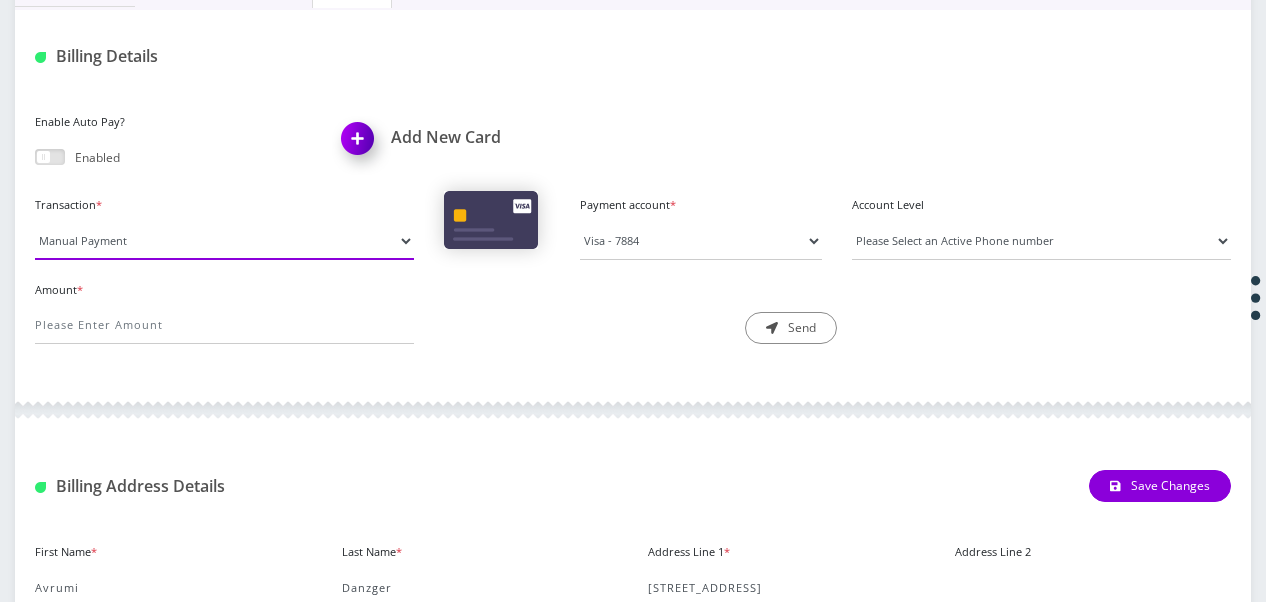 click on "Manual Payment Custom Charge Manual Credit Custom Invoice" at bounding box center [224, 241] 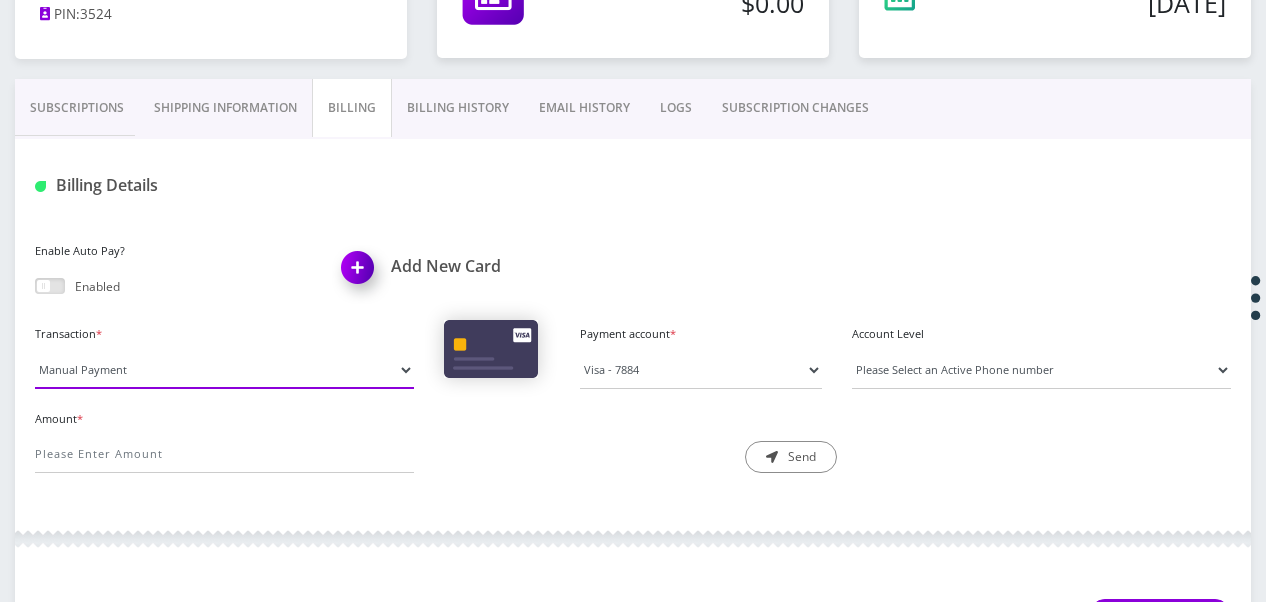 scroll, scrollTop: 165, scrollLeft: 0, axis: vertical 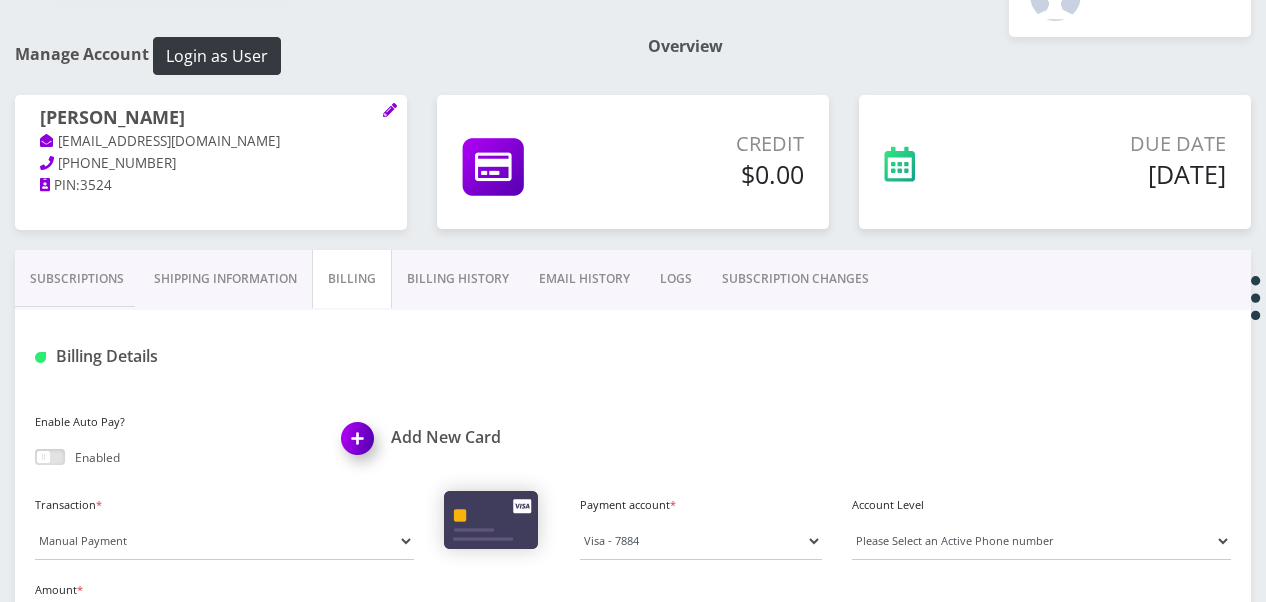 click on "Subscriptions" at bounding box center (77, 279) 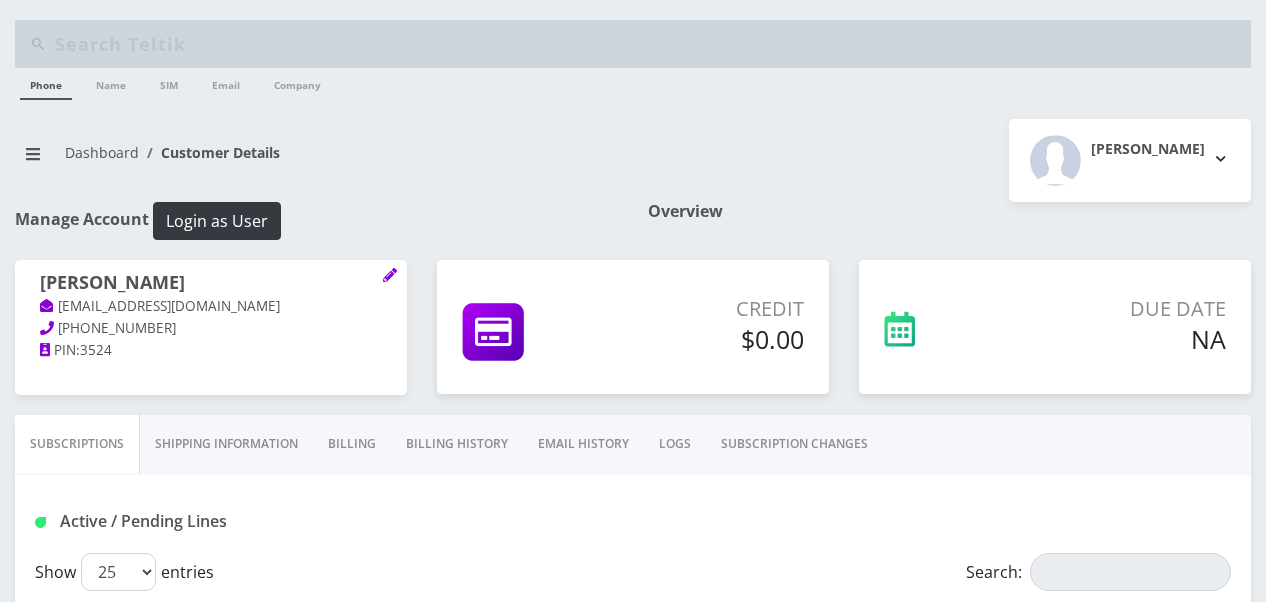 scroll, scrollTop: 165, scrollLeft: 0, axis: vertical 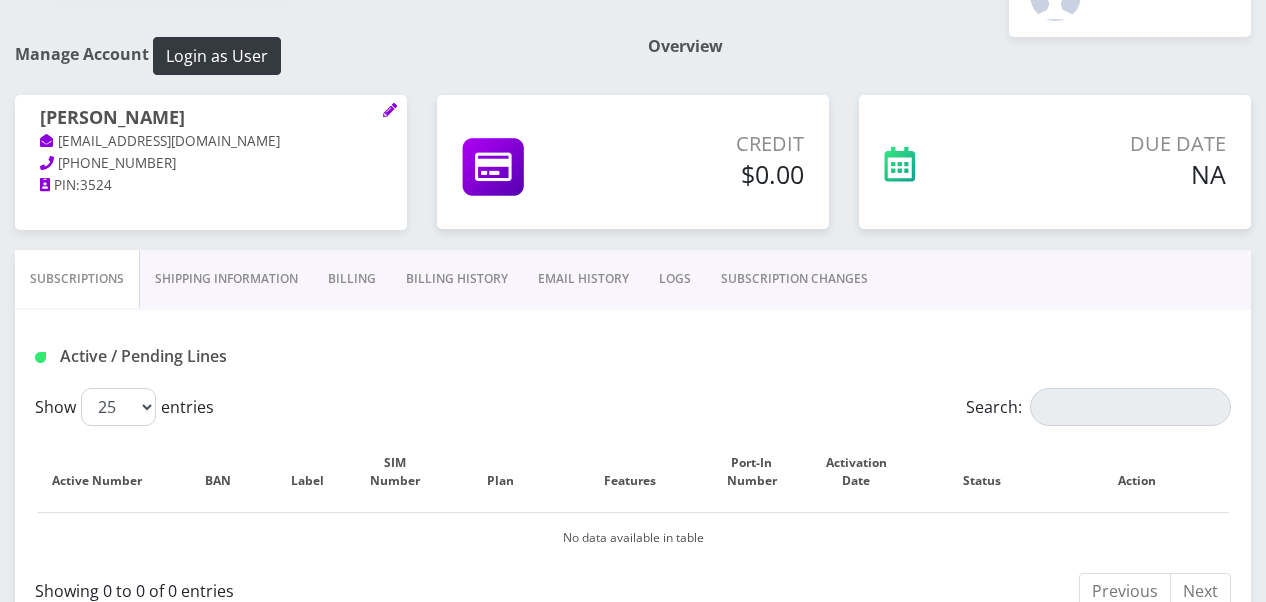 click on "Billing" at bounding box center [352, 279] 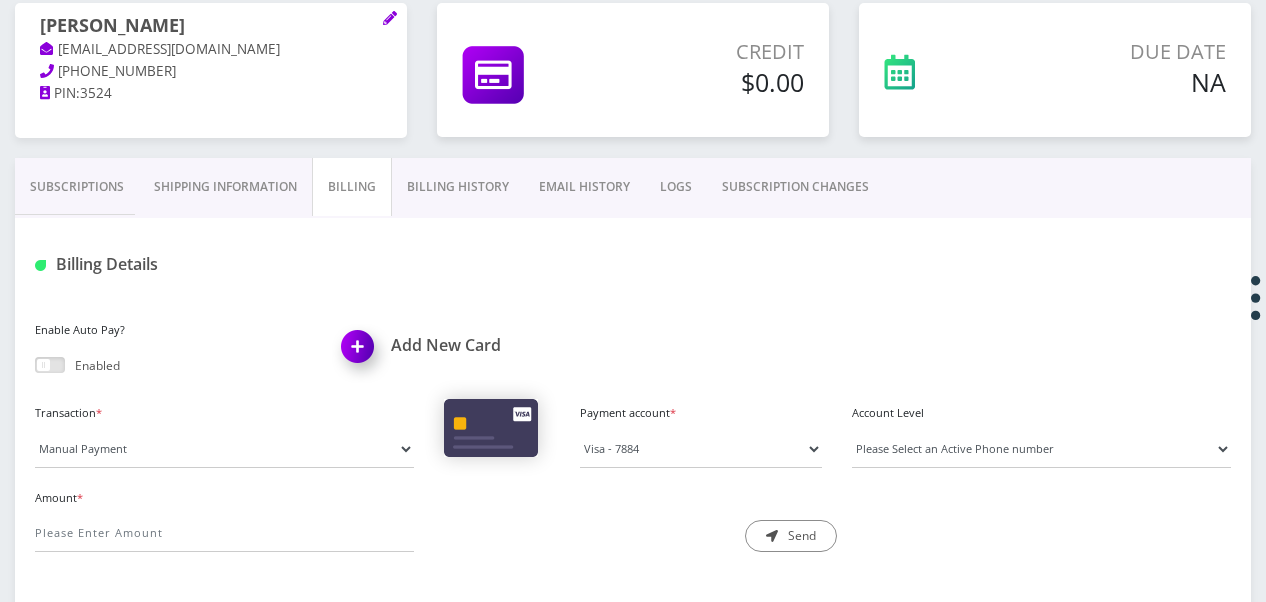scroll, scrollTop: 465, scrollLeft: 0, axis: vertical 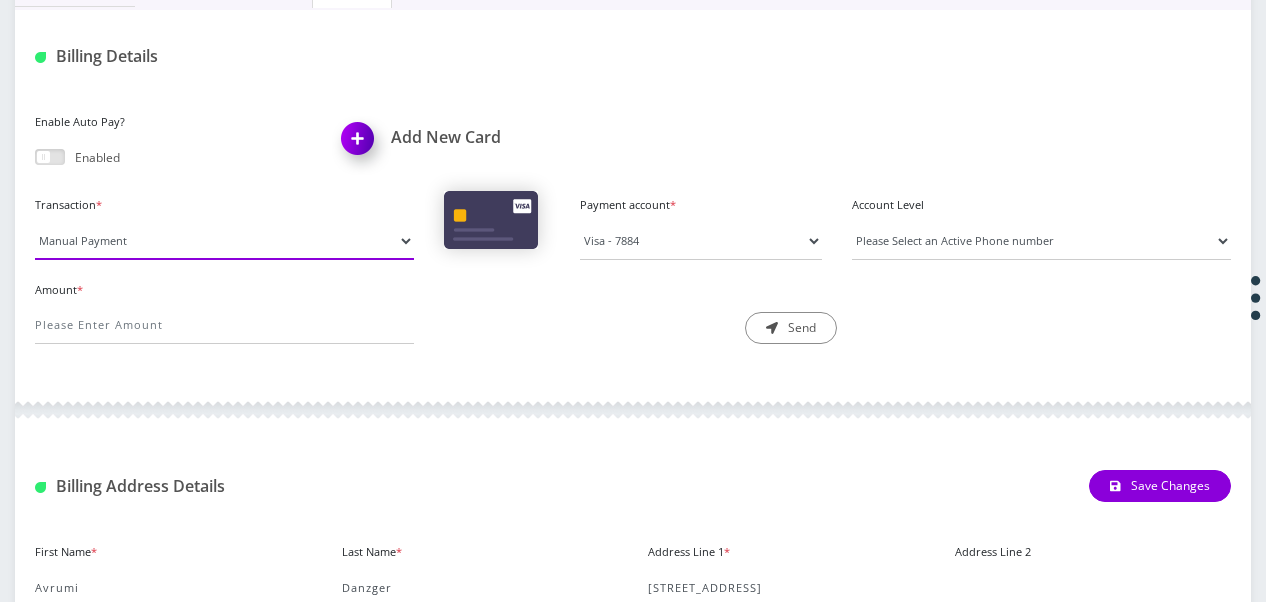 click on "Manual Payment Custom Charge Manual Credit Custom Invoice" at bounding box center (224, 241) 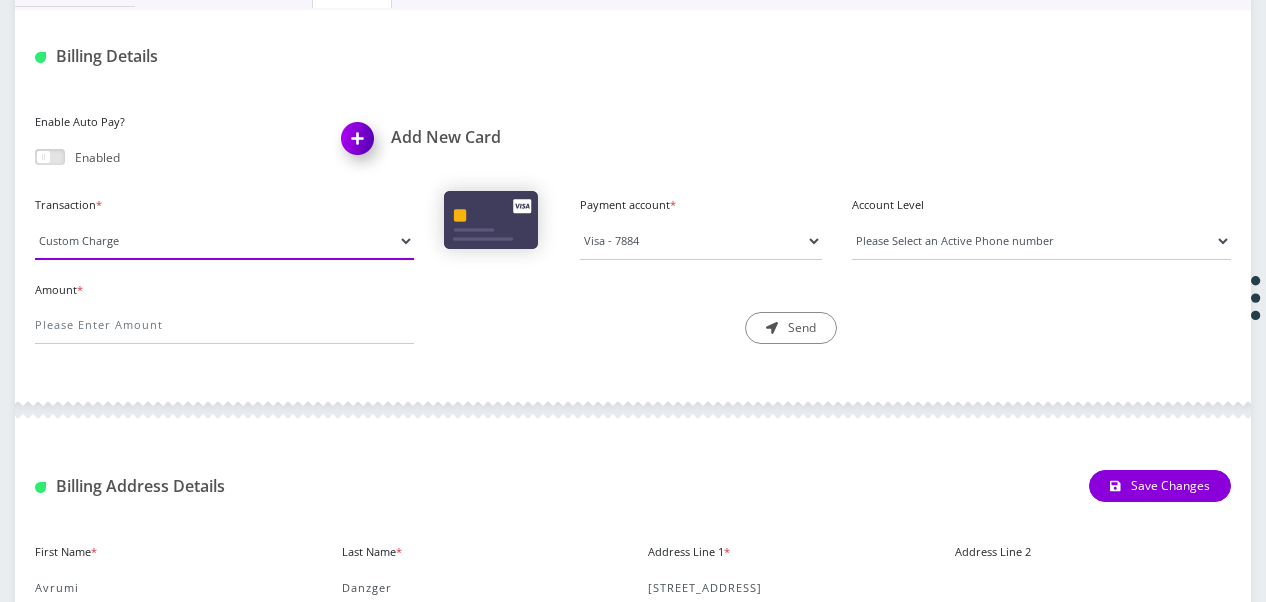 click on "Manual Payment Custom Charge Manual Credit Custom Invoice" at bounding box center [224, 241] 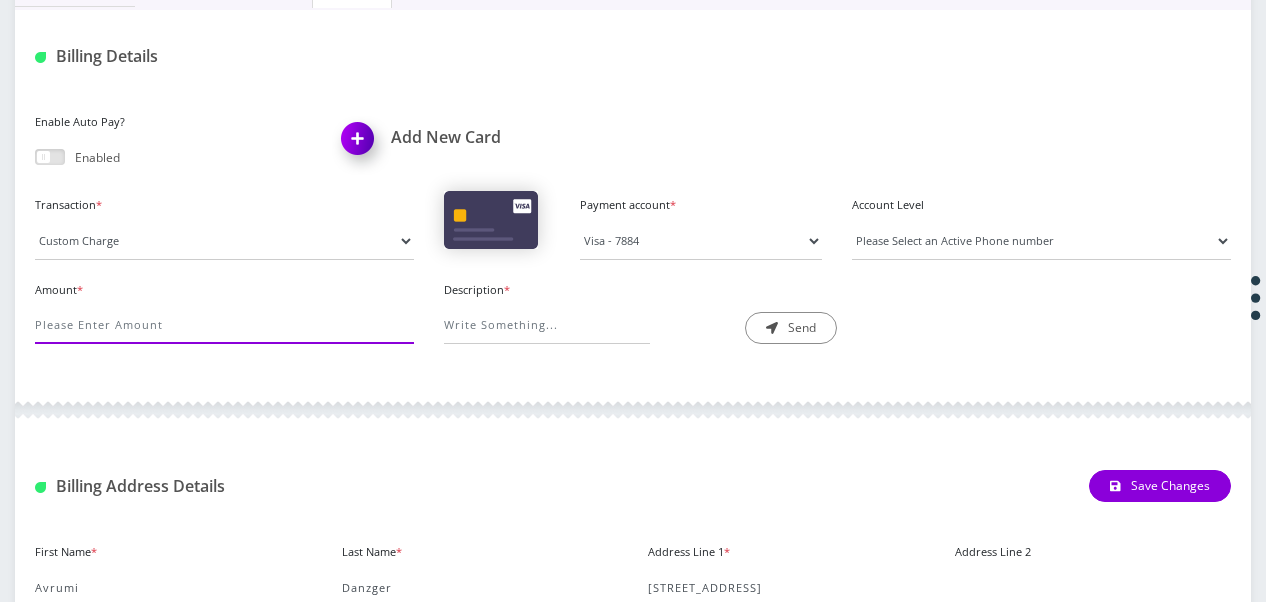click on "Amount   *" at bounding box center (224, 325) 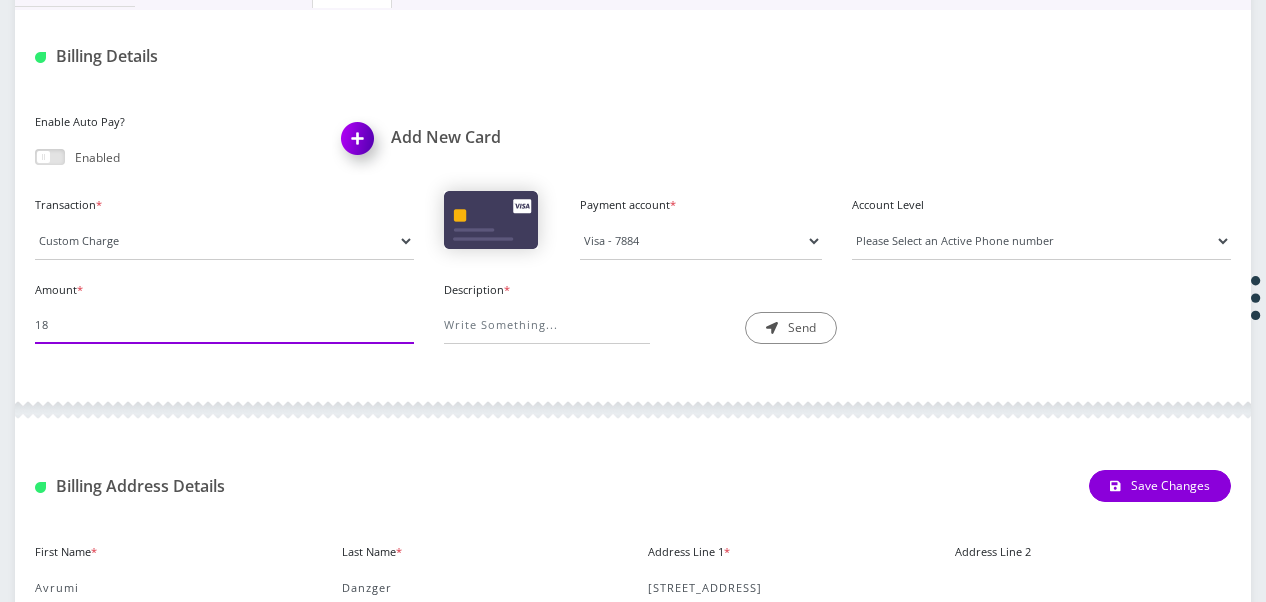 type on "18" 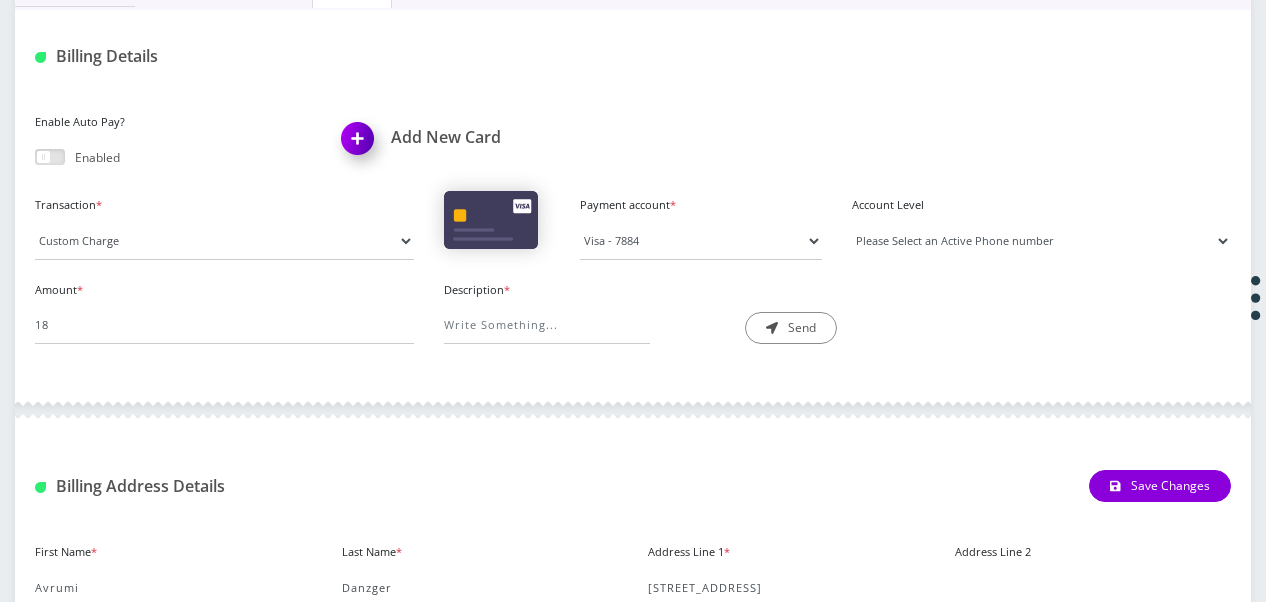 click on "Please Select an Active Phone number" at bounding box center (1041, 241) 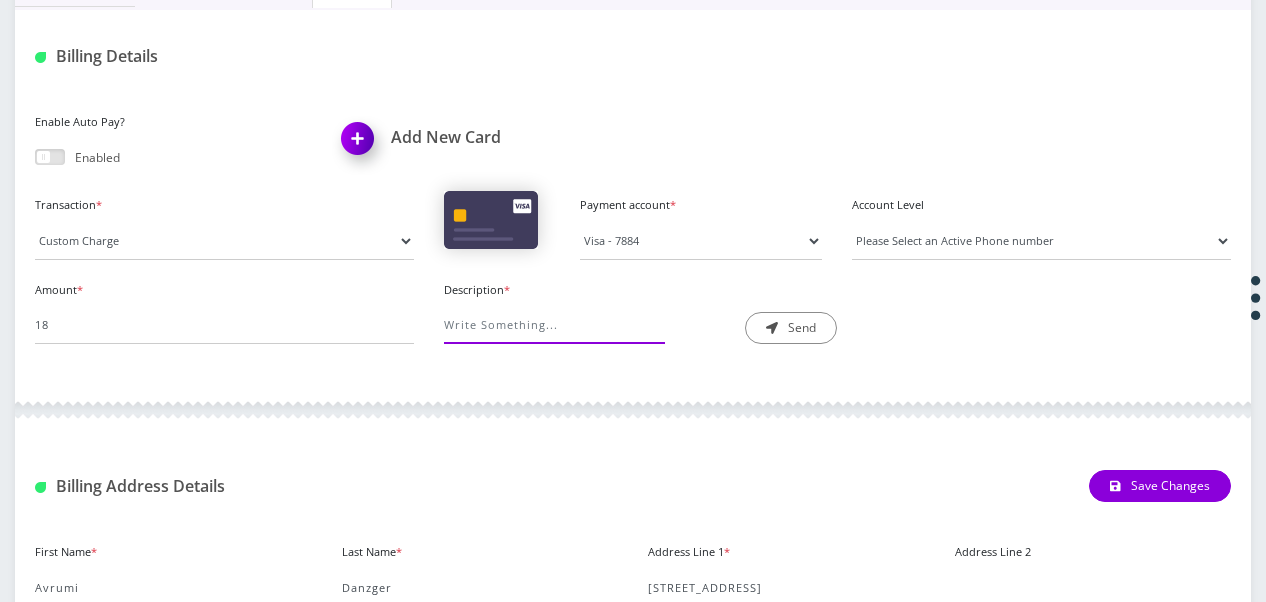 click on "Description  *" at bounding box center [547, 325] 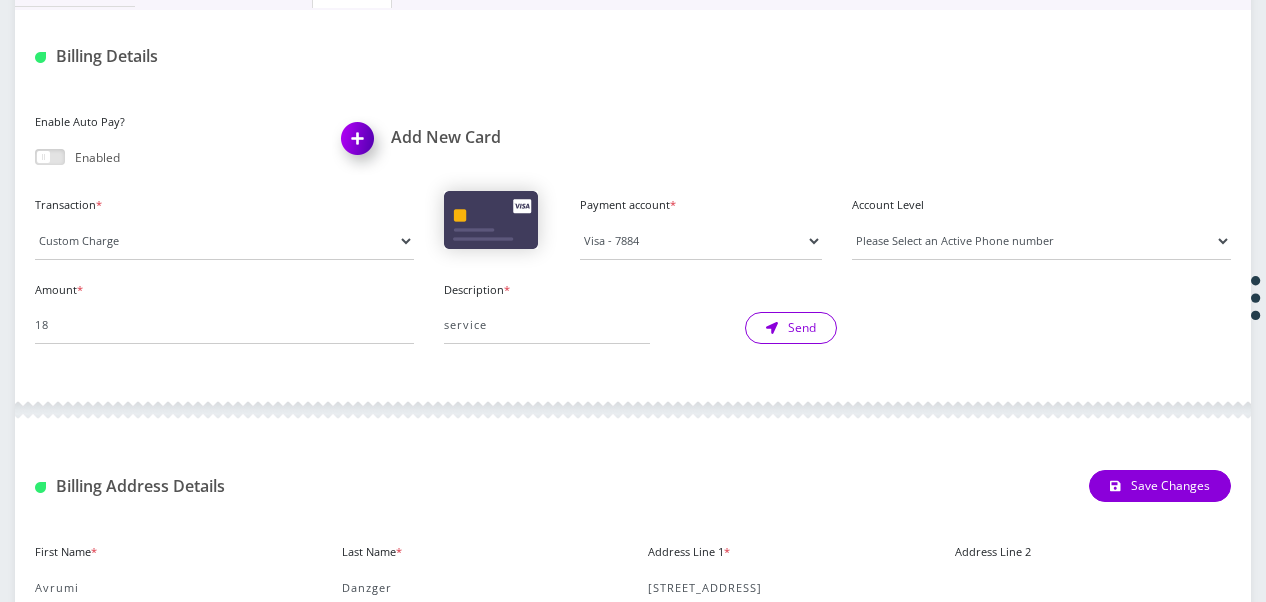 click 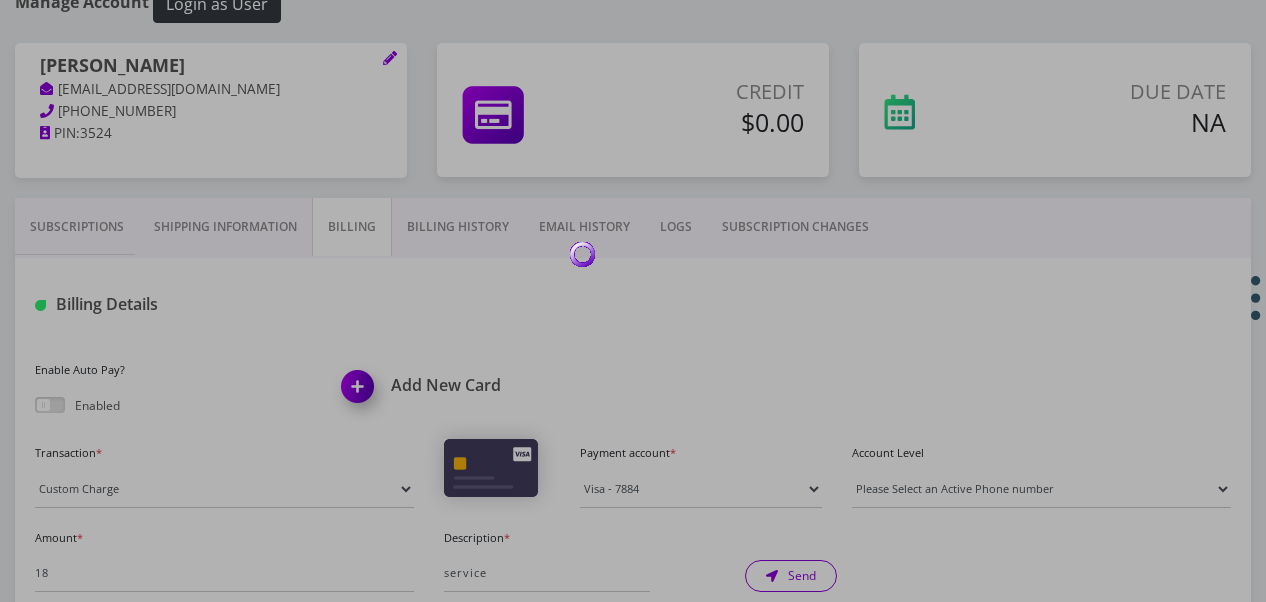 scroll, scrollTop: 165, scrollLeft: 0, axis: vertical 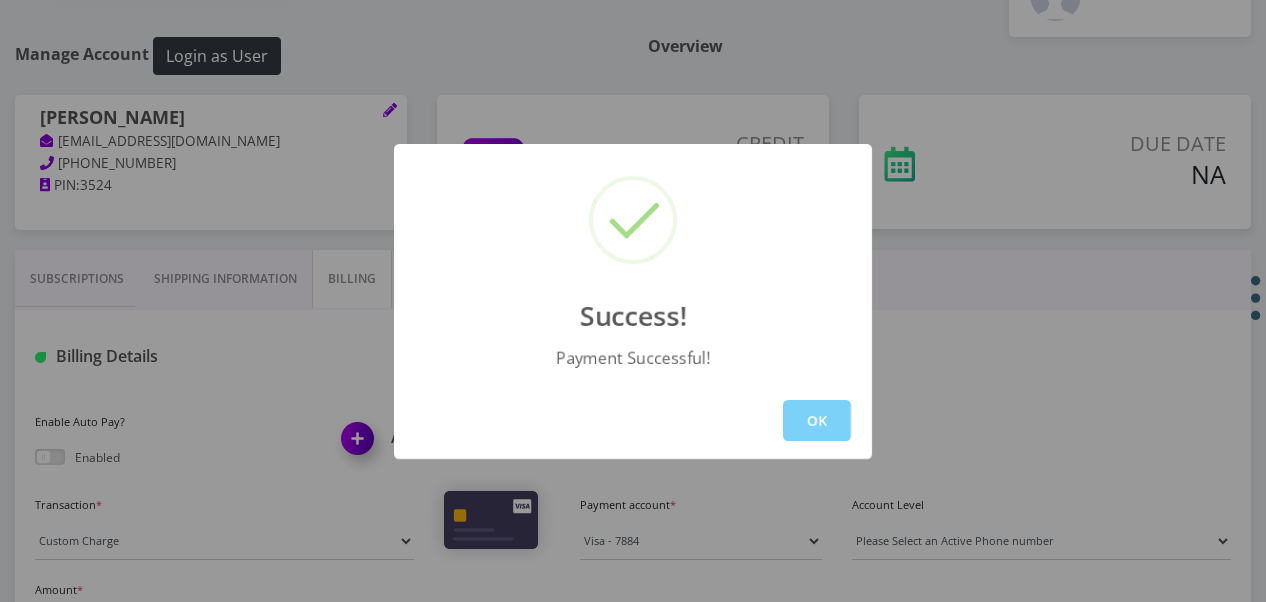 click on "OK" at bounding box center (633, 420) 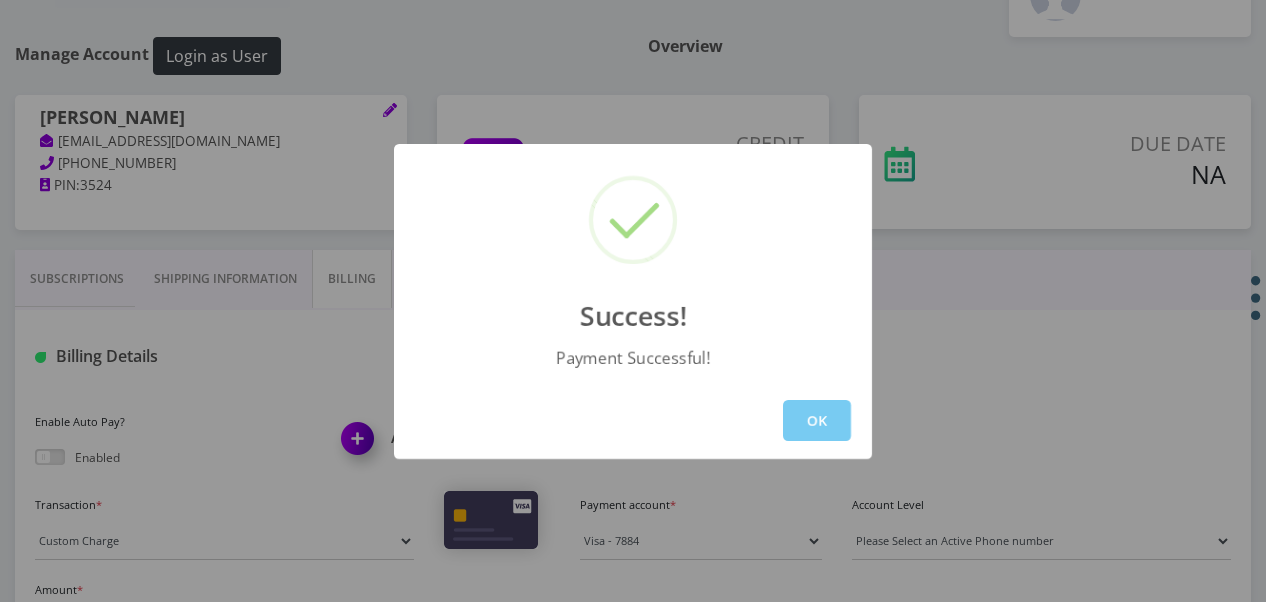 click on "OK" at bounding box center [817, 420] 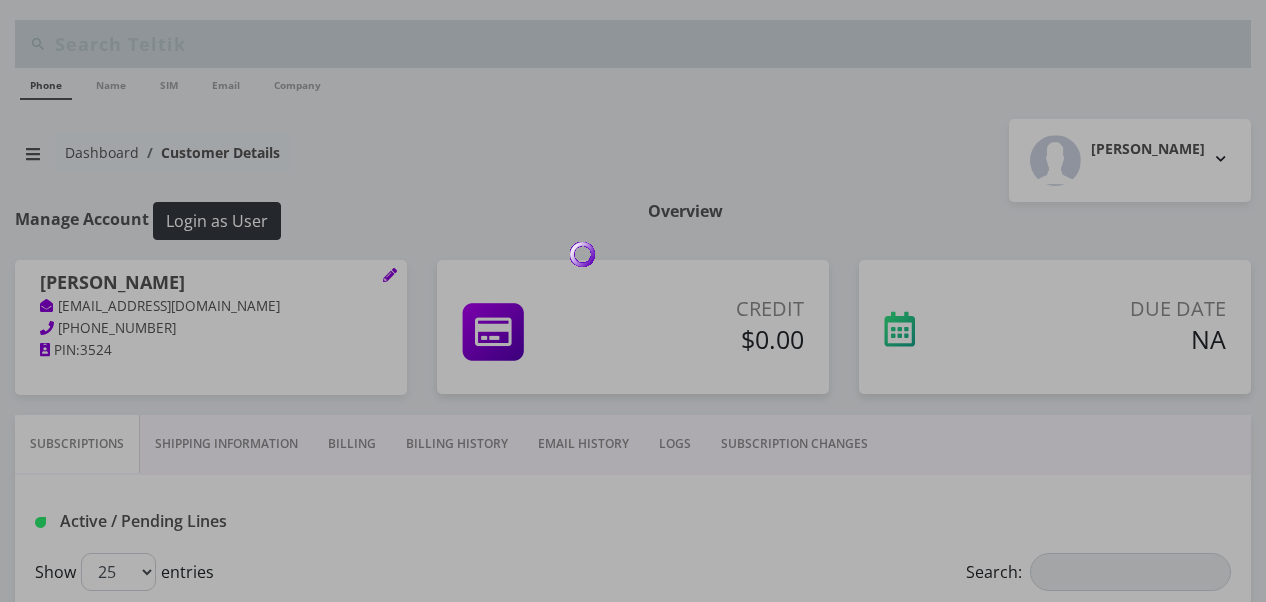 scroll, scrollTop: 165, scrollLeft: 0, axis: vertical 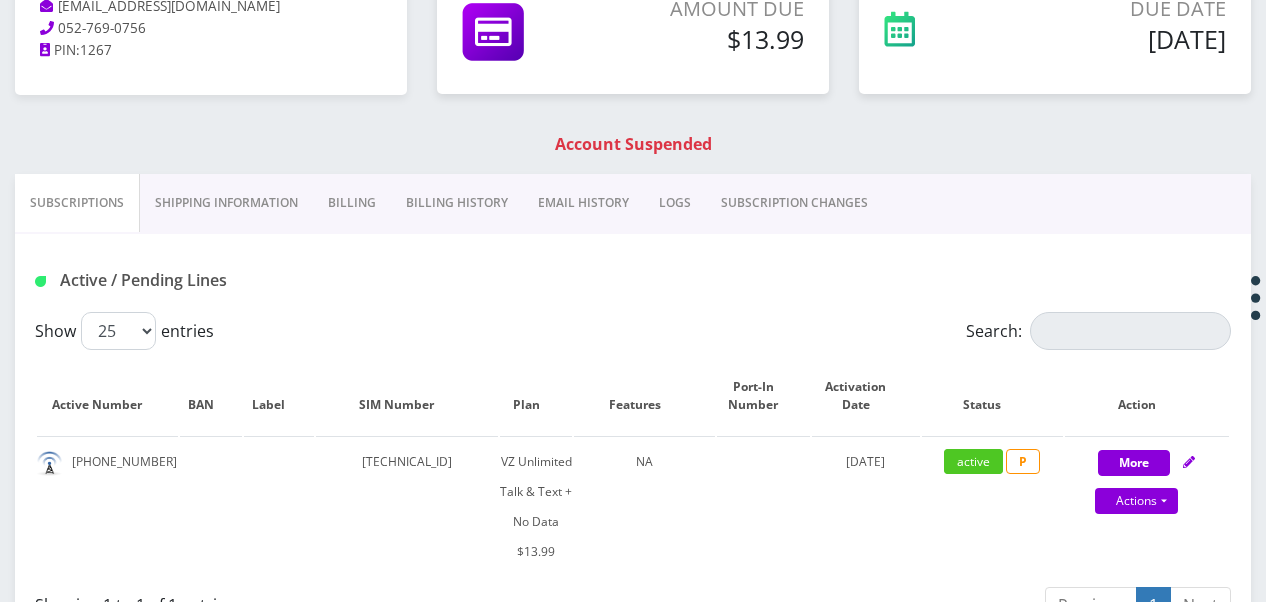 click on "Billing" at bounding box center [352, 203] 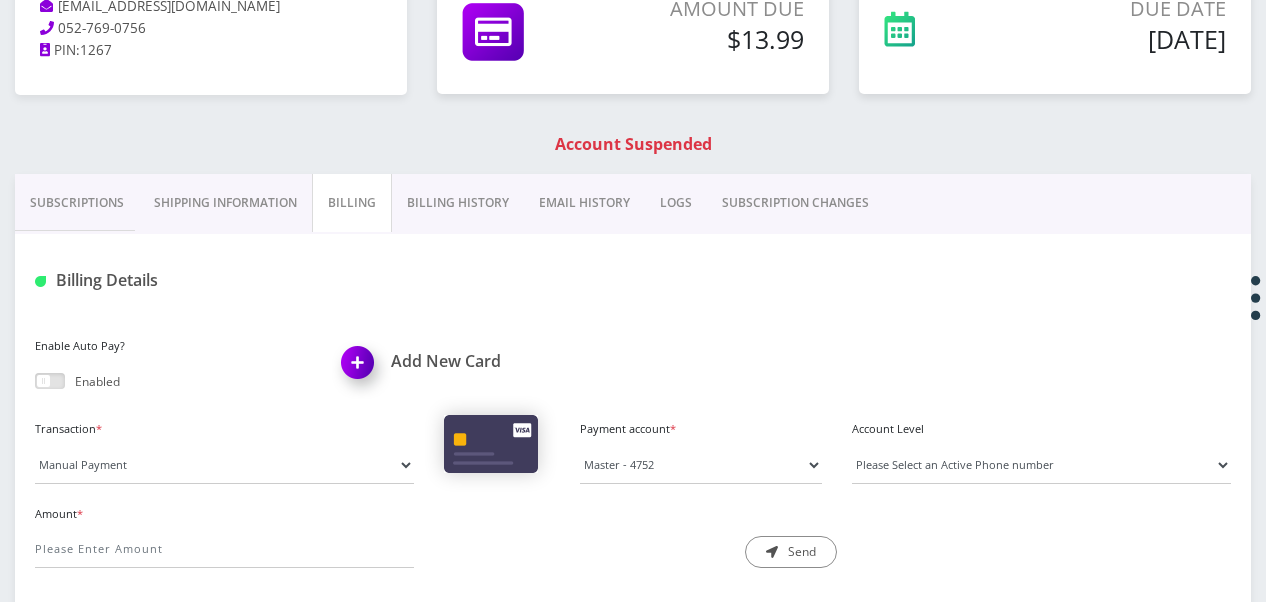 click on "Subscriptions" at bounding box center (77, 203) 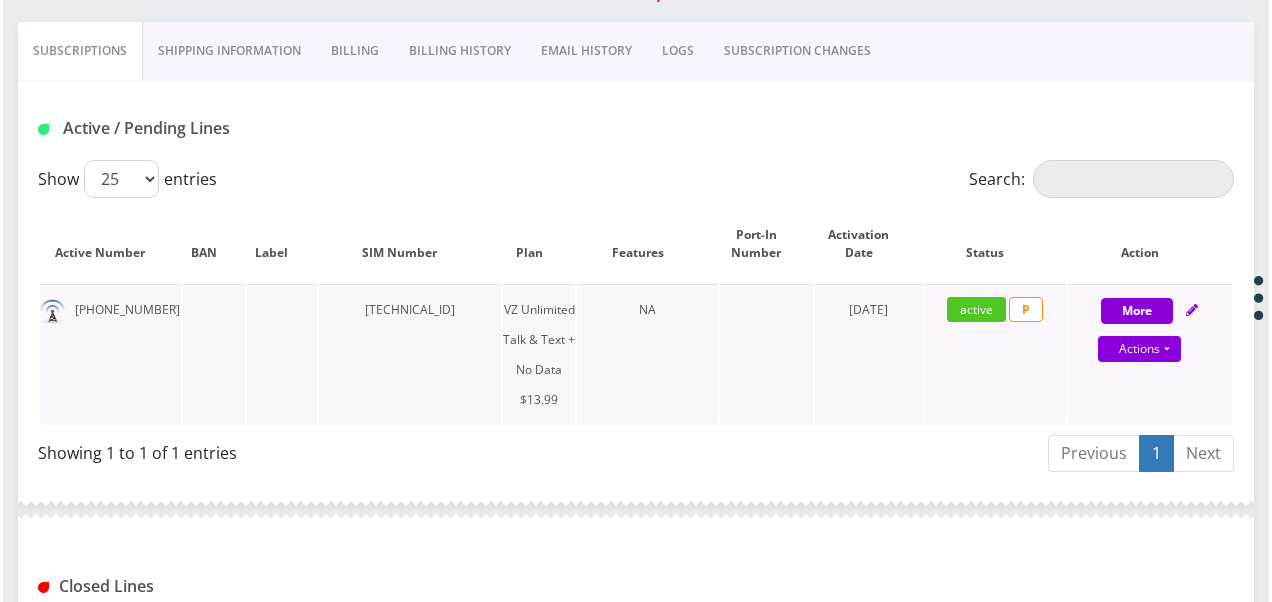 scroll, scrollTop: 500, scrollLeft: 0, axis: vertical 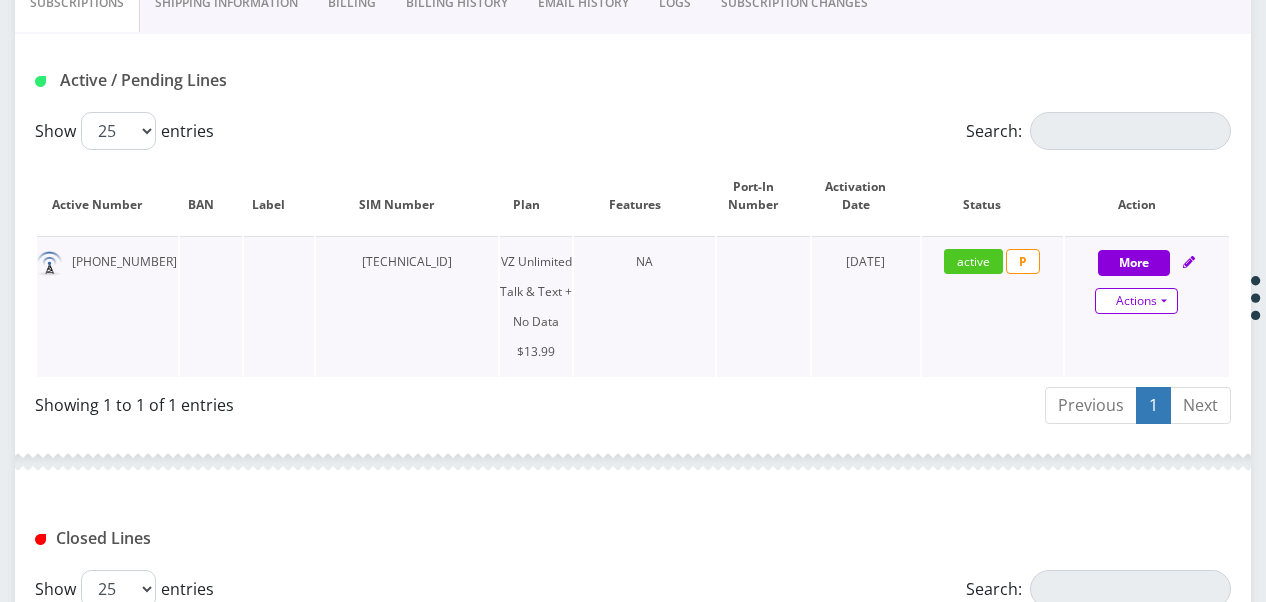 click on "Actions" at bounding box center (1136, 301) 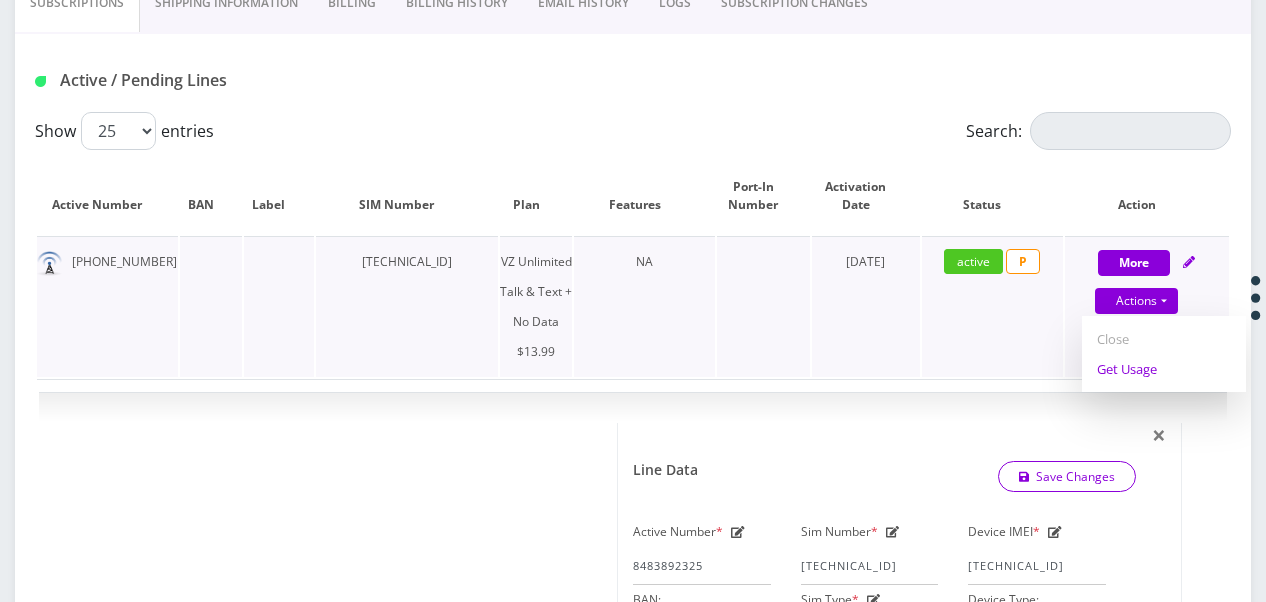 click on "Get Usage" at bounding box center (1164, 369) 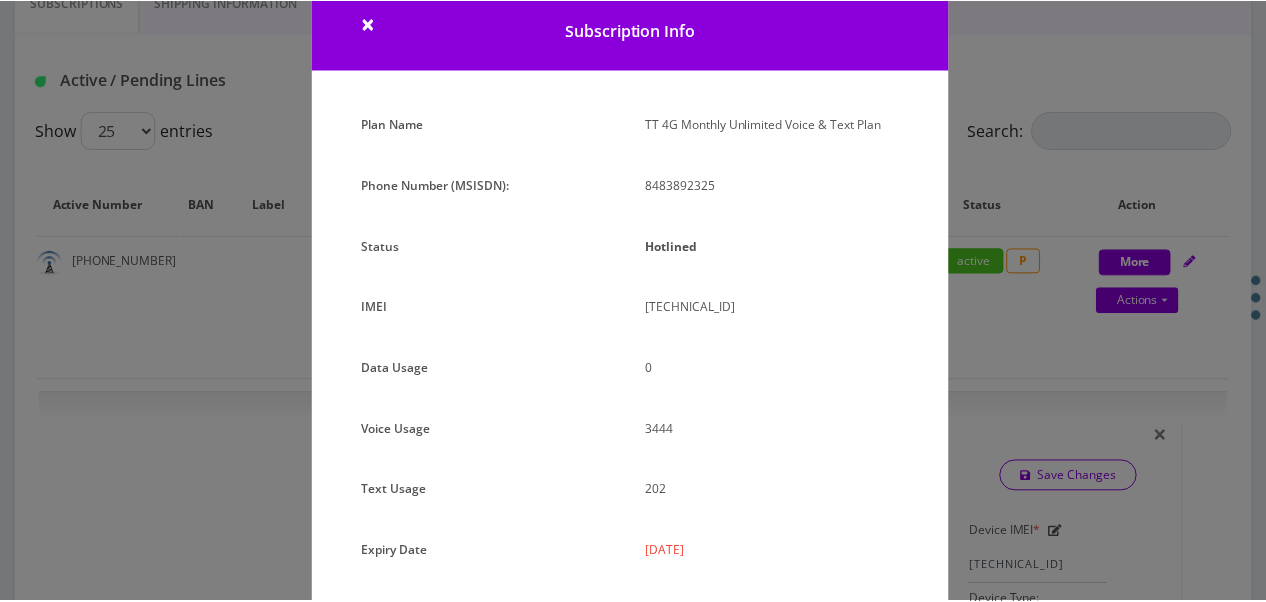 scroll, scrollTop: 192, scrollLeft: 0, axis: vertical 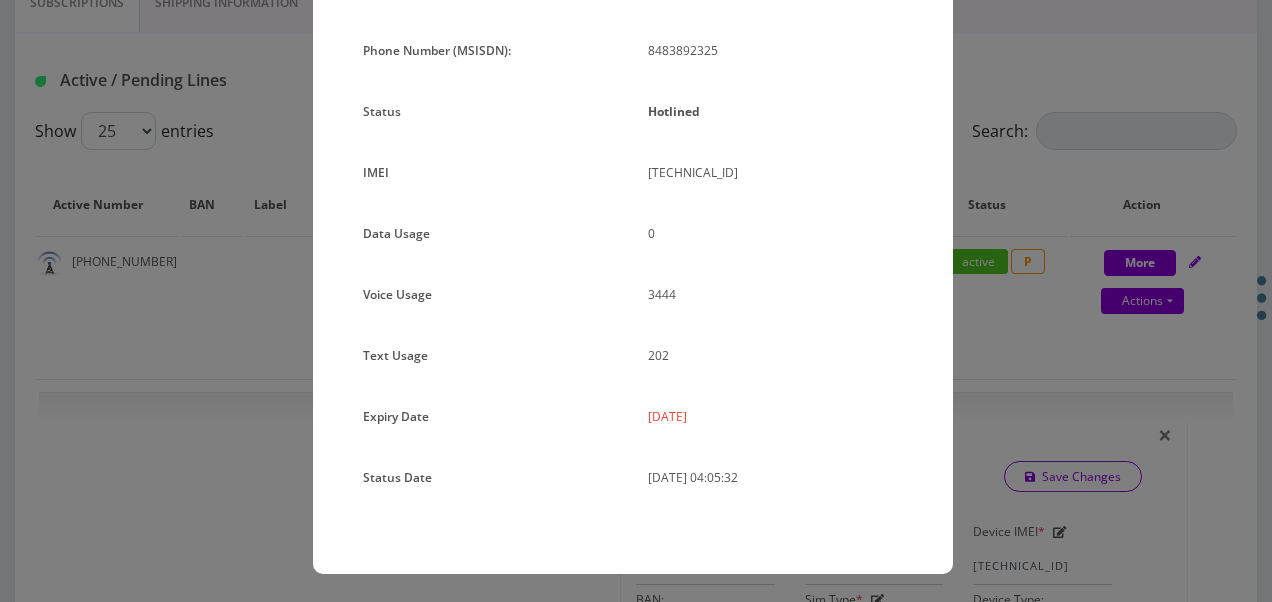 click on "×
Subscription Info
Plan Name
TT 4G Monthly Unlimited Voice & Text Plan
Phone Number (MSISDN):
8483892325
Status
Hotlined
IMEI
016144004174346
0" at bounding box center [636, 301] 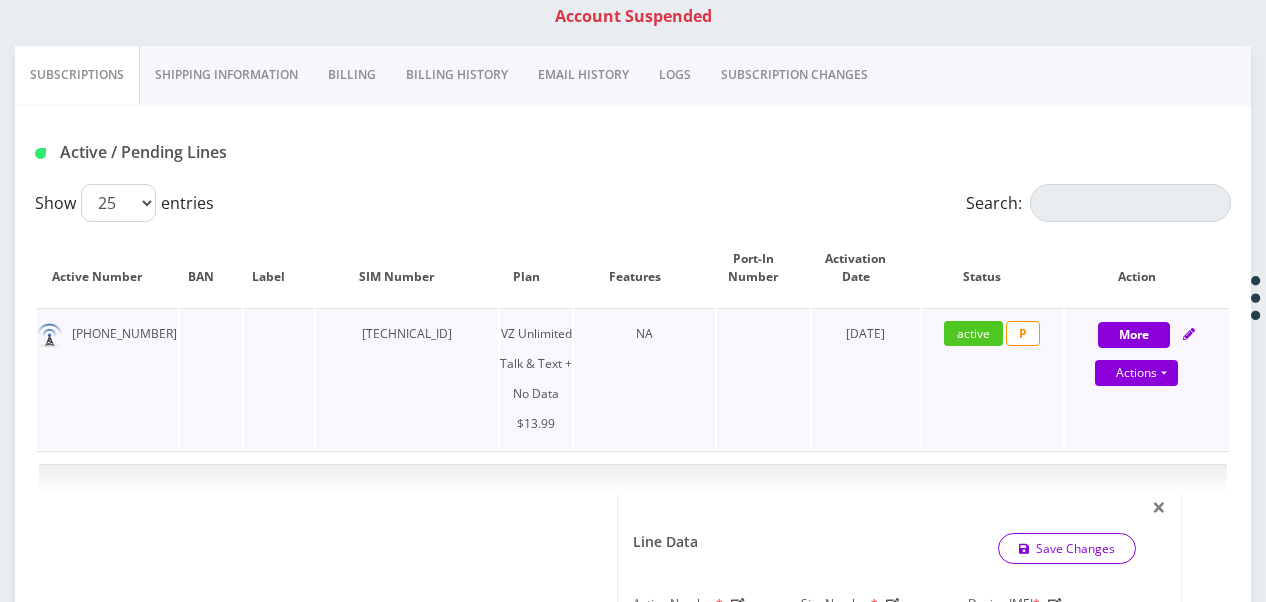 scroll, scrollTop: 400, scrollLeft: 0, axis: vertical 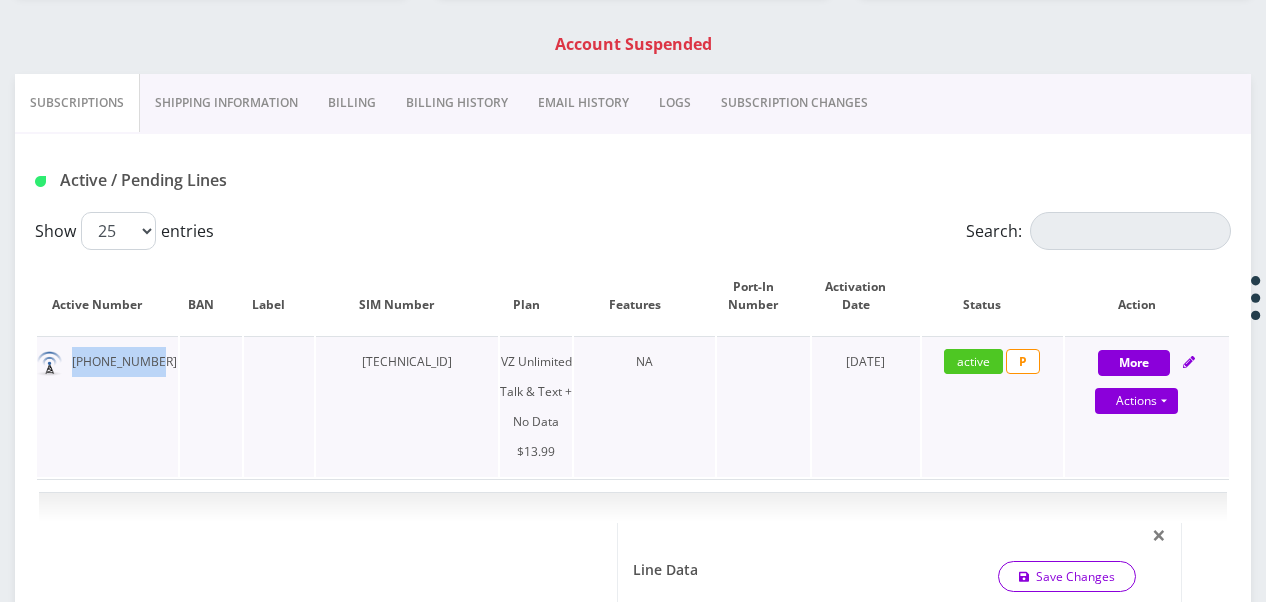 drag, startPoint x: 75, startPoint y: 367, endPoint x: 149, endPoint y: 360, distance: 74.330345 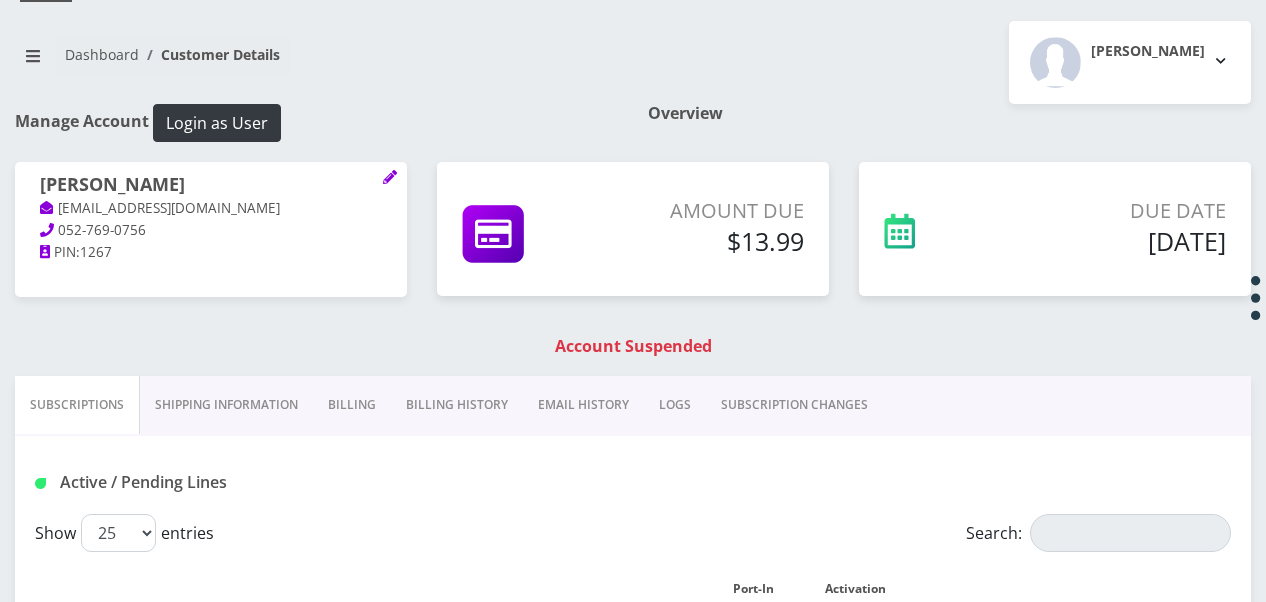 scroll, scrollTop: 0, scrollLeft: 0, axis: both 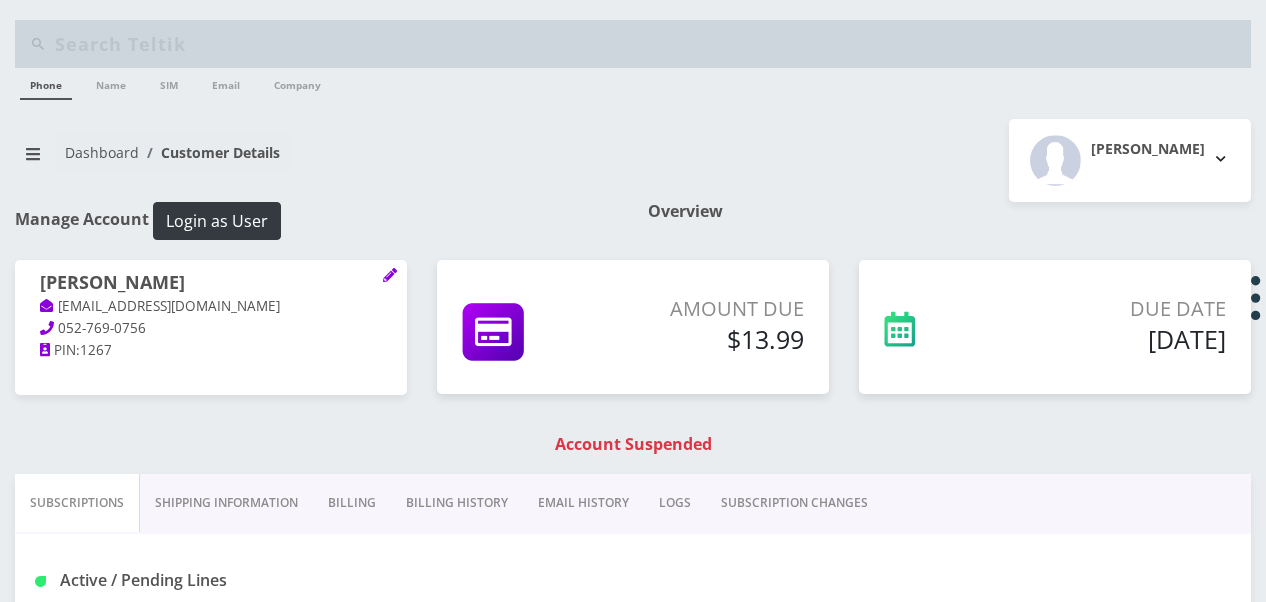 drag, startPoint x: 26, startPoint y: 282, endPoint x: 193, endPoint y: 280, distance: 167.01198 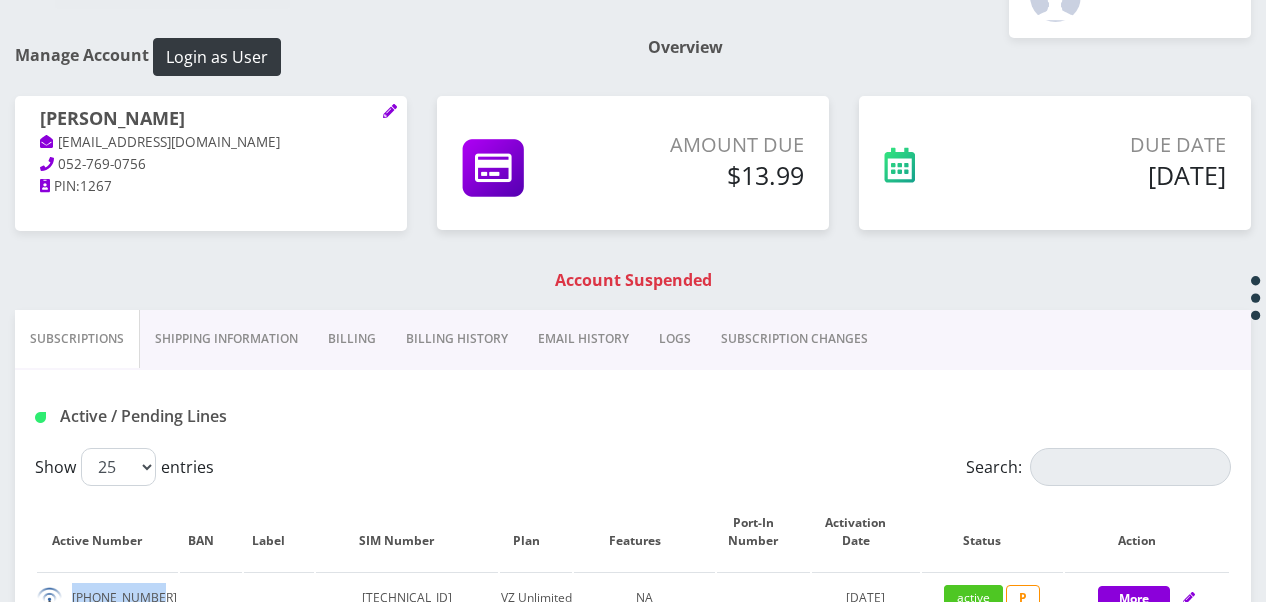 scroll, scrollTop: 400, scrollLeft: 0, axis: vertical 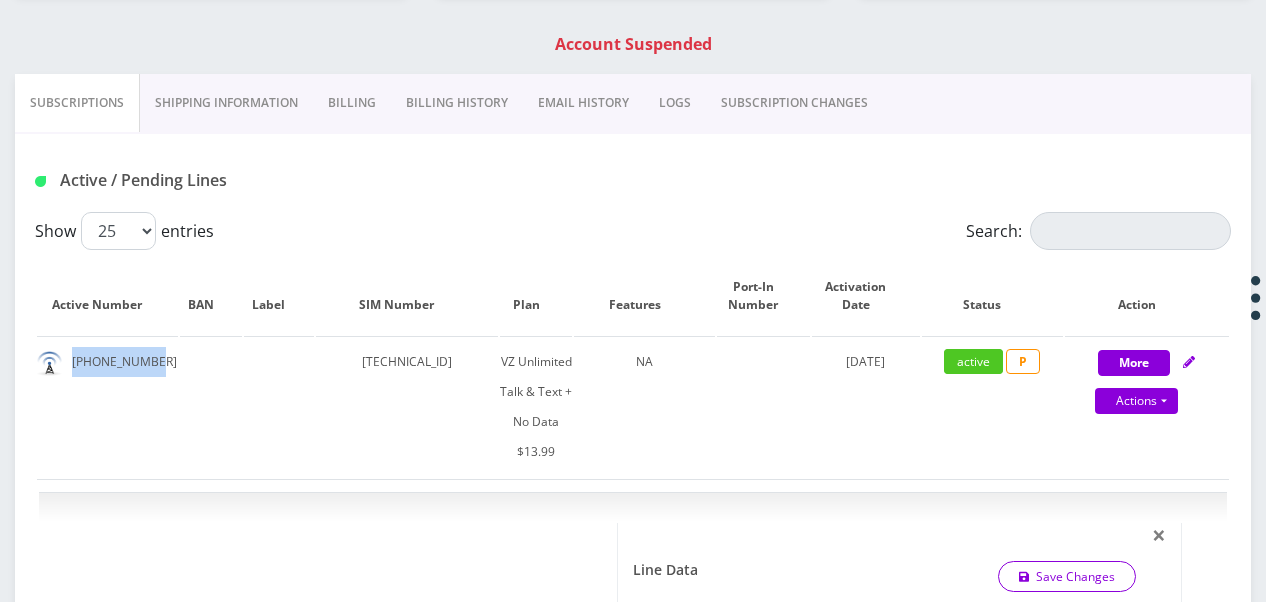 click on "Billing" at bounding box center (352, 103) 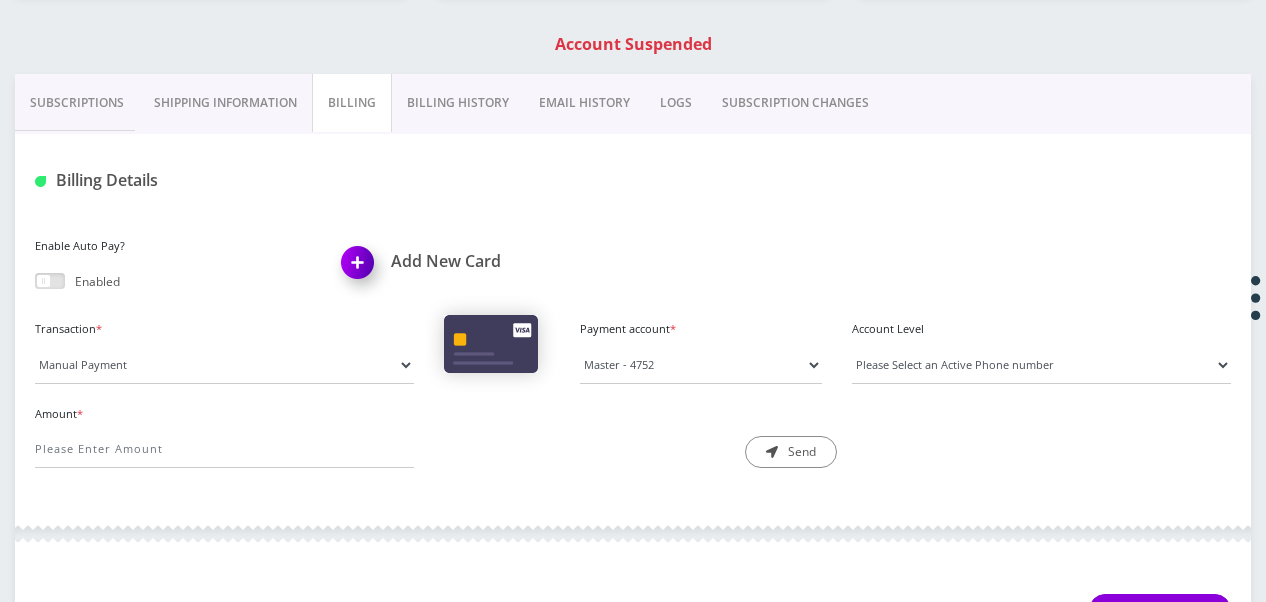 click on "Subscriptions" at bounding box center [77, 103] 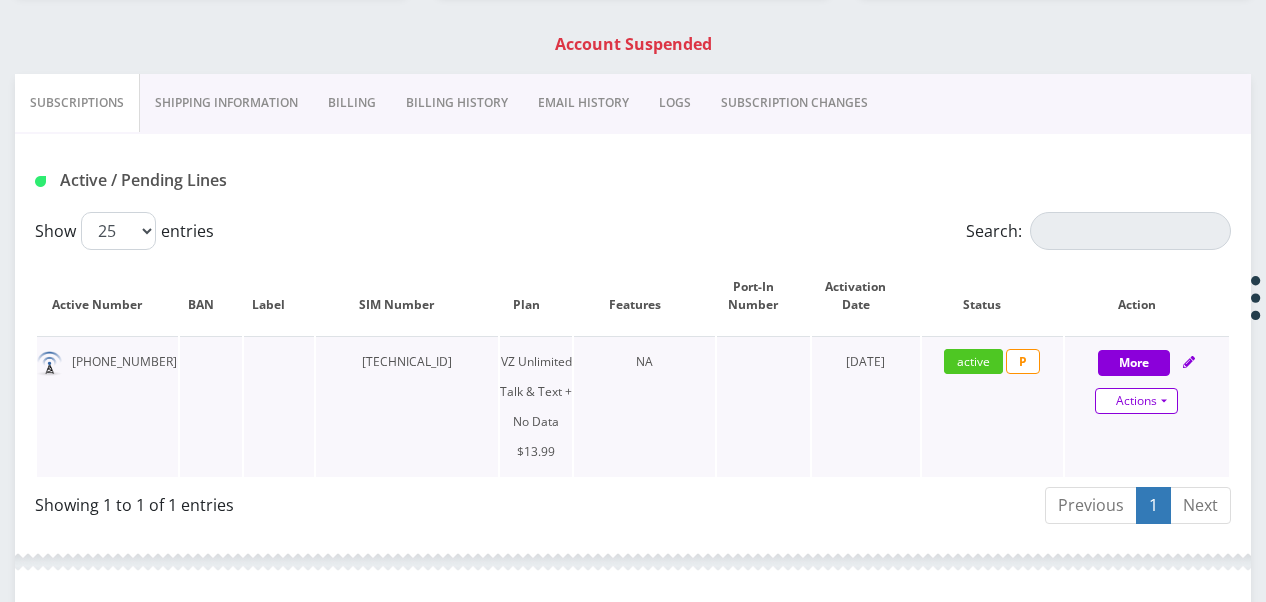click on "Actions" at bounding box center [1136, 401] 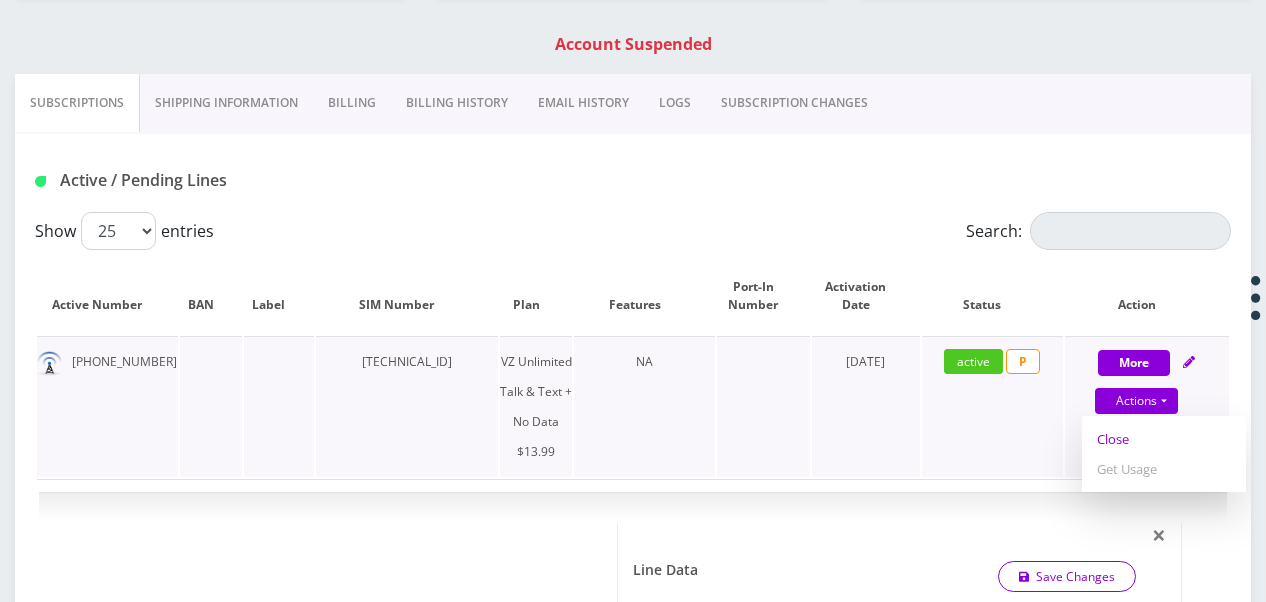 click on "Close" at bounding box center (1164, 439) 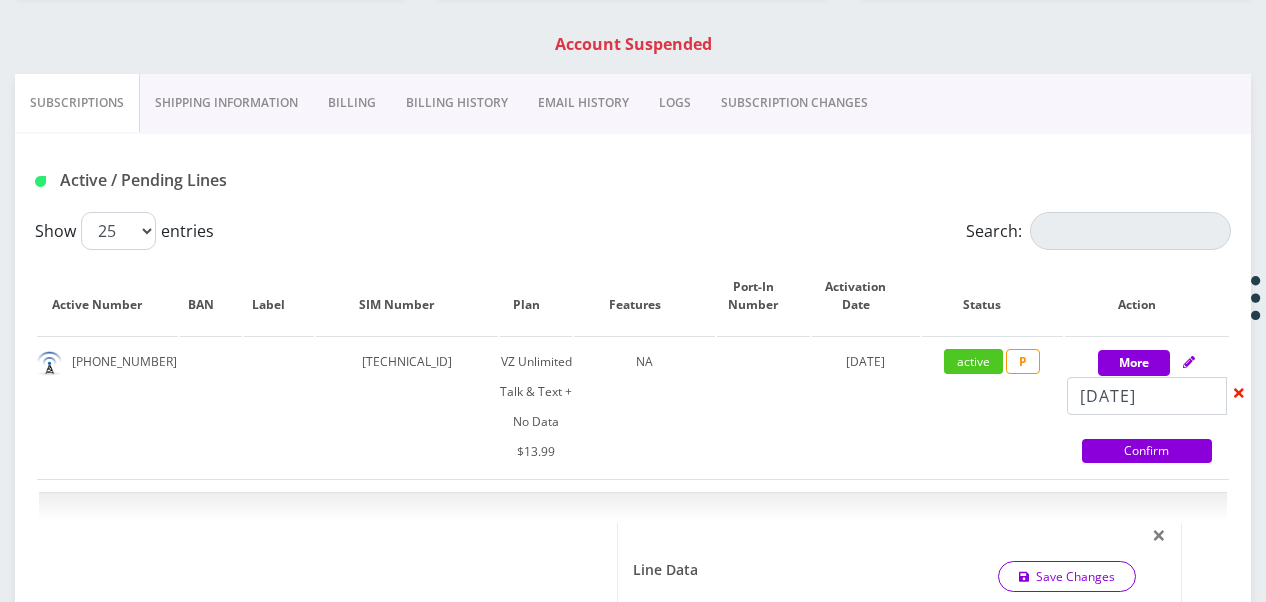 click on "Confirm" at bounding box center [1147, 451] 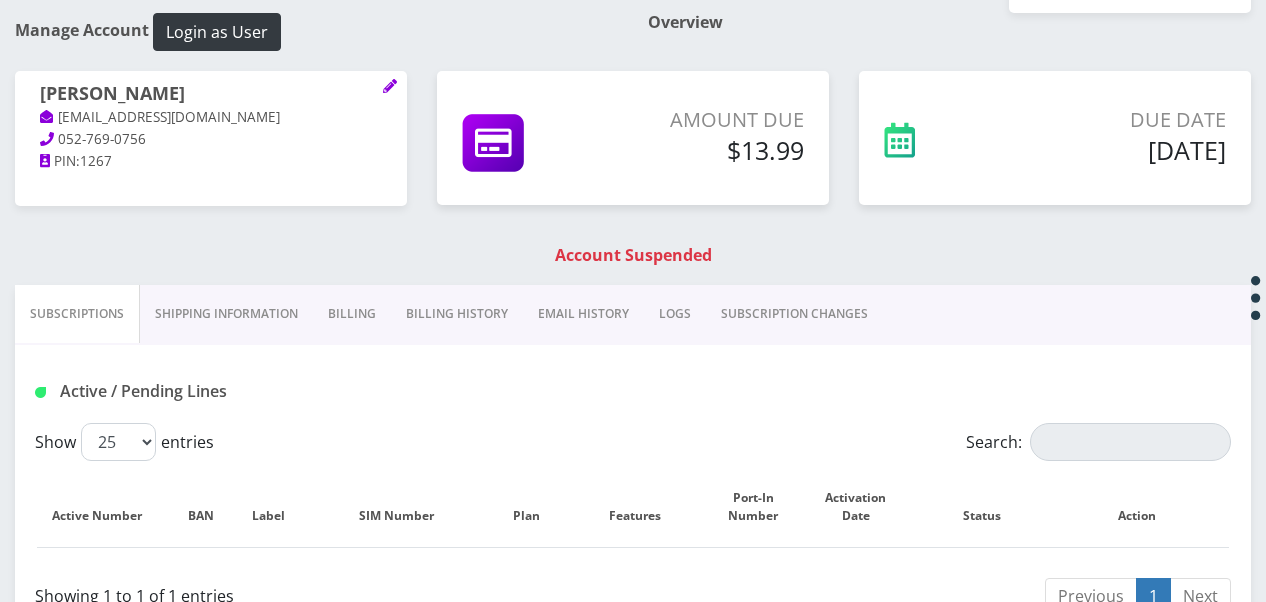 scroll, scrollTop: 0, scrollLeft: 0, axis: both 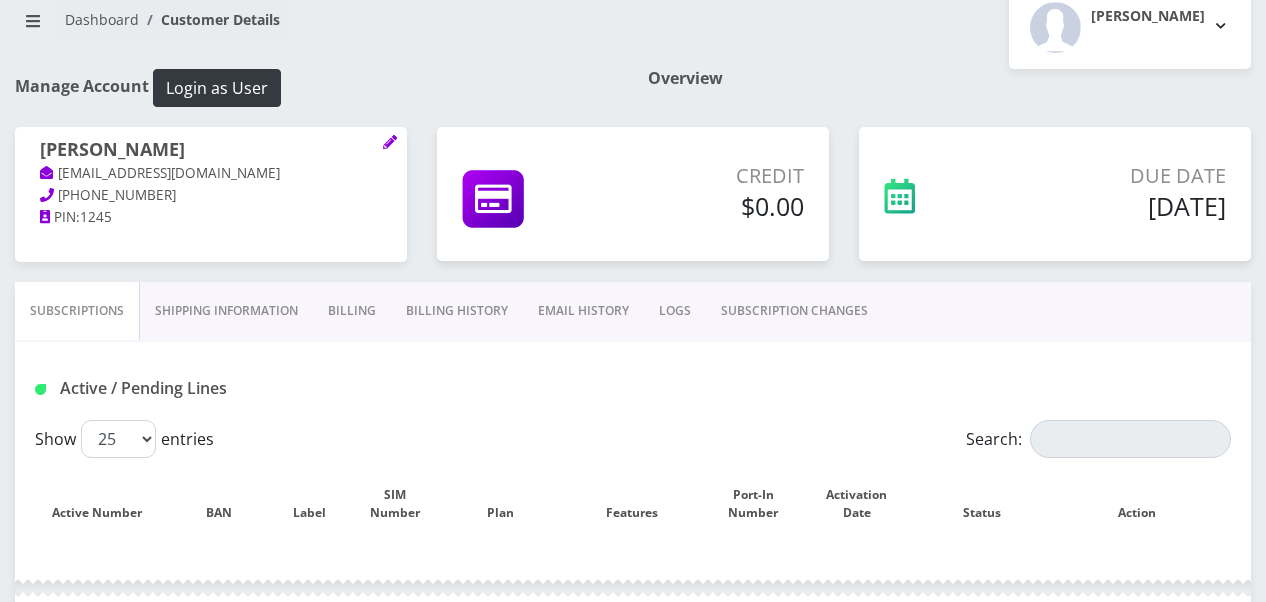 click on "SUBSCRIPTION CHANGES" at bounding box center (794, 311) 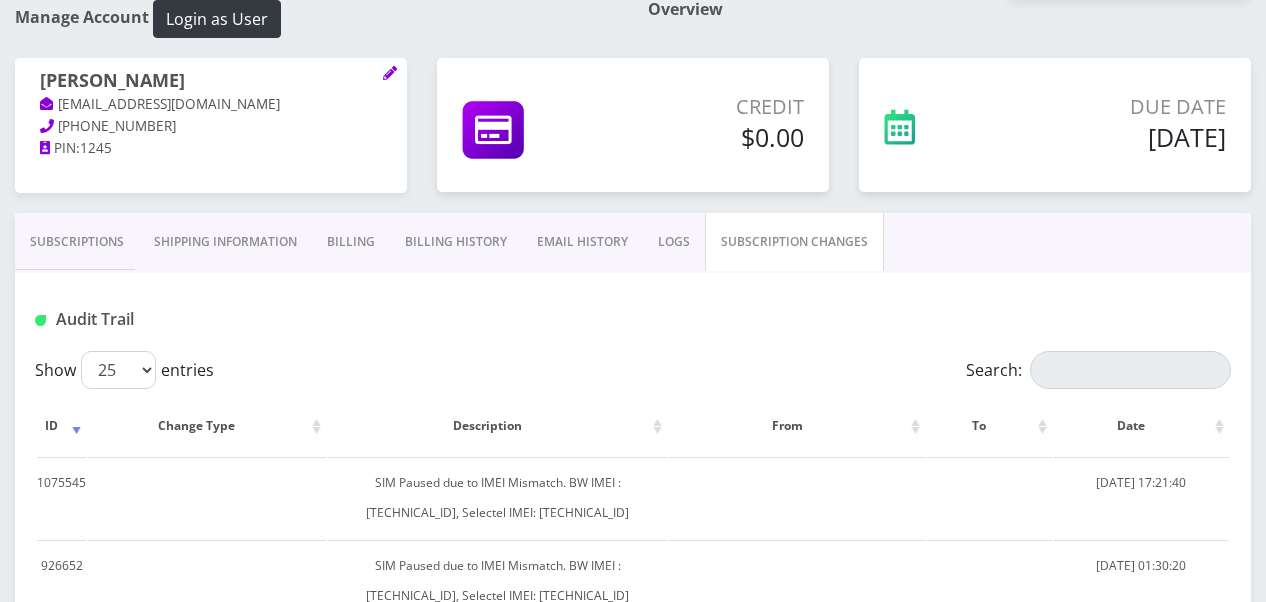 scroll, scrollTop: 233, scrollLeft: 0, axis: vertical 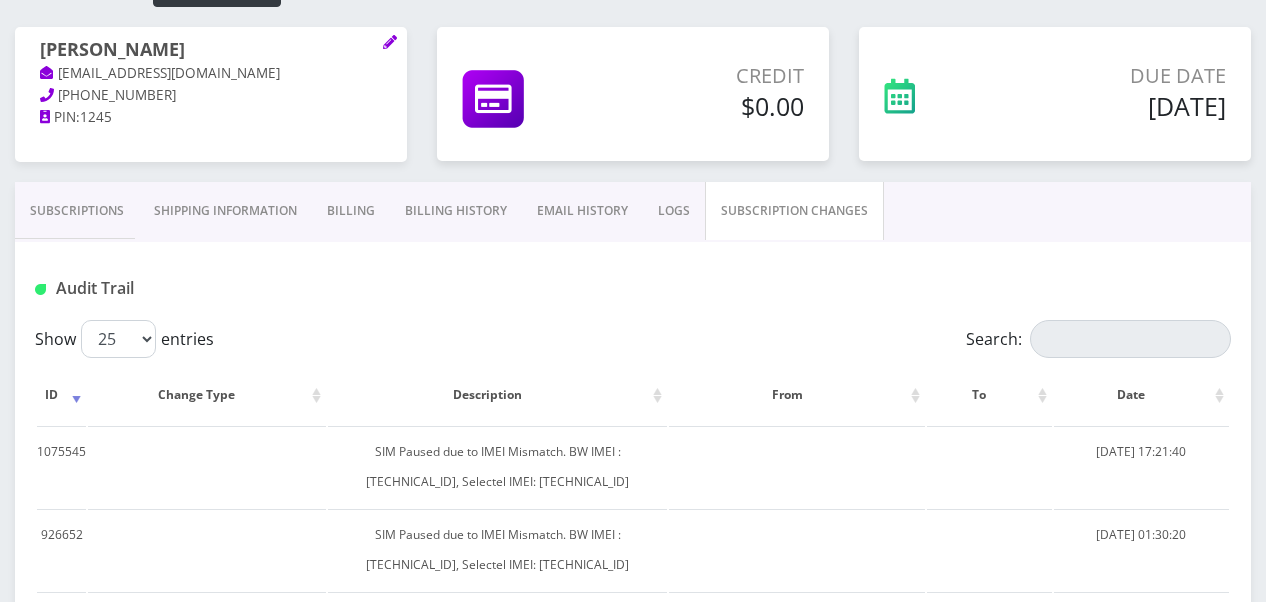 click on "Subscriptions" at bounding box center (77, 211) 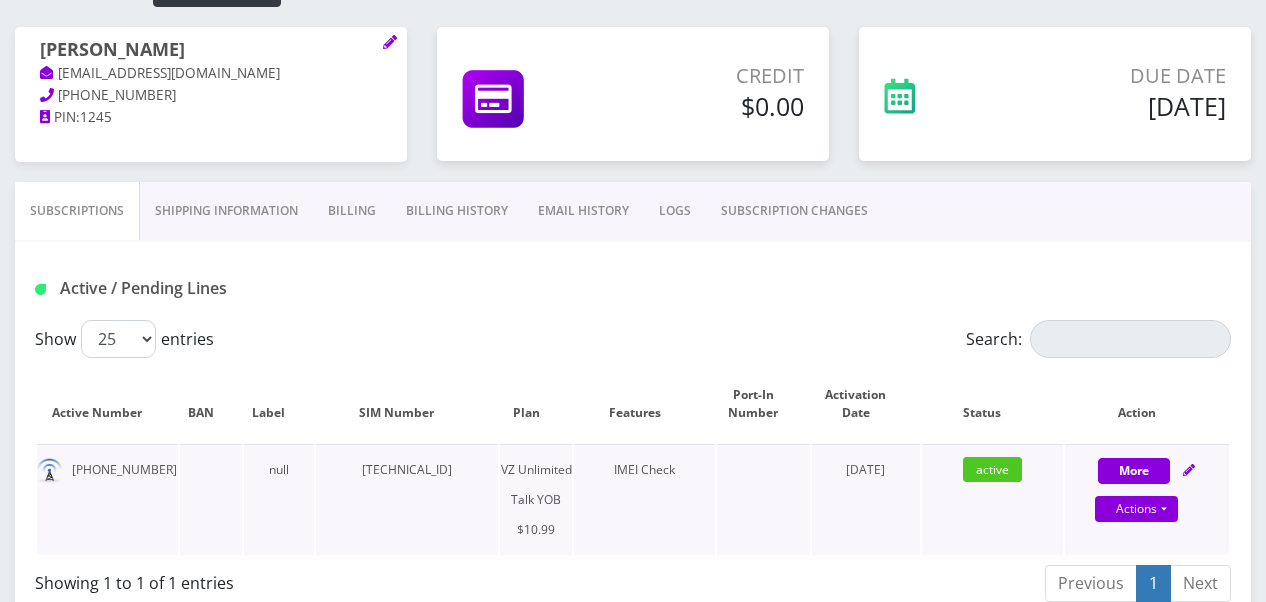 click on "Actions
Suspend
Close Unpause Get Usage" at bounding box center [1137, 510] 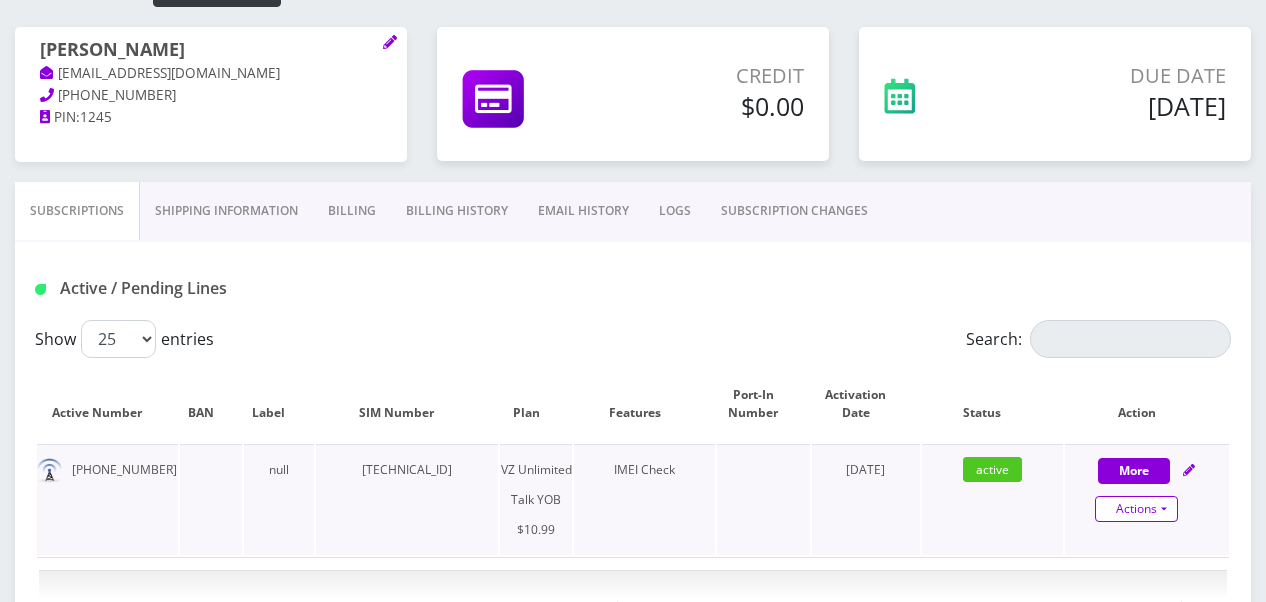 click on "Actions" at bounding box center [1136, 509] 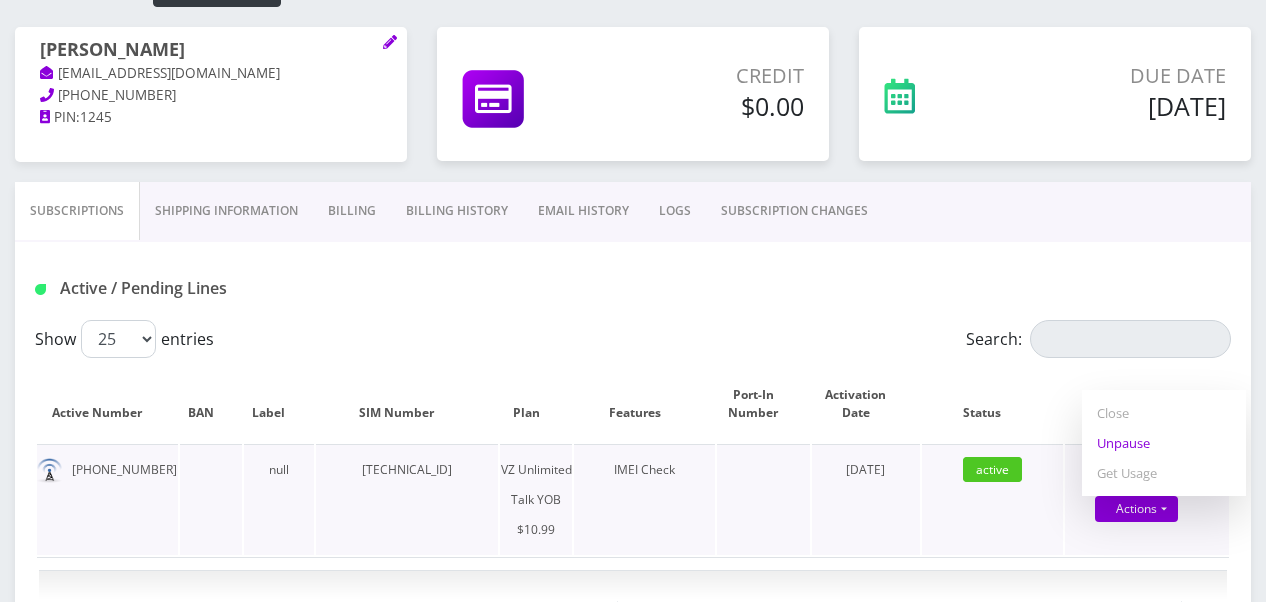 click on "Unpause" at bounding box center [1164, 443] 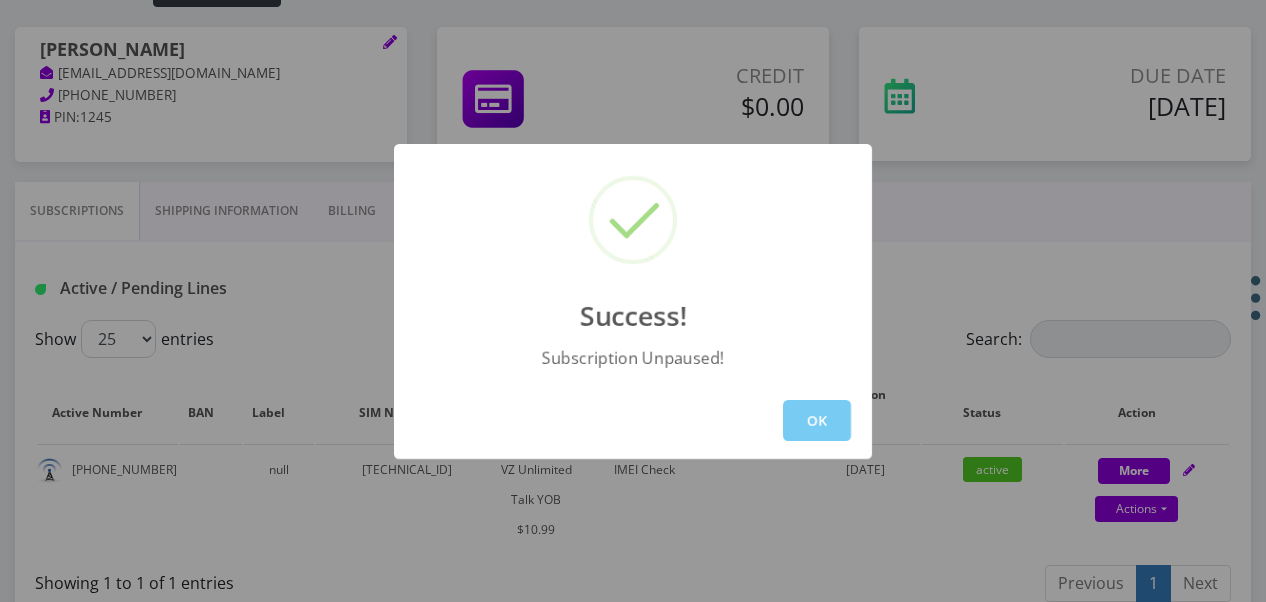 click on "OK" at bounding box center (817, 420) 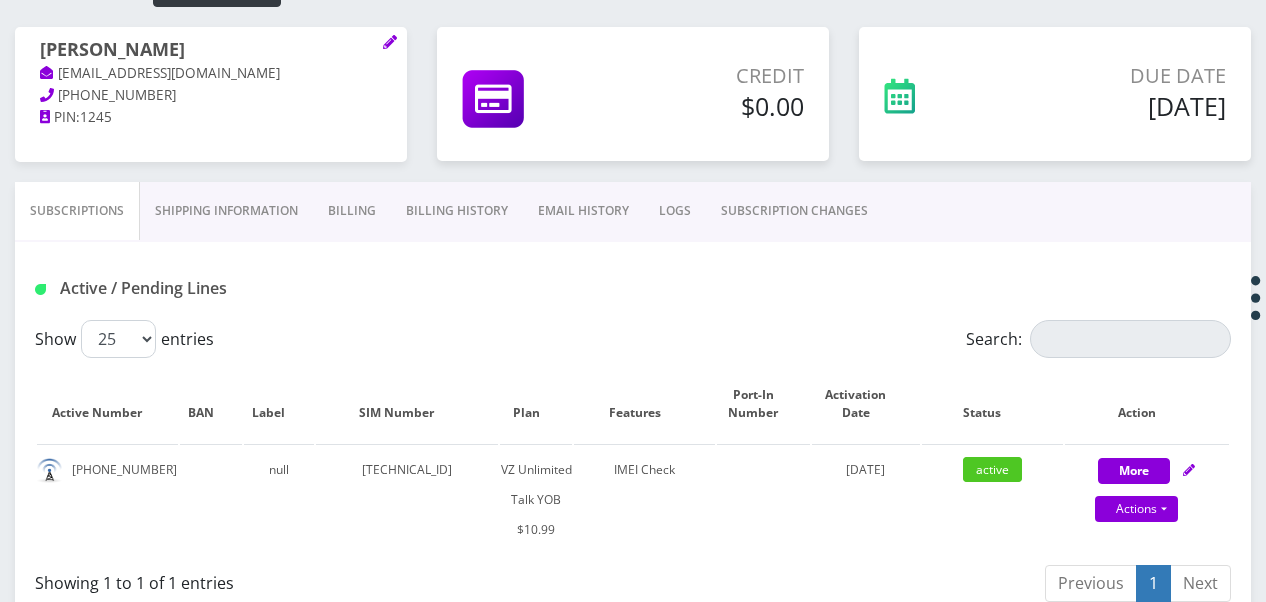 click on "SUBSCRIPTION CHANGES" at bounding box center [794, 211] 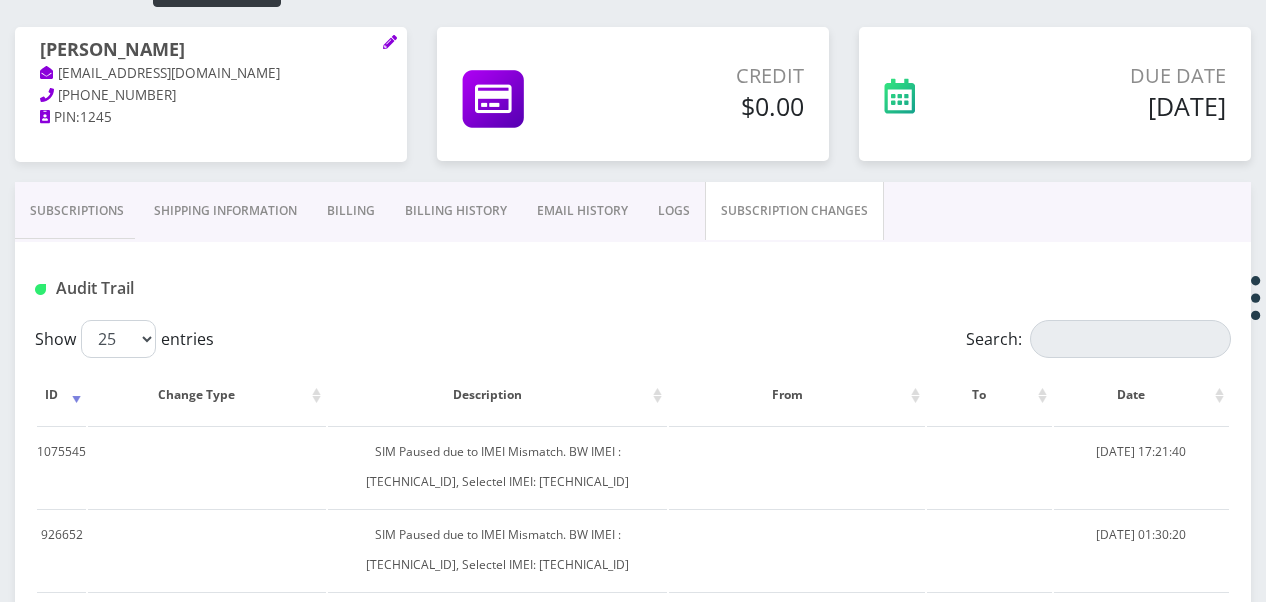 click on "Subscriptions" at bounding box center (77, 211) 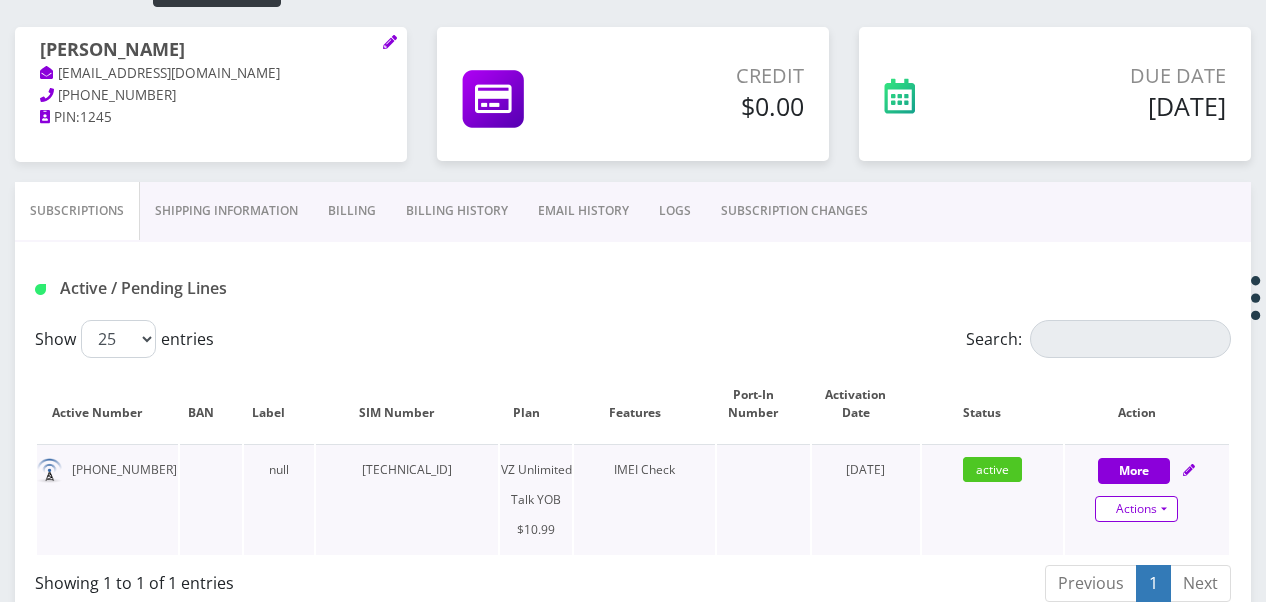 click on "Actions" at bounding box center (1136, 509) 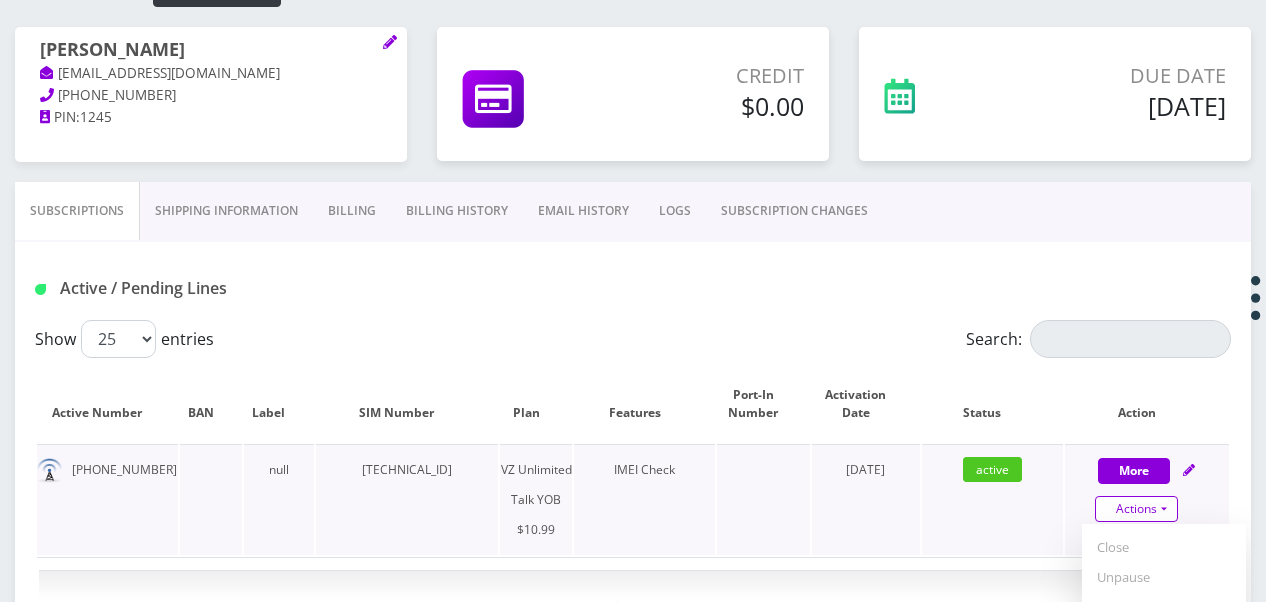 scroll, scrollTop: 533, scrollLeft: 0, axis: vertical 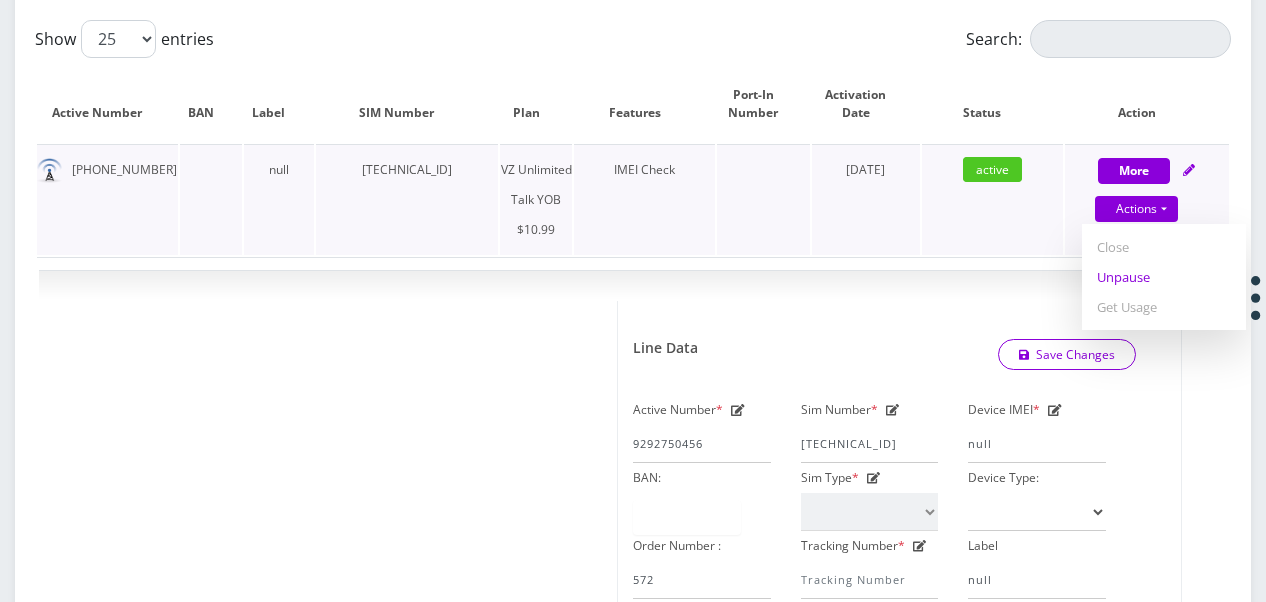click on "Unpause" at bounding box center [1164, 277] 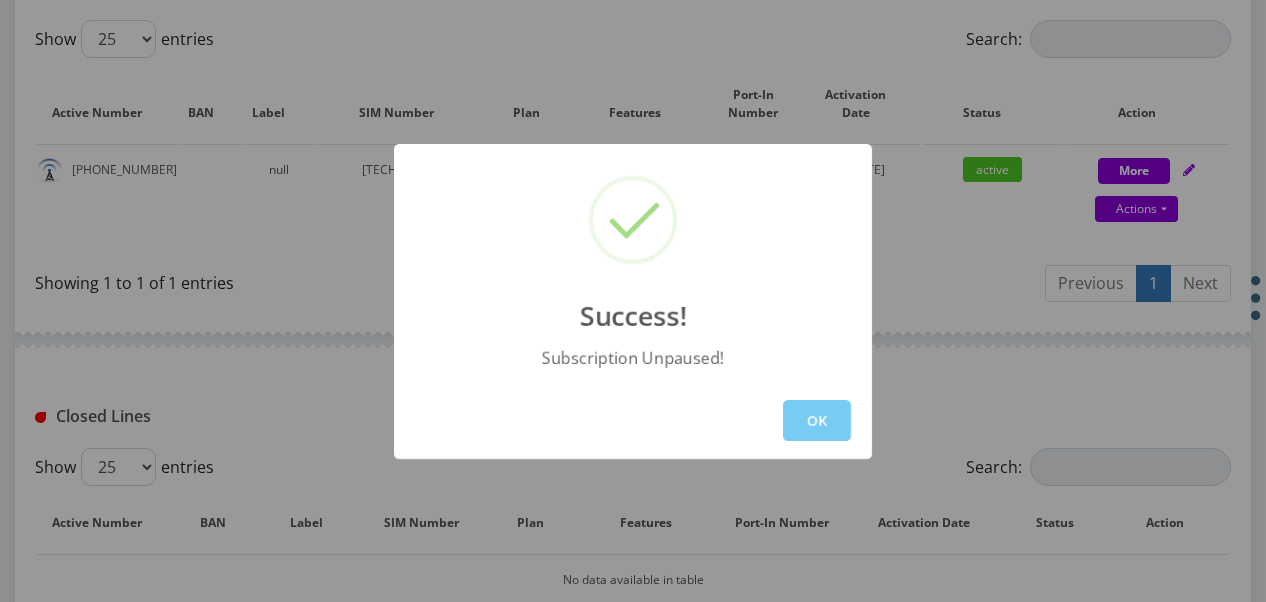 click on "OK" at bounding box center [817, 420] 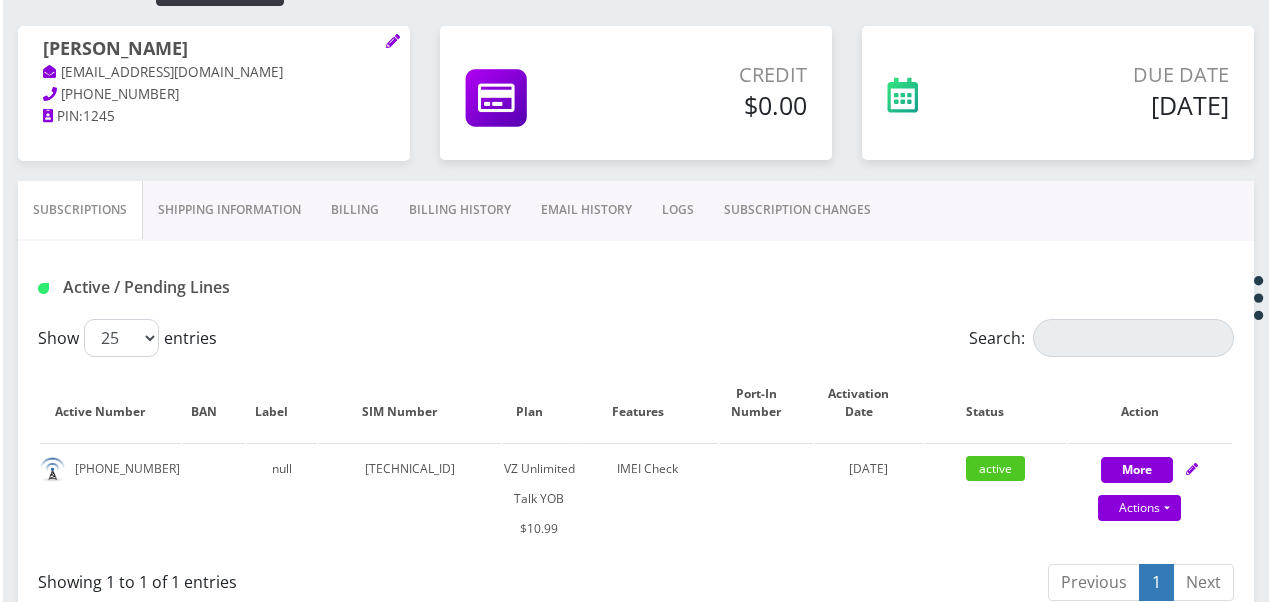 scroll, scrollTop: 233, scrollLeft: 0, axis: vertical 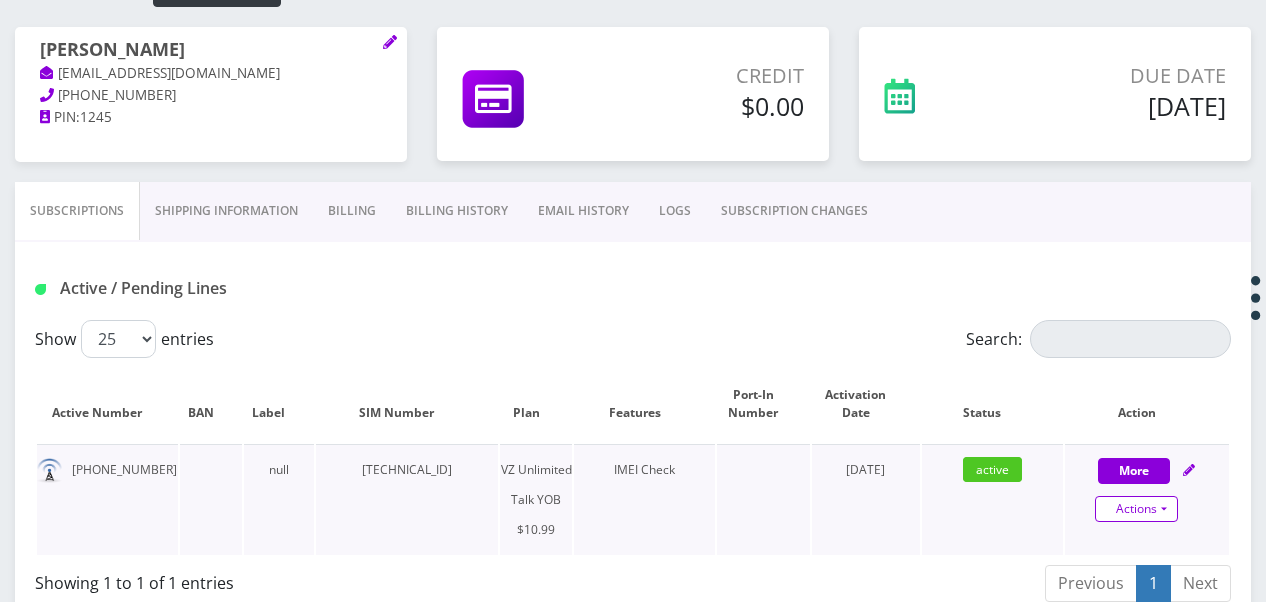 click on "Actions" at bounding box center (1136, 509) 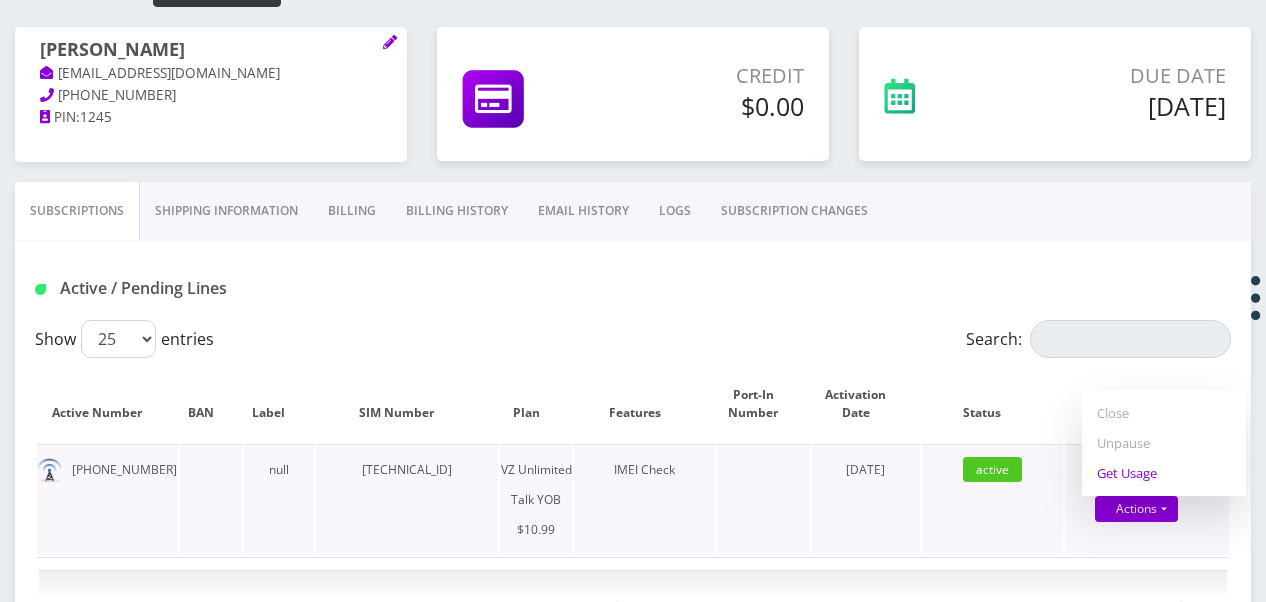click on "Get Usage" at bounding box center (1164, 473) 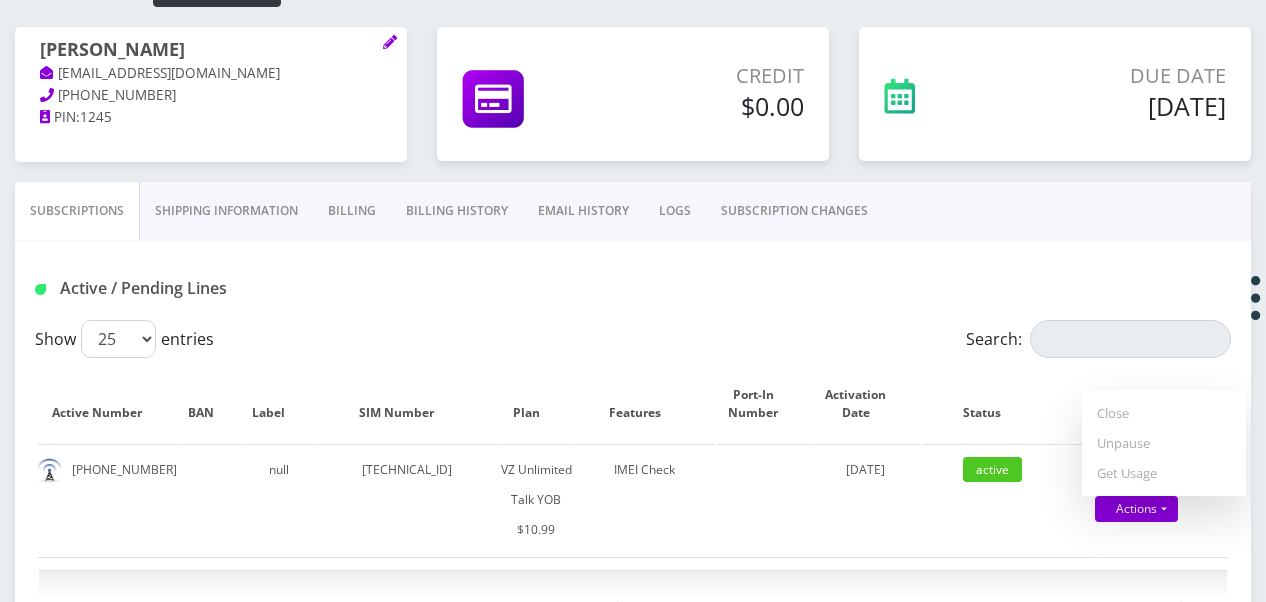 select on "464" 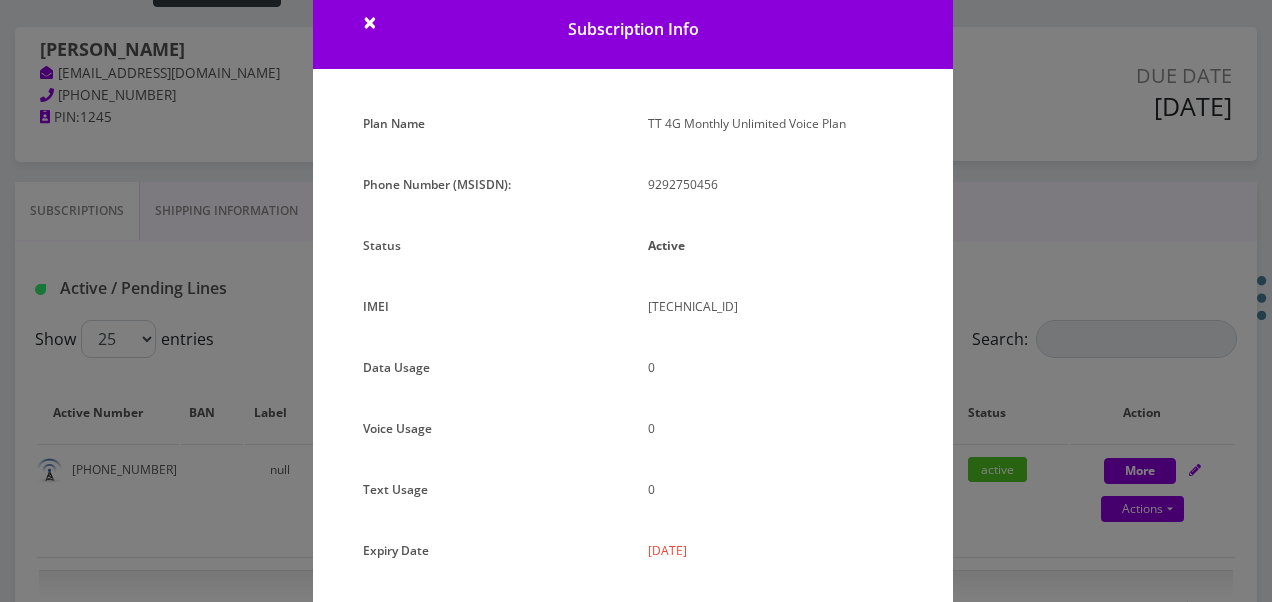 scroll, scrollTop: 192, scrollLeft: 0, axis: vertical 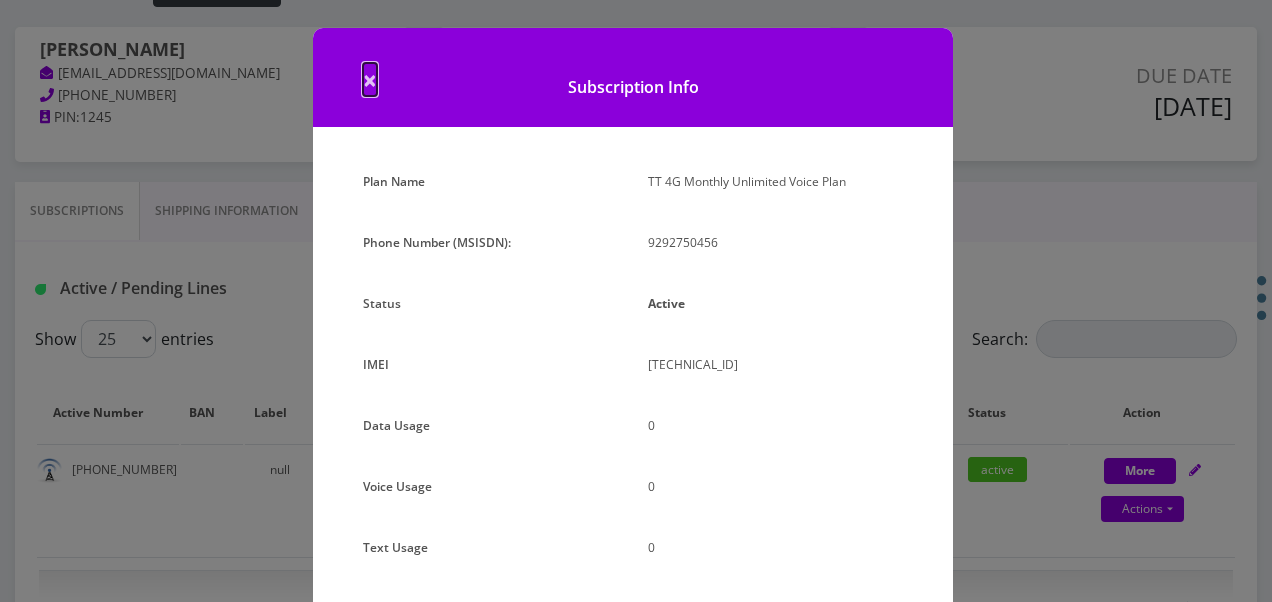 click on "×" at bounding box center (370, 79) 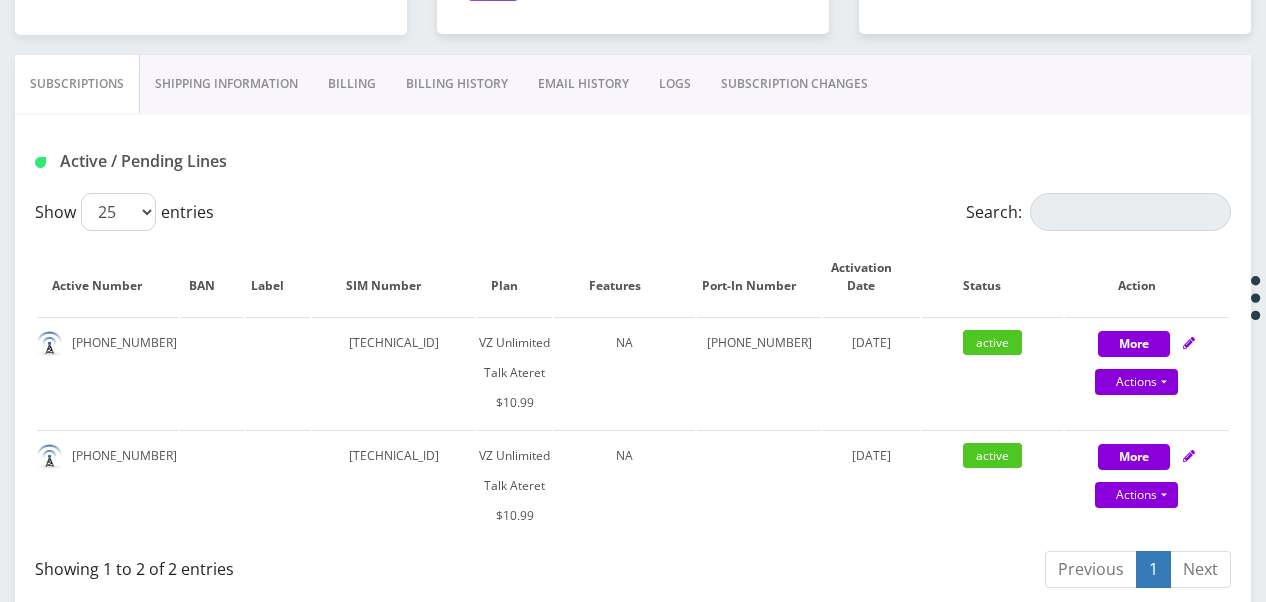 scroll, scrollTop: 200, scrollLeft: 0, axis: vertical 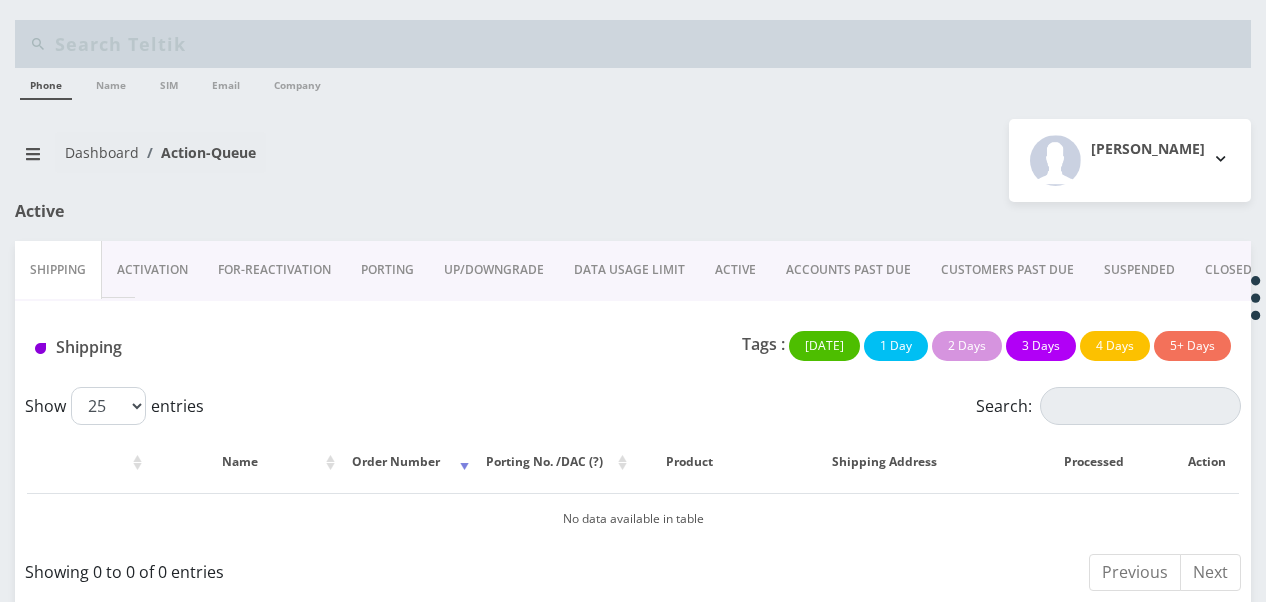 click on "ACTIVE" at bounding box center (735, 270) 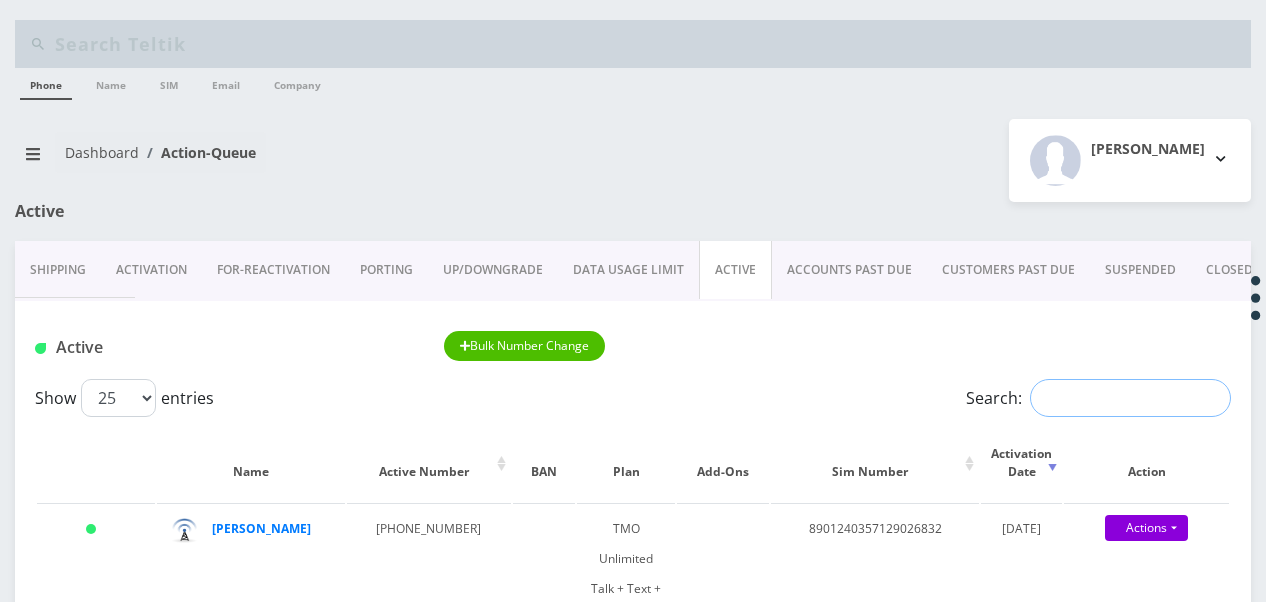 click on "Search:" at bounding box center [1130, 398] 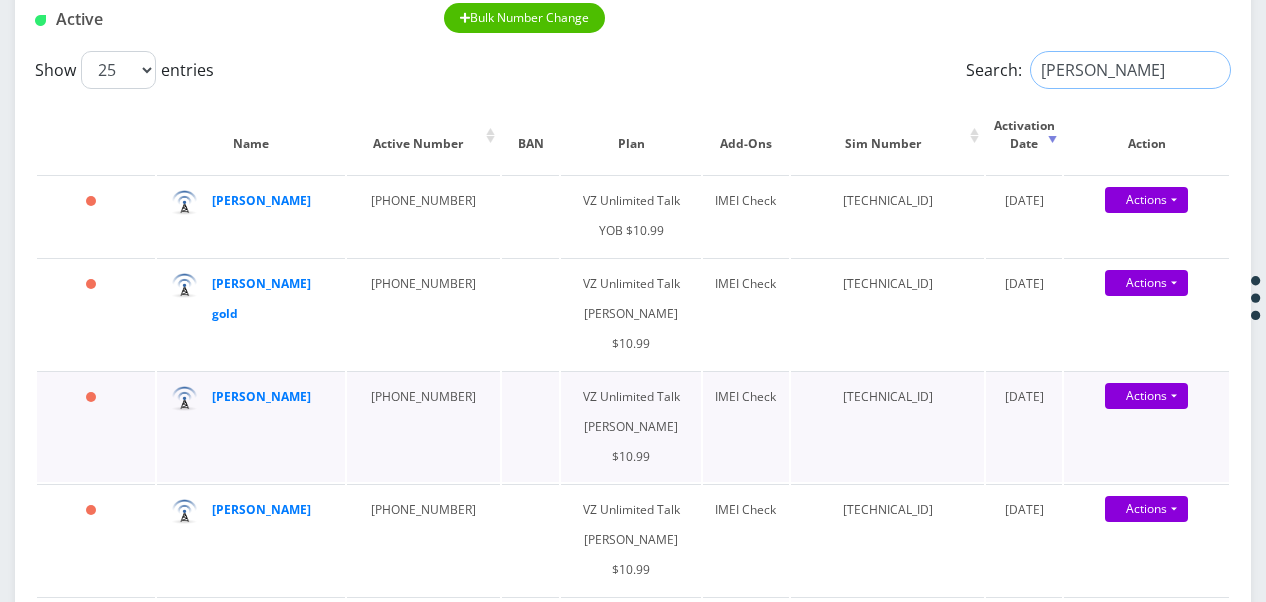 scroll, scrollTop: 400, scrollLeft: 0, axis: vertical 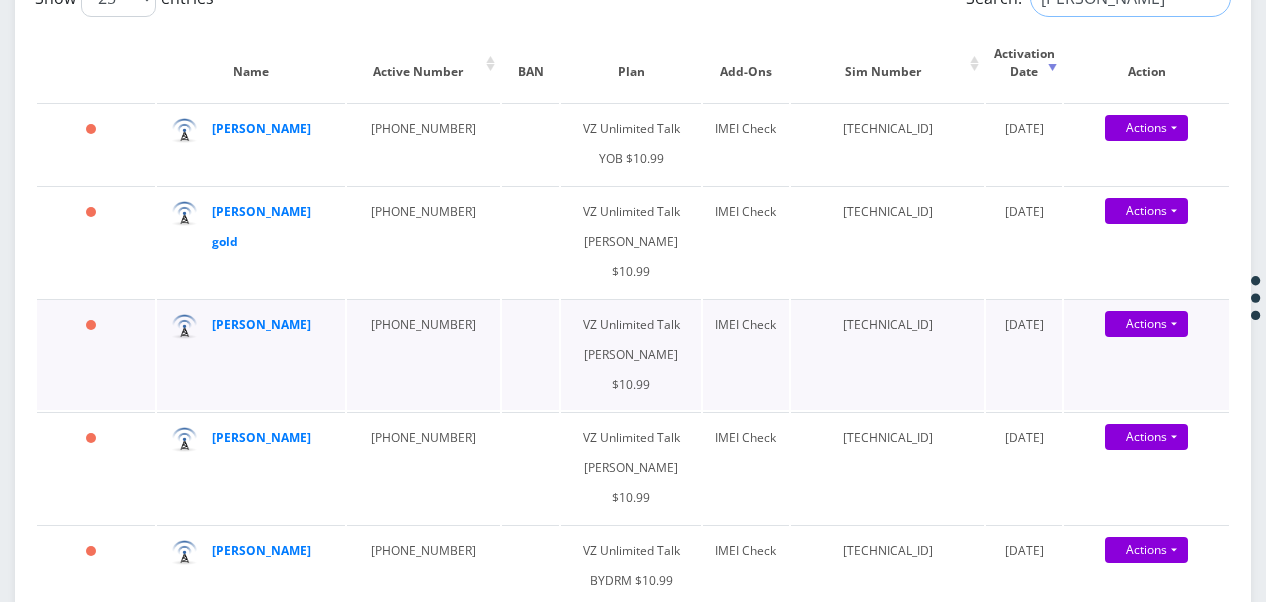 type on "faigy" 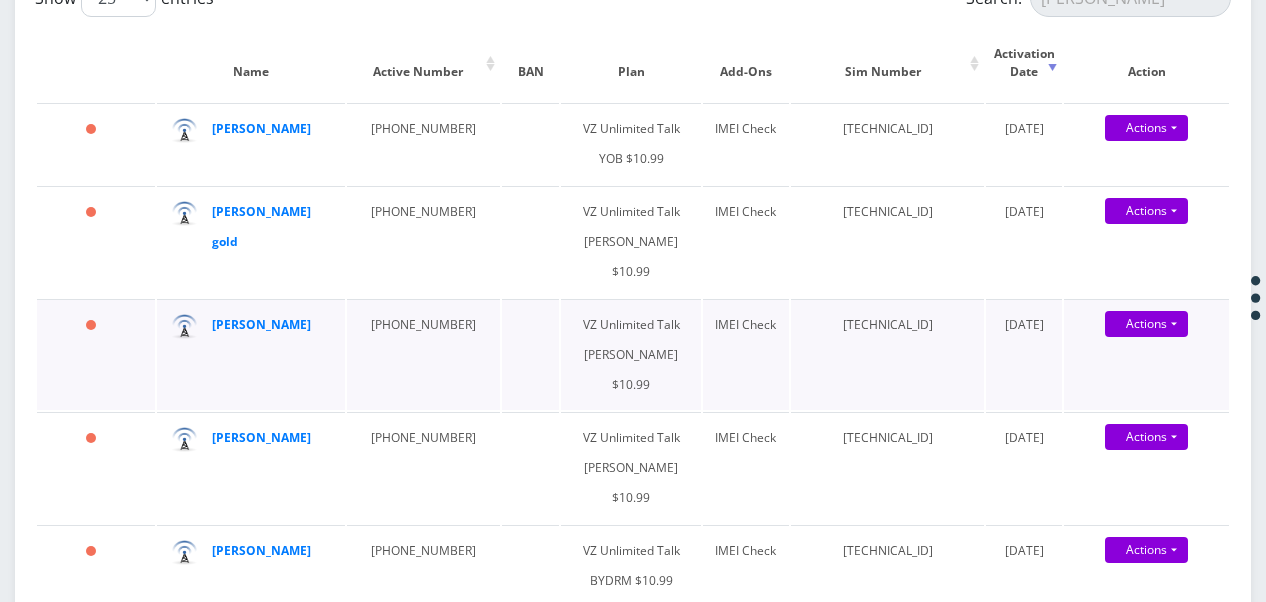 drag, startPoint x: 229, startPoint y: 344, endPoint x: 212, endPoint y: 362, distance: 24.758837 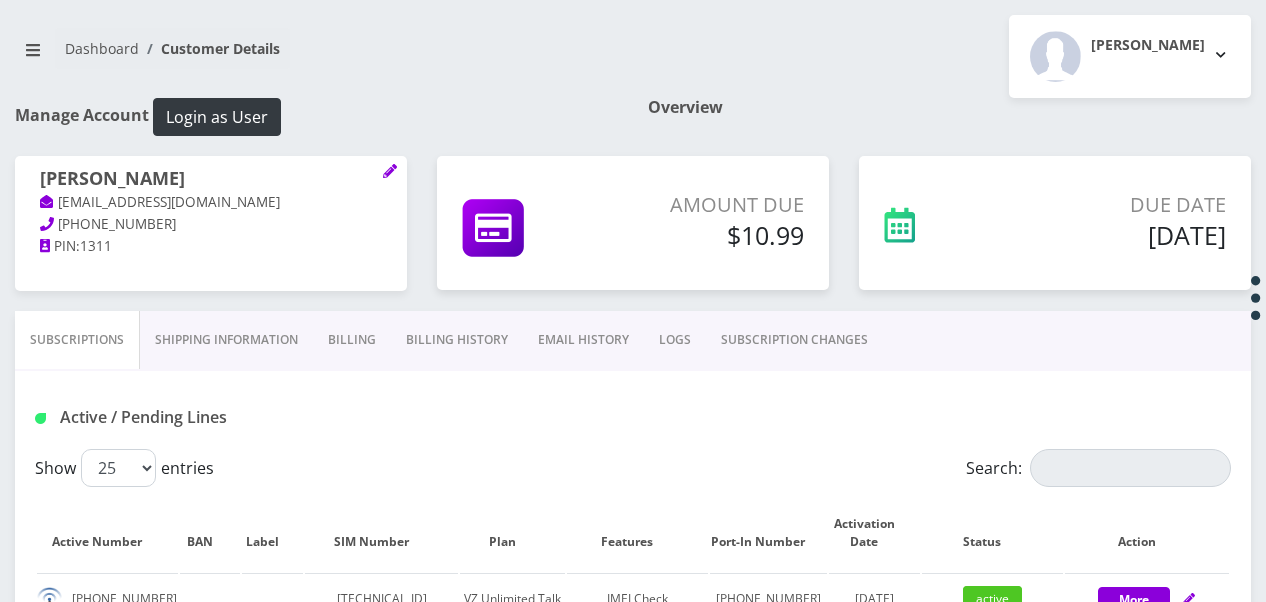scroll, scrollTop: 200, scrollLeft: 0, axis: vertical 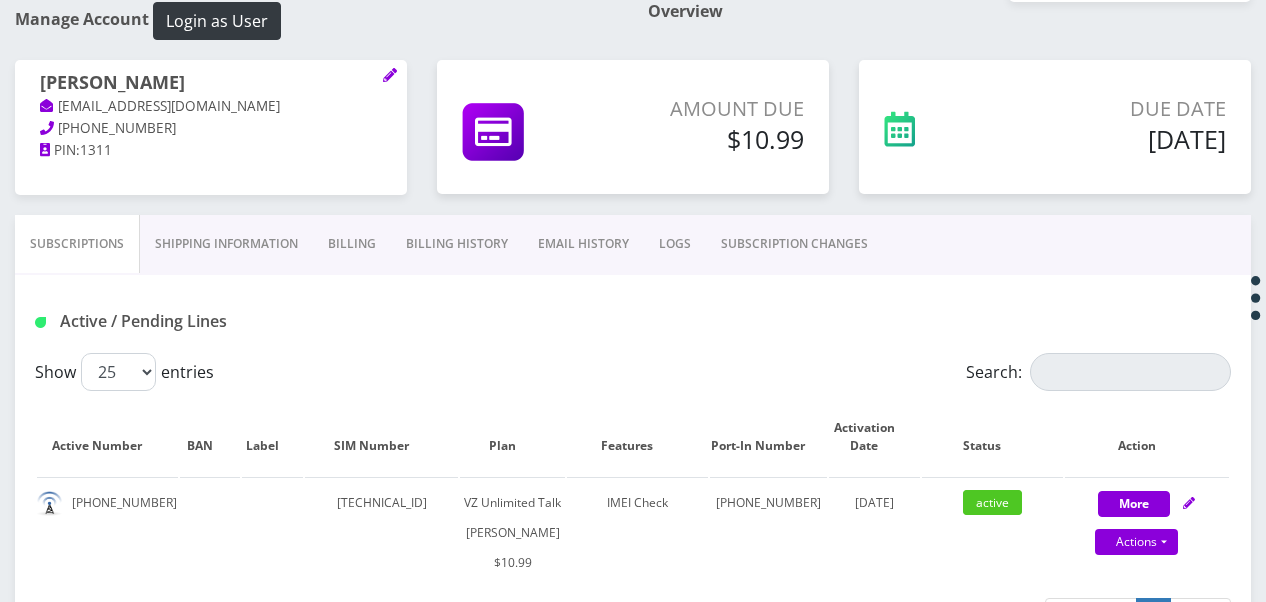 click on "Billing" at bounding box center [352, 244] 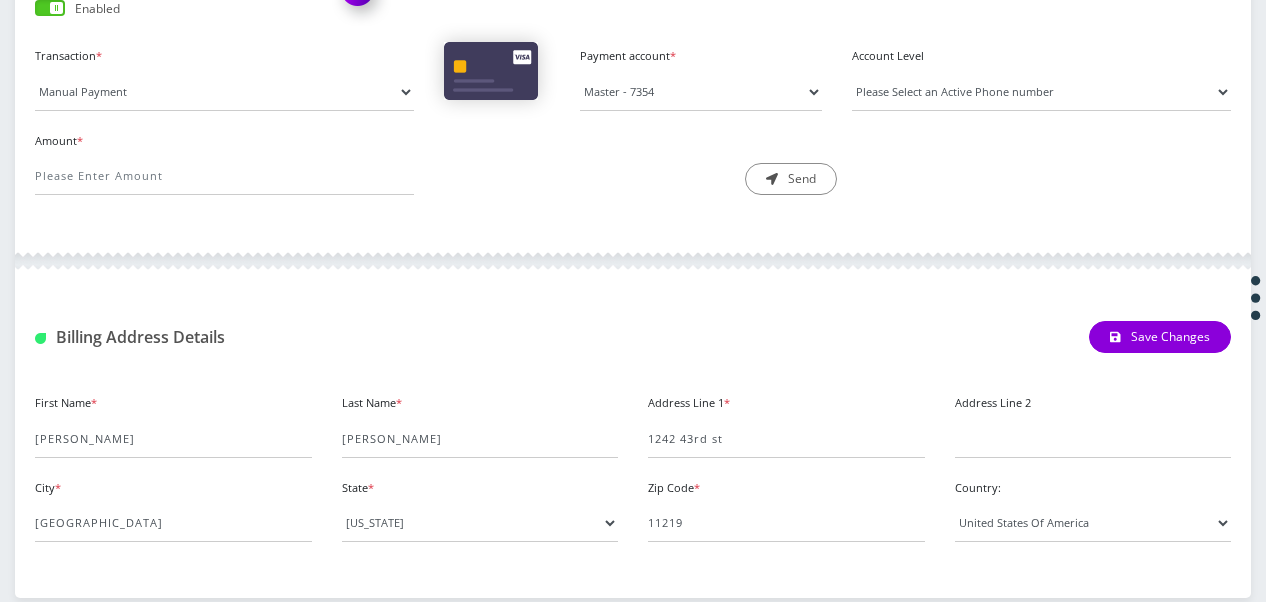 scroll, scrollTop: 425, scrollLeft: 0, axis: vertical 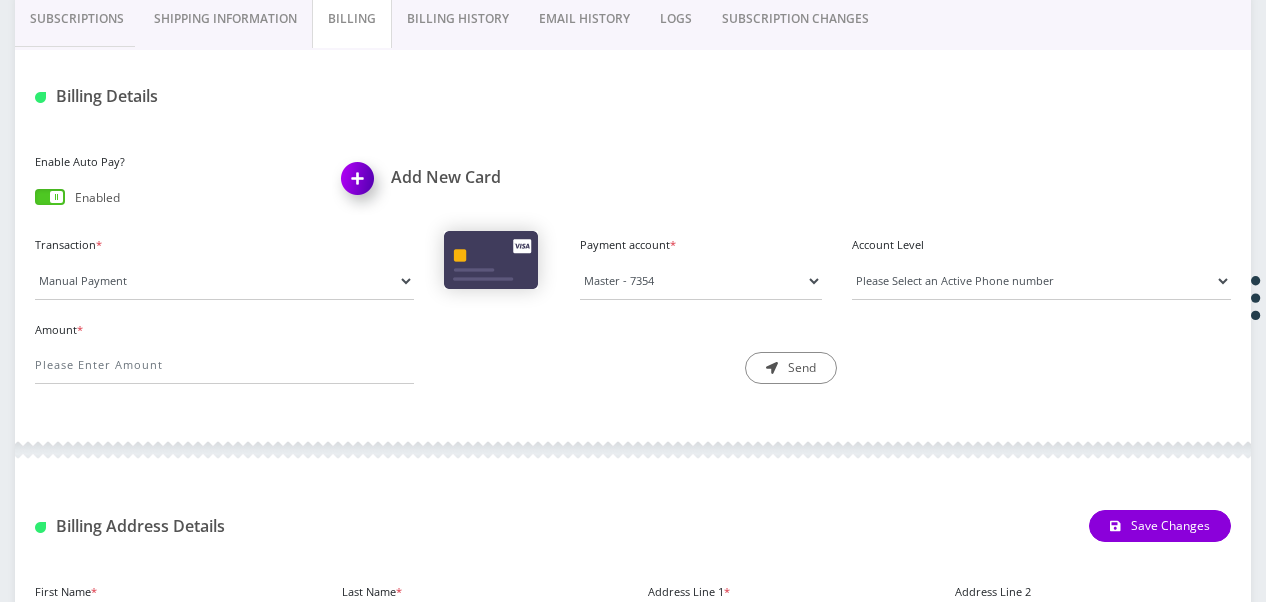 click on "Billing History" at bounding box center (458, 19) 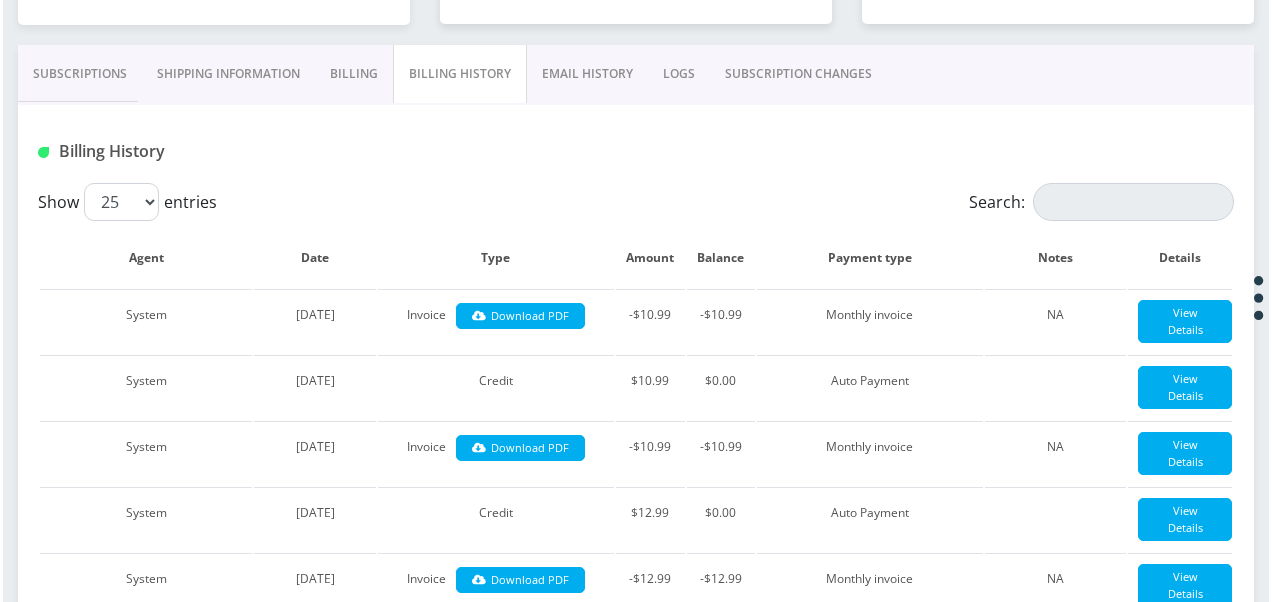 scroll, scrollTop: 304, scrollLeft: 0, axis: vertical 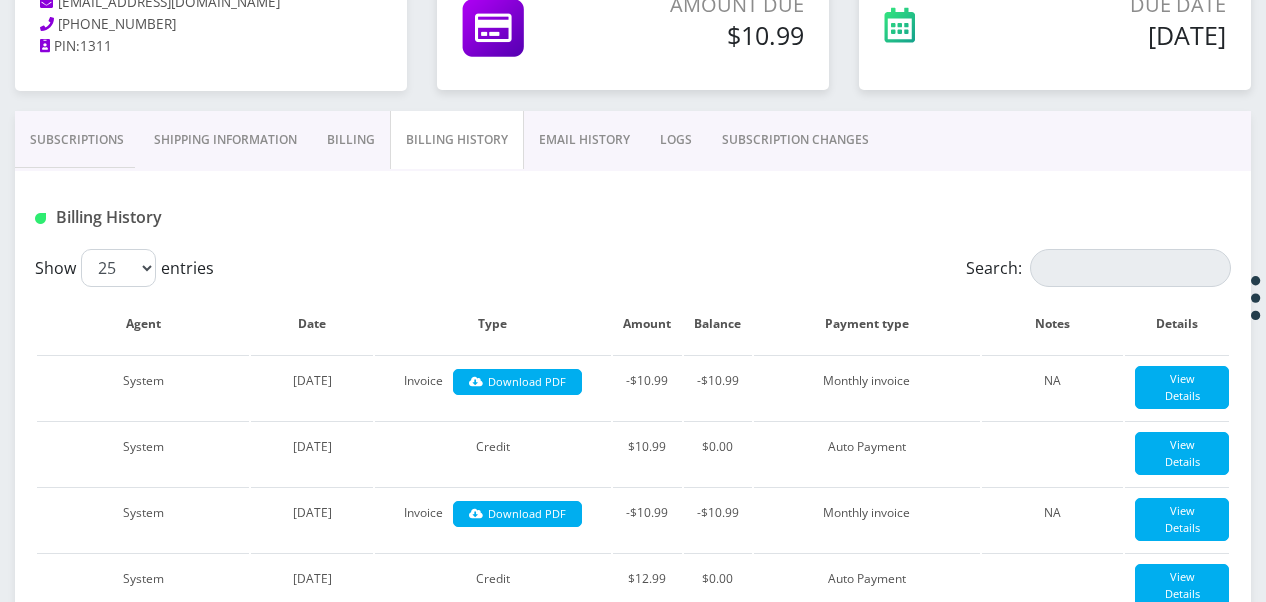 click on "Subscriptions" at bounding box center (77, 140) 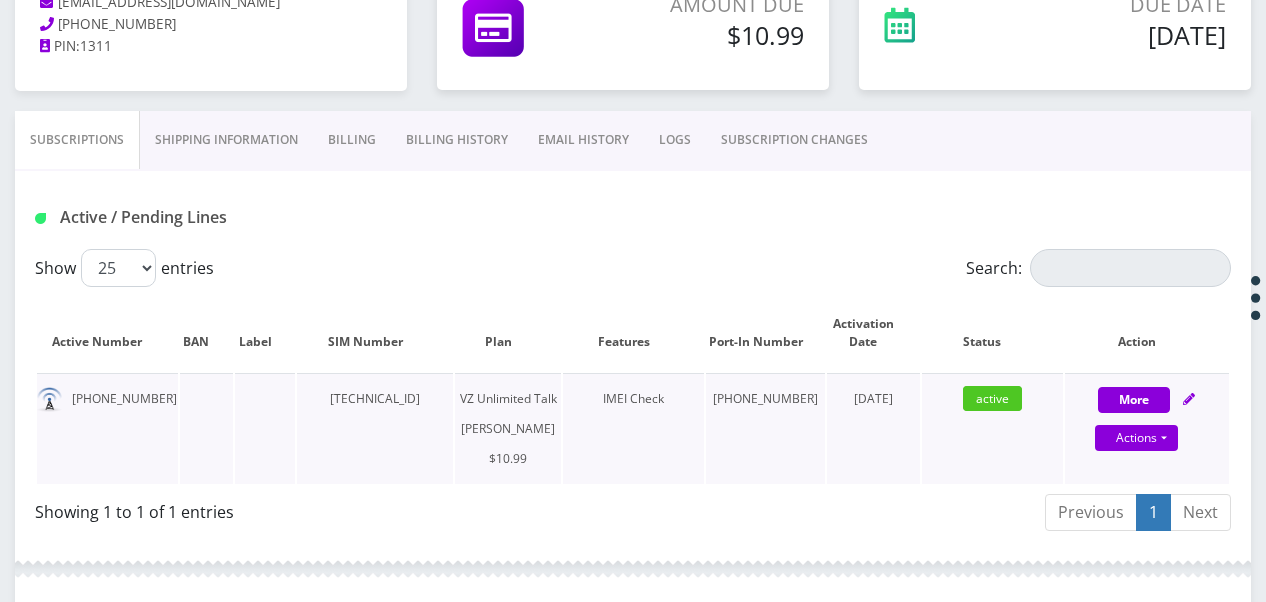 click on "Actions
Suspend
Close Unpause Get Usage" at bounding box center (1137, 439) 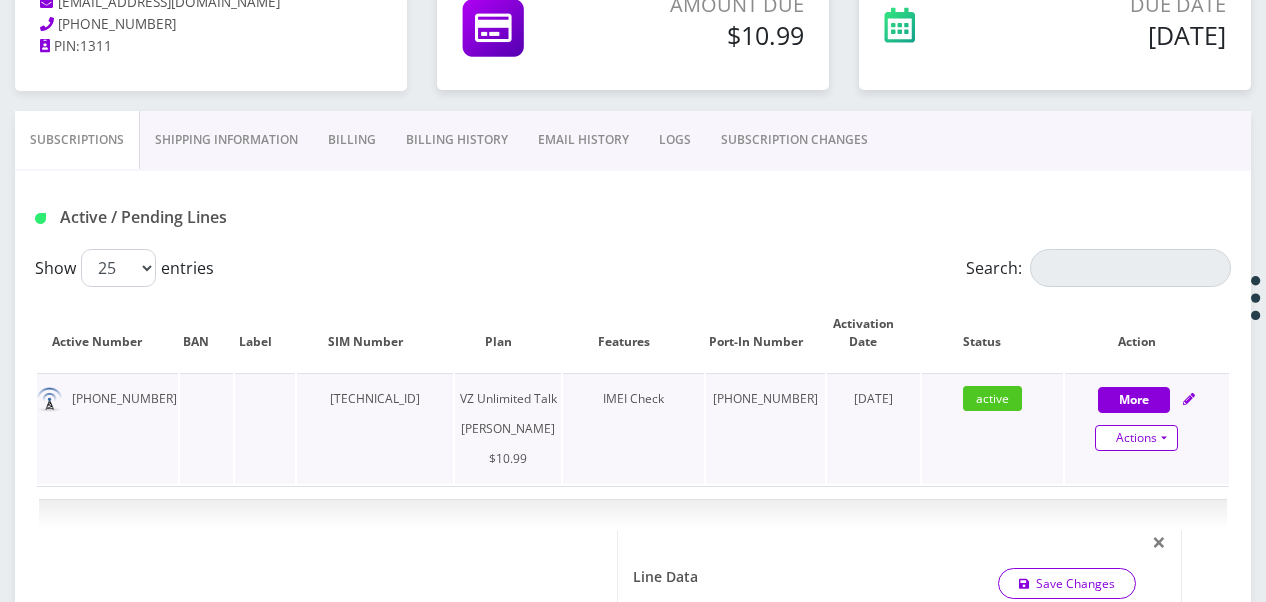 click on "Actions" at bounding box center [1136, 438] 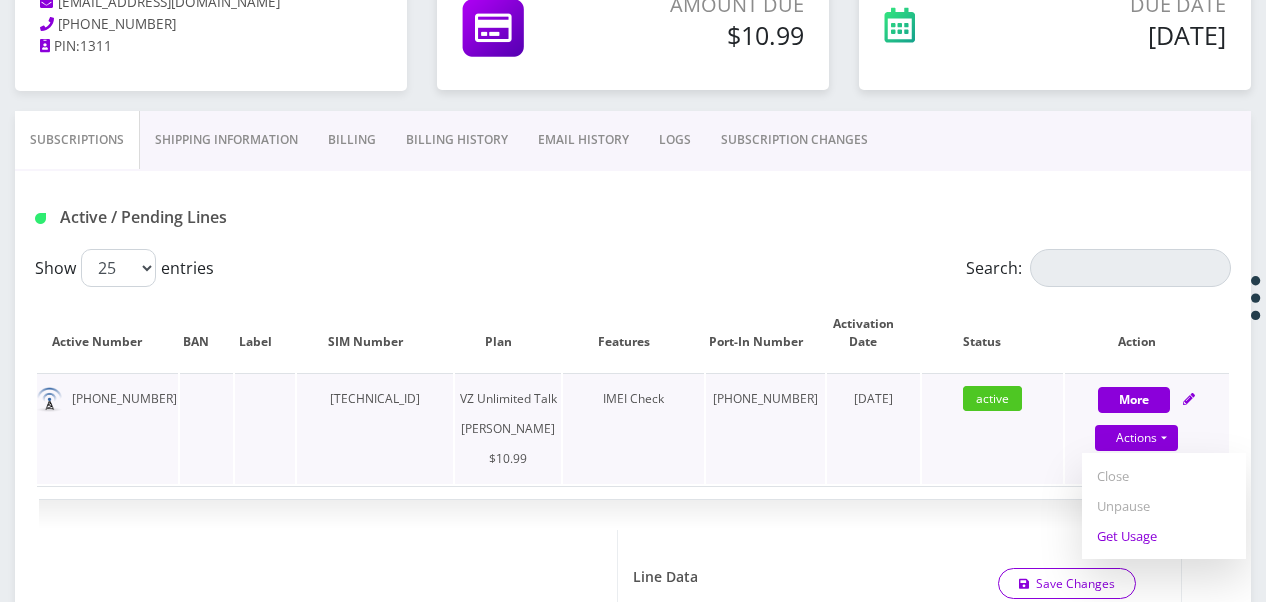 click on "Get Usage" at bounding box center (1164, 536) 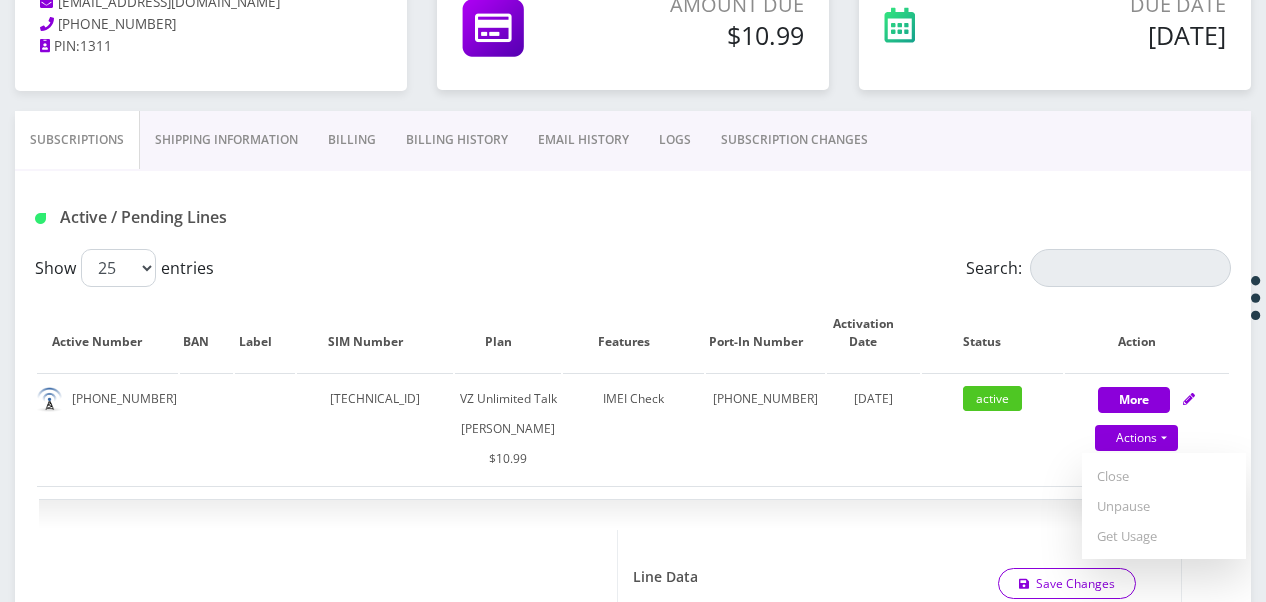 select on "366" 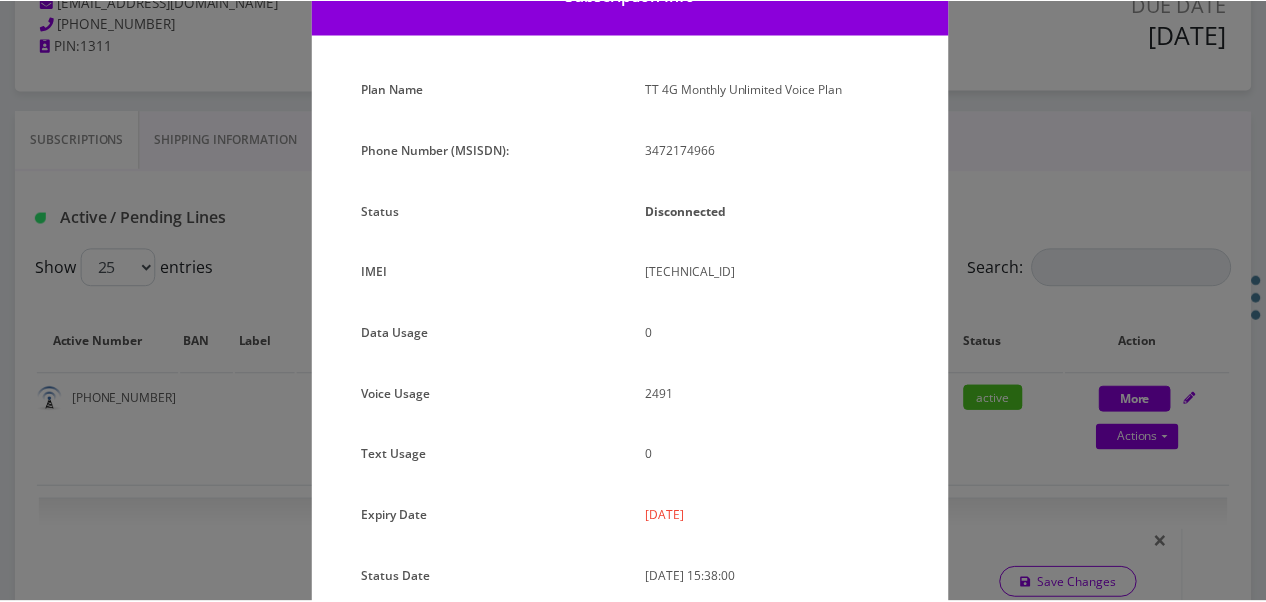 scroll, scrollTop: 192, scrollLeft: 0, axis: vertical 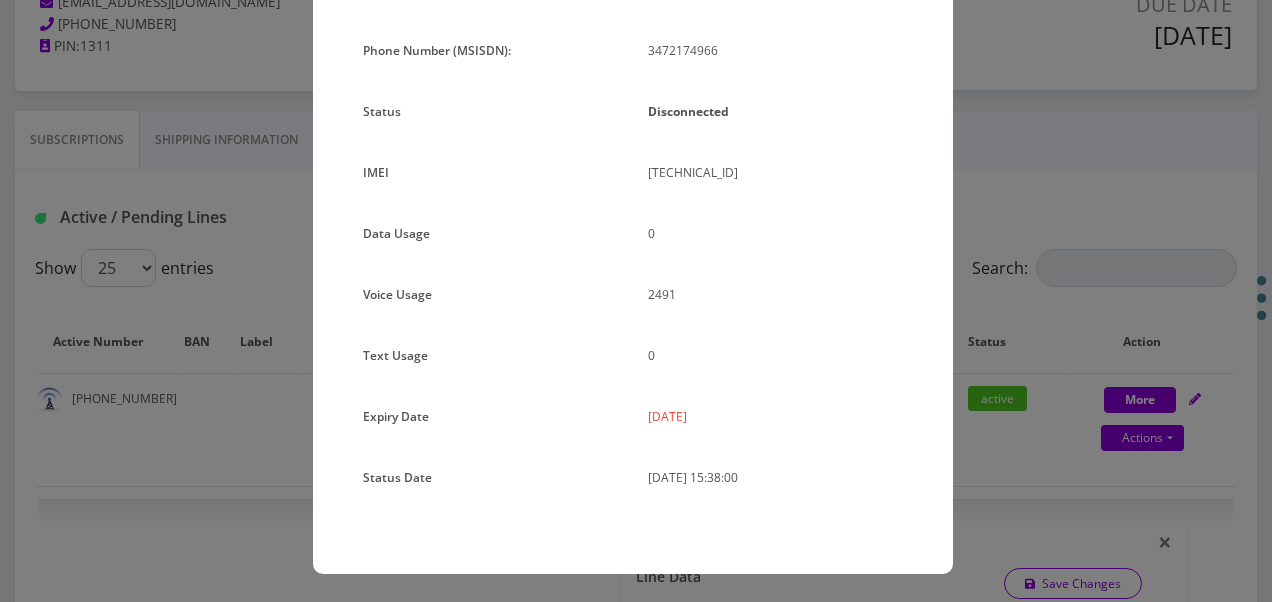 click on "×
Subscription Info
Plan Name
TT 4G Monthly Unlimited Voice Plan
Phone Number (MSISDN):
3472174966
Status
Disconnected
IMEI
359018840554405
0 0" at bounding box center (636, 301) 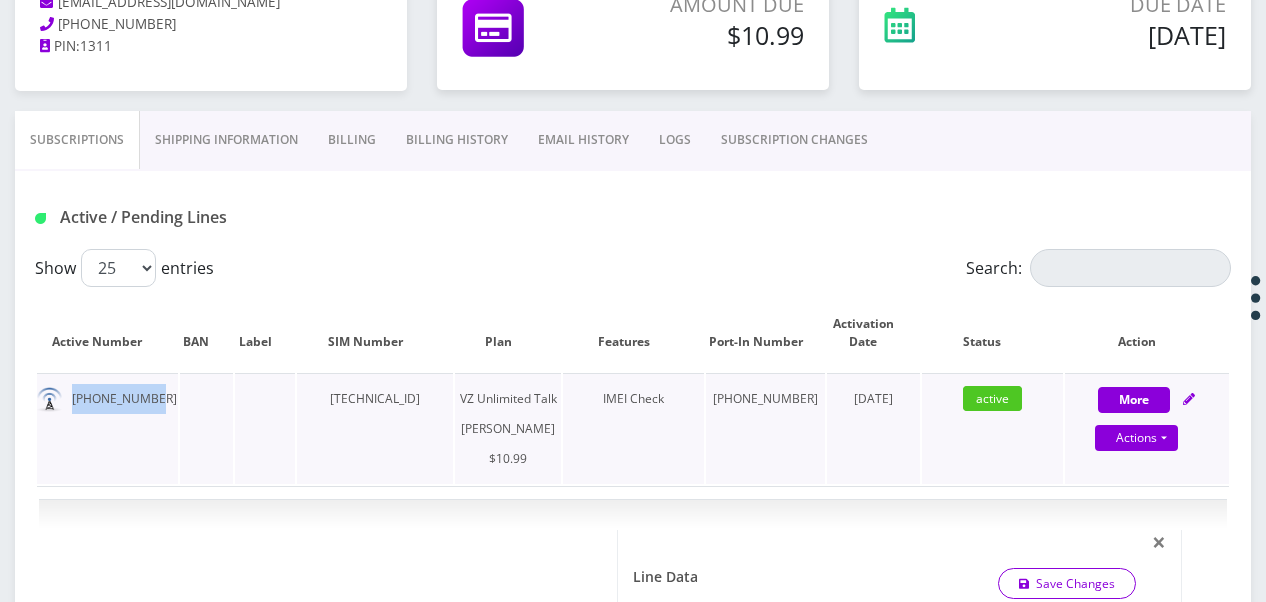 drag, startPoint x: 68, startPoint y: 392, endPoint x: 156, endPoint y: 391, distance: 88.005684 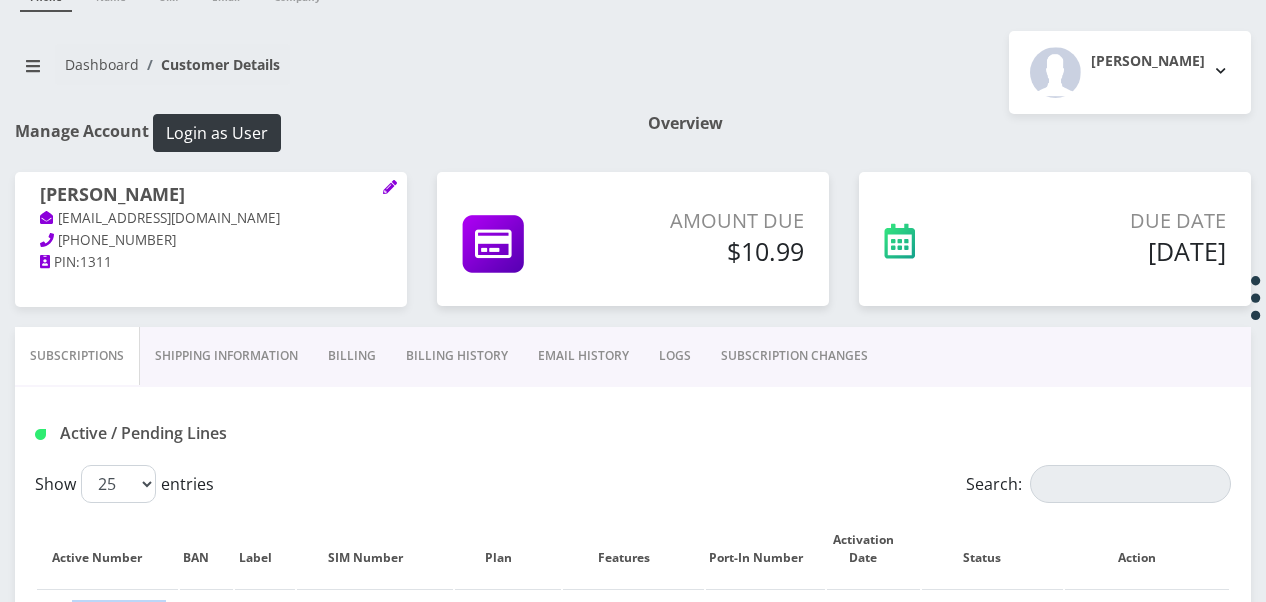 scroll, scrollTop: 4, scrollLeft: 0, axis: vertical 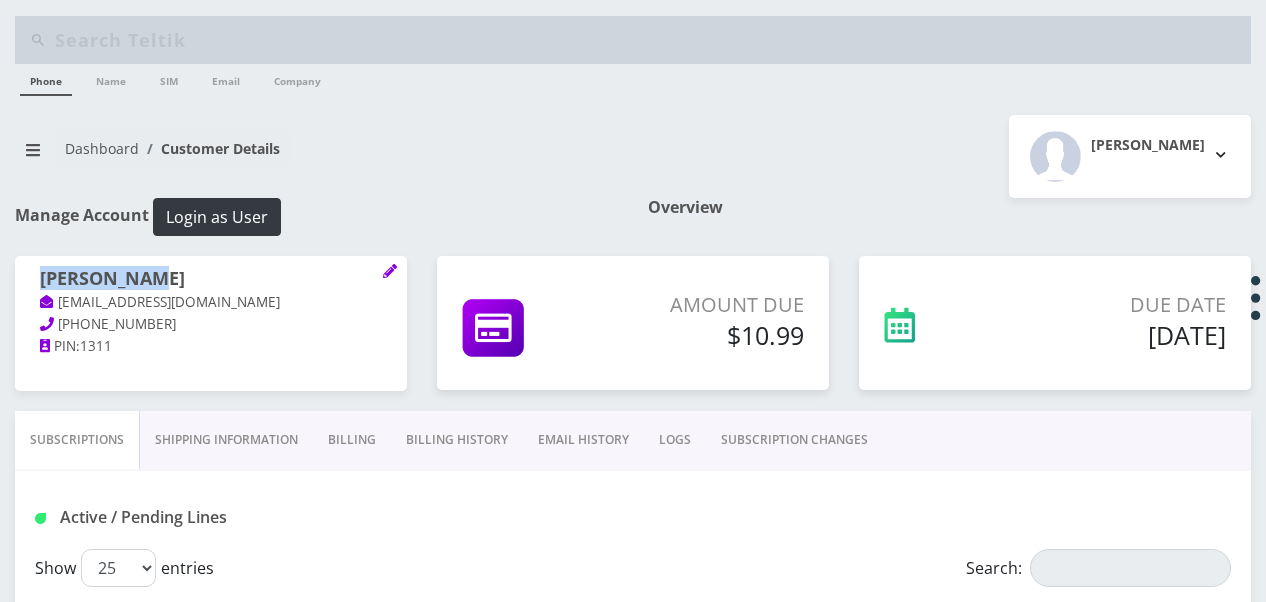 drag, startPoint x: 132, startPoint y: 271, endPoint x: 31, endPoint y: 266, distance: 101.12369 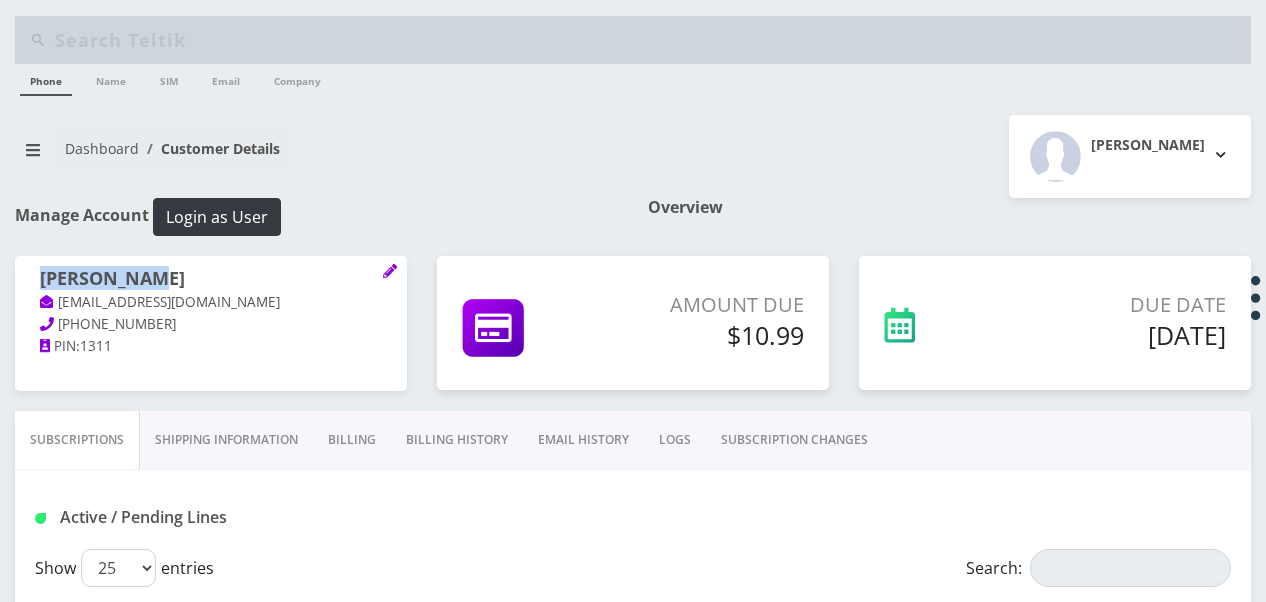 copy on "faigy reiss" 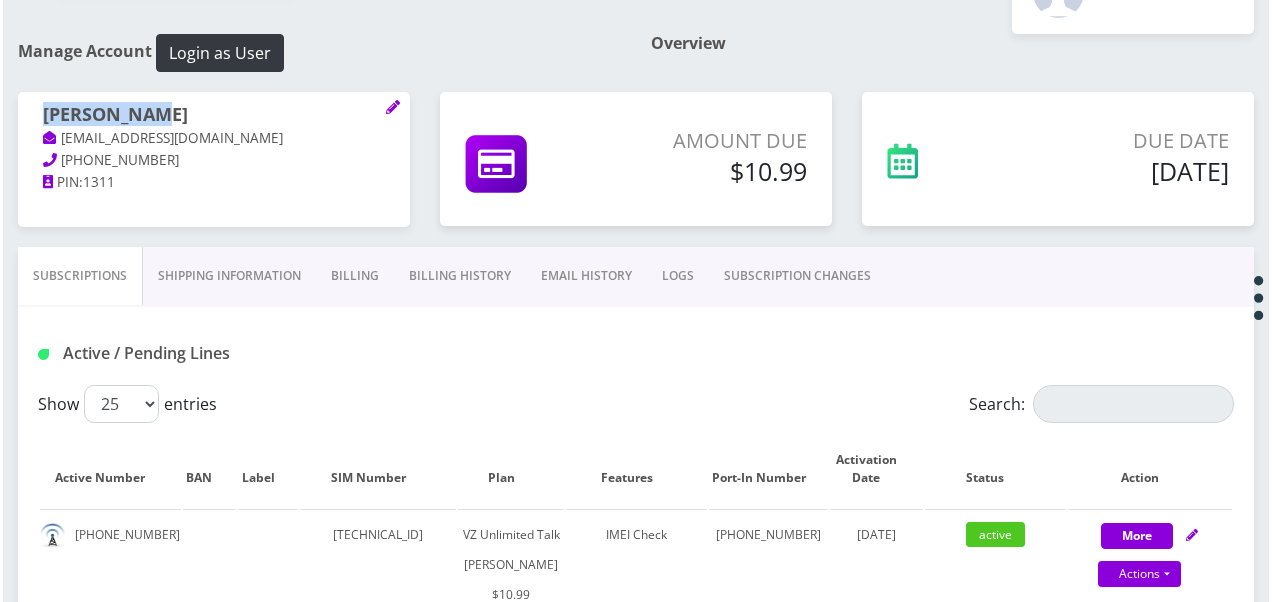 scroll, scrollTop: 304, scrollLeft: 0, axis: vertical 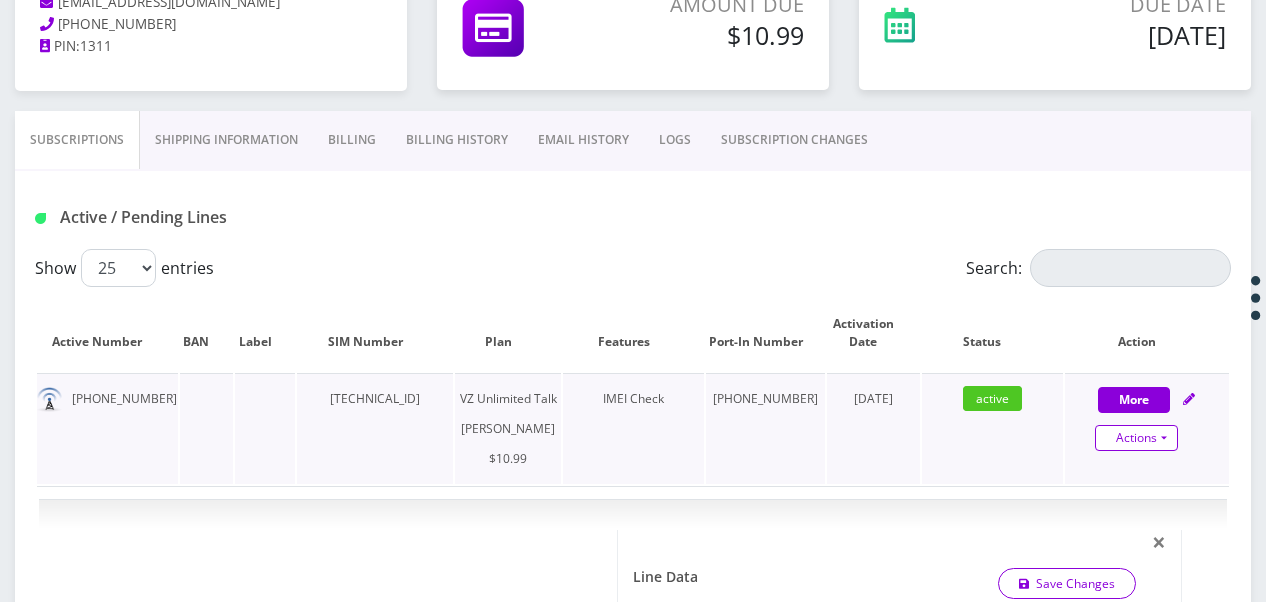 click on "Actions" at bounding box center [1136, 438] 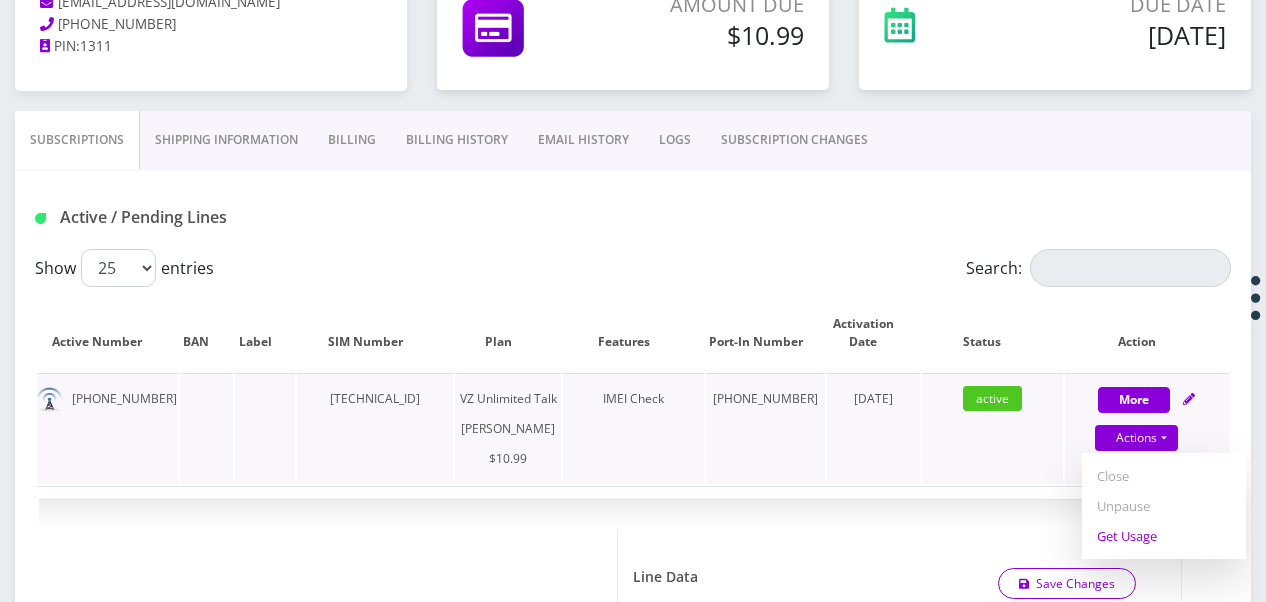 click on "Get Usage" at bounding box center [1164, 536] 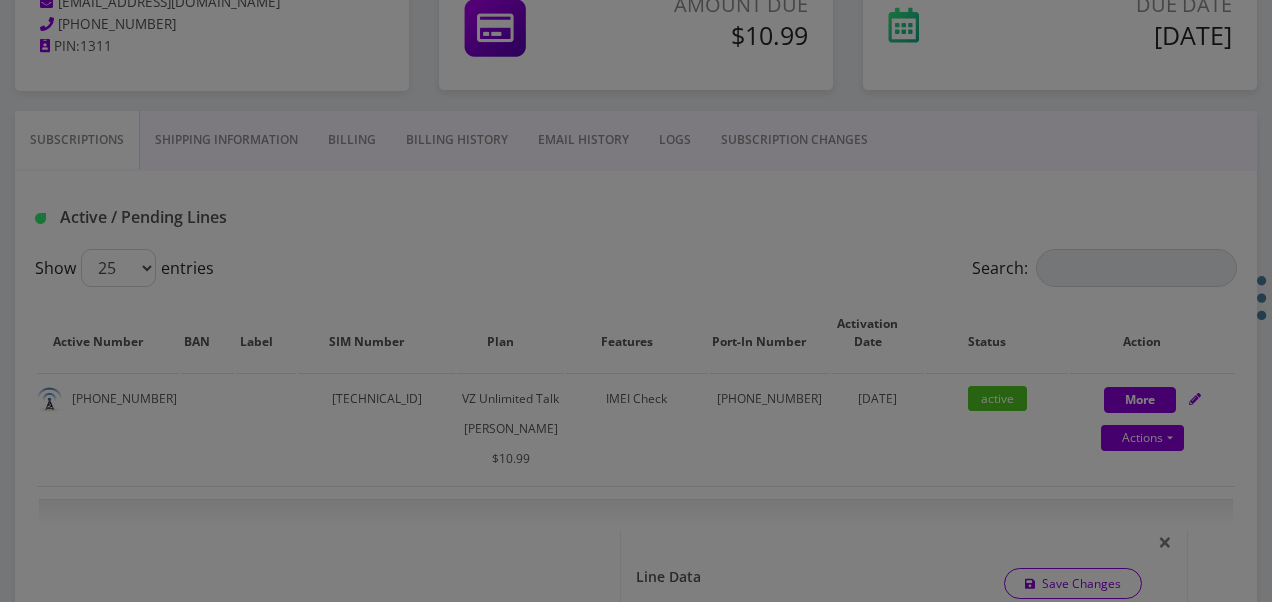 scroll, scrollTop: 0, scrollLeft: 0, axis: both 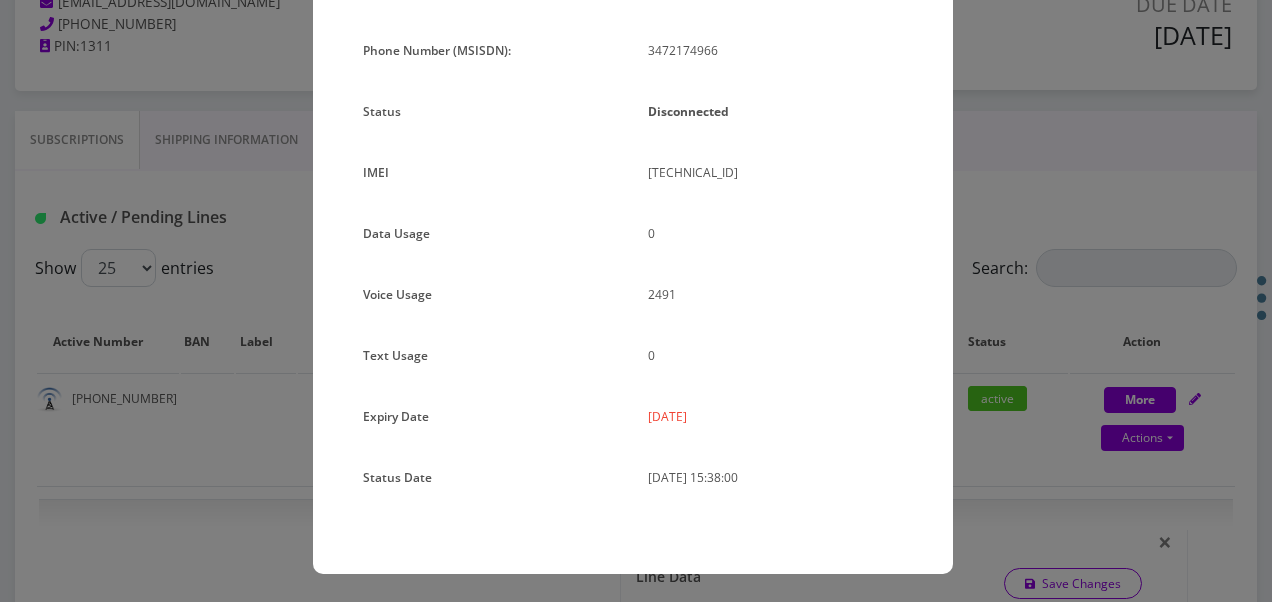 click on "×
Subscription Info
Plan Name
TT 4G Monthly Unlimited Voice Plan
Phone Number (MSISDN):
3472174966
Status
Disconnected
IMEI
359018840554405
0 0" at bounding box center (636, 301) 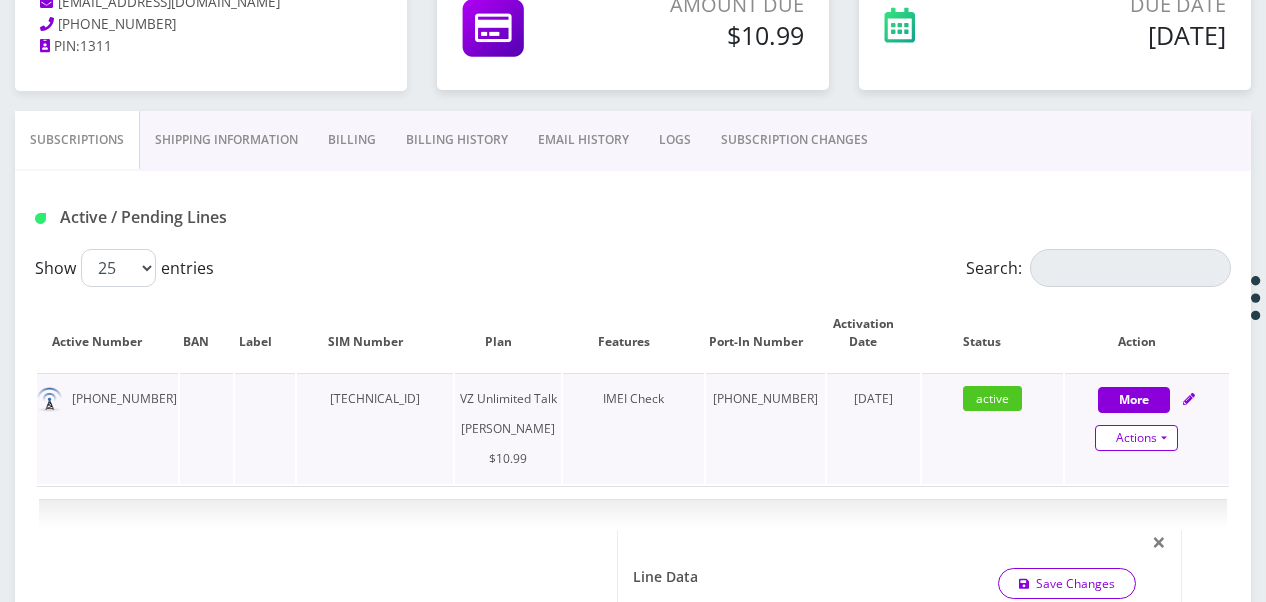 click on "Actions" at bounding box center (1136, 438) 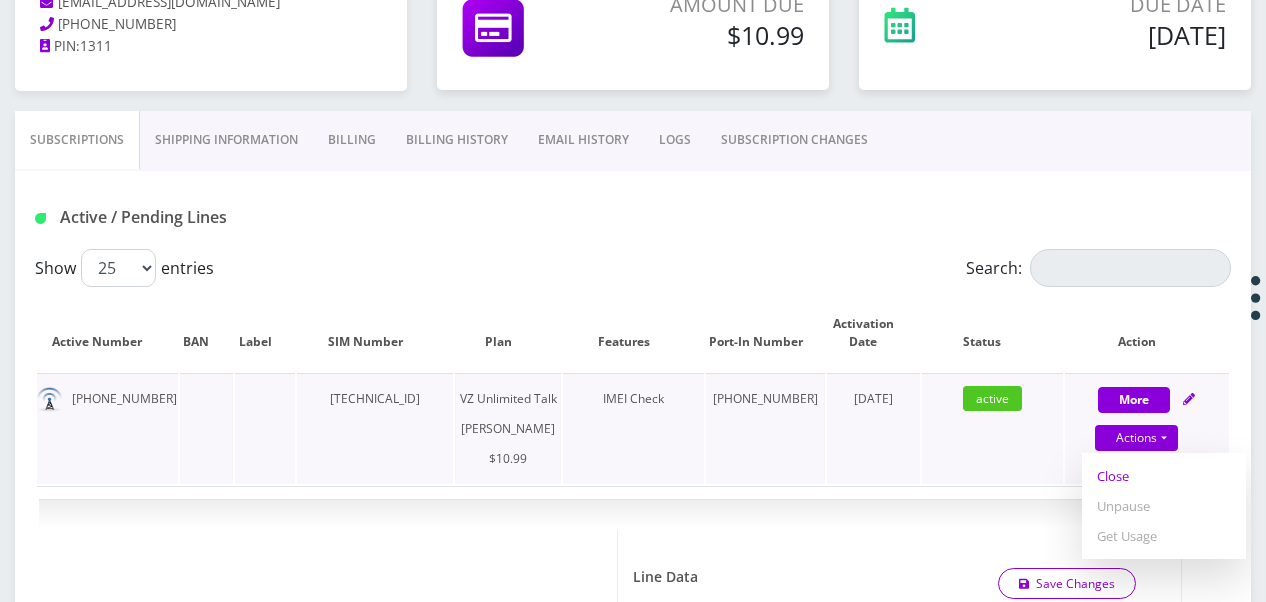 click on "Close" at bounding box center [1164, 476] 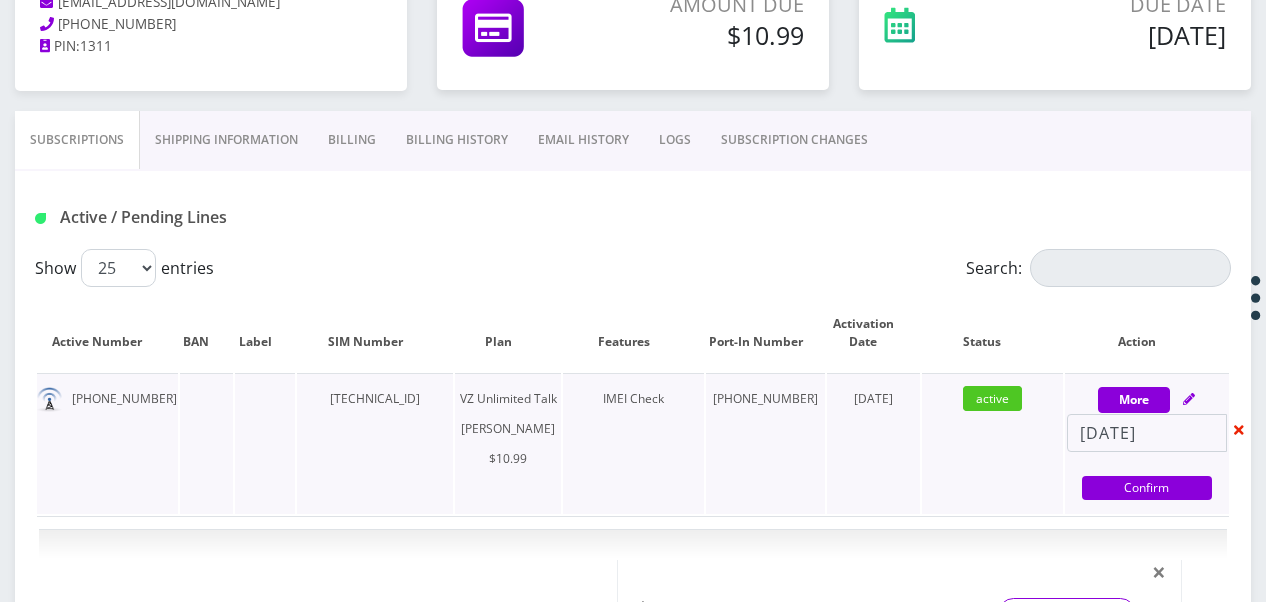 click on "Confirm" at bounding box center [1147, 488] 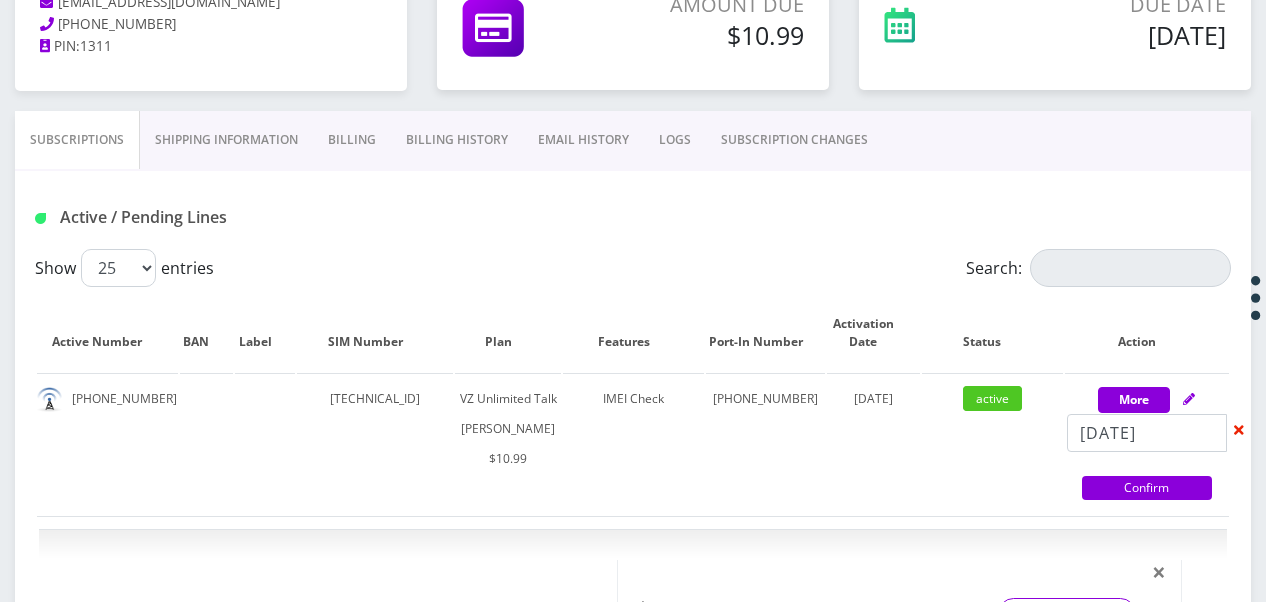 select on "366" 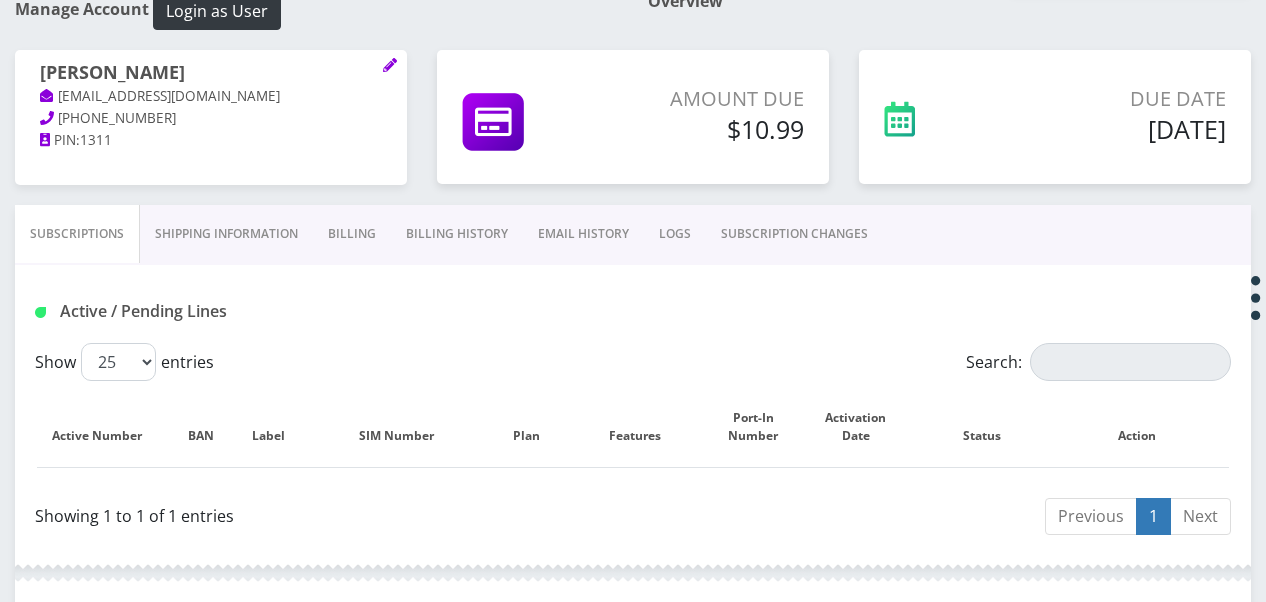 scroll, scrollTop: 84, scrollLeft: 0, axis: vertical 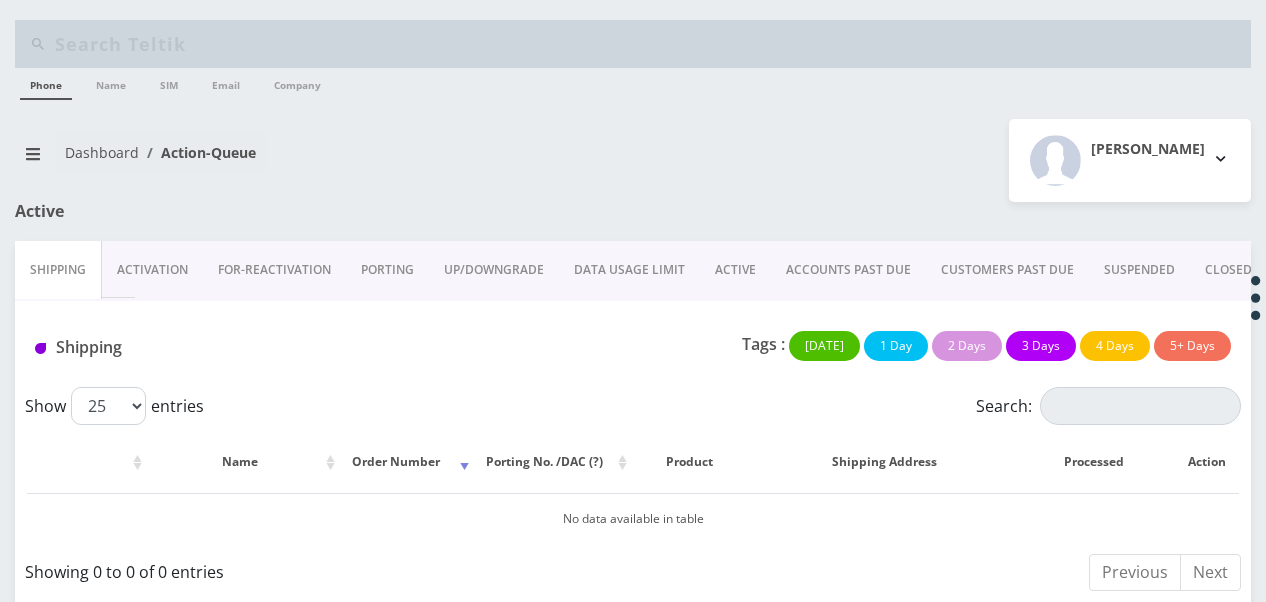 click on "ACTIVE" at bounding box center [735, 270] 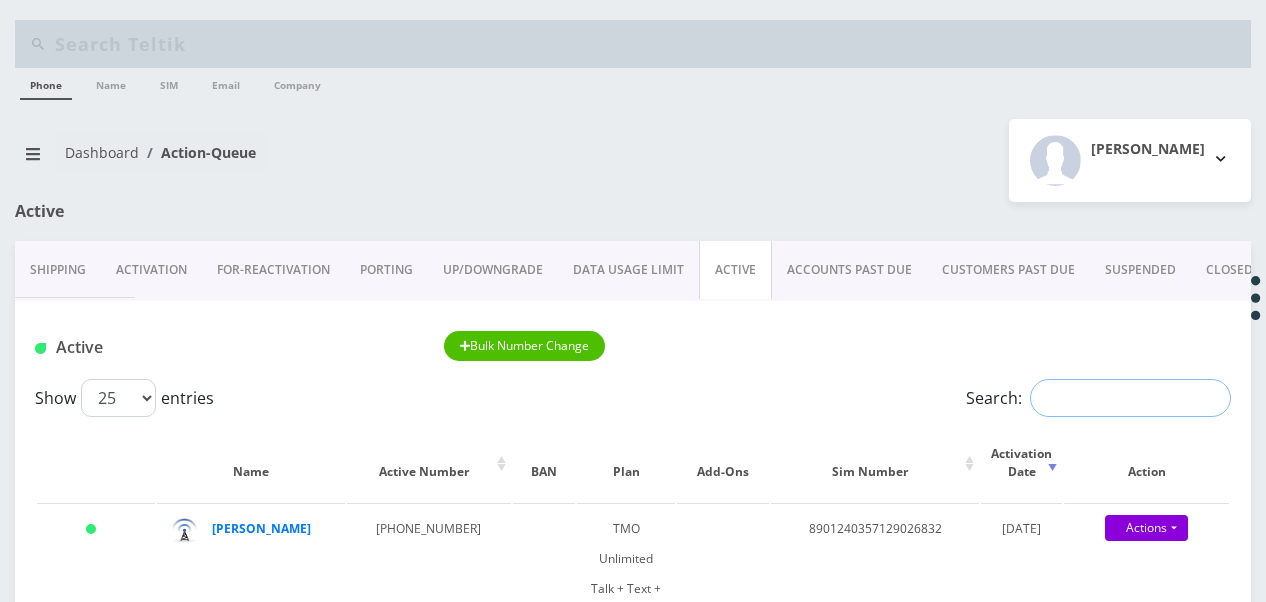 paste on "[PHONE_NUMBER]" 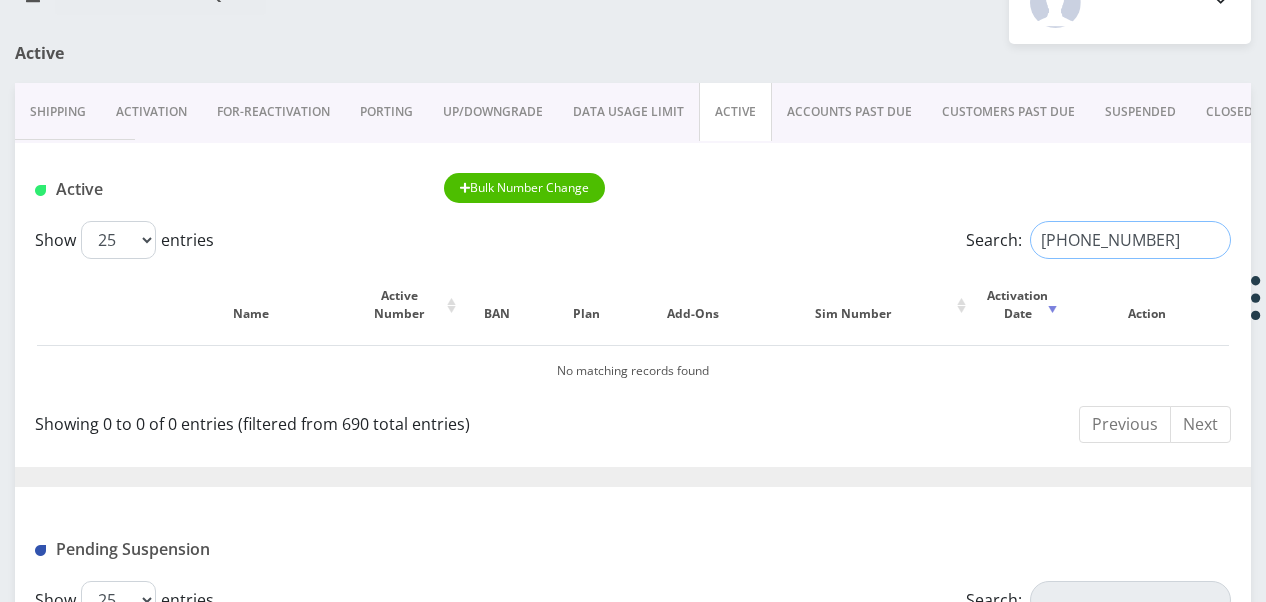 scroll, scrollTop: 200, scrollLeft: 0, axis: vertical 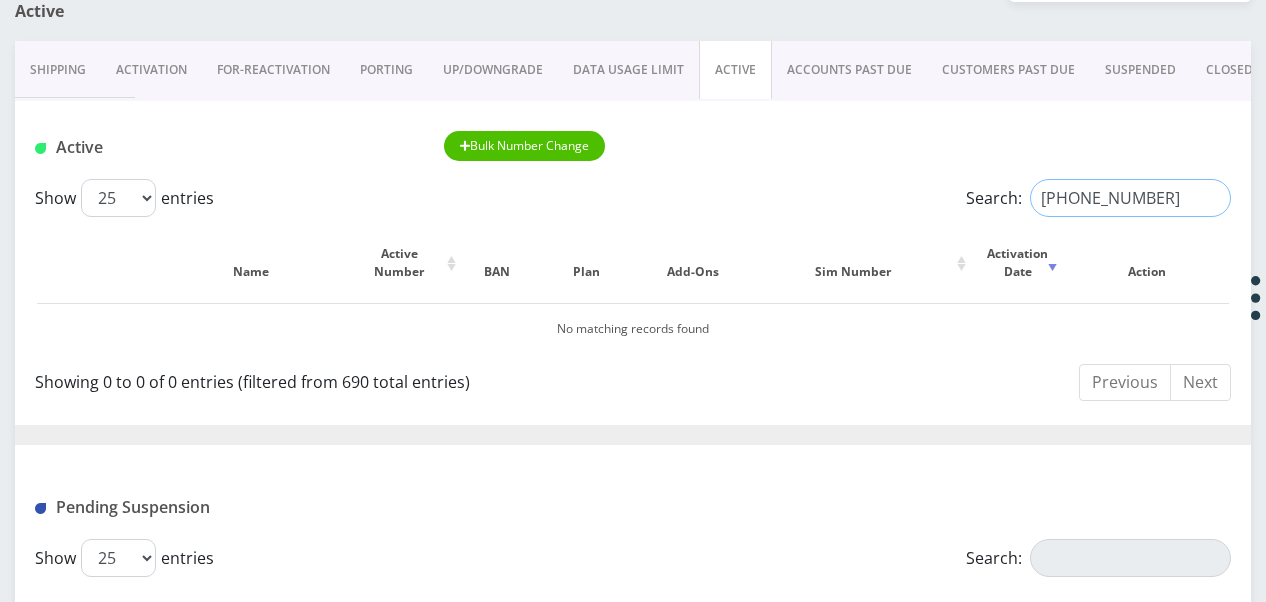 click on "[PHONE_NUMBER]" at bounding box center (1130, 198) 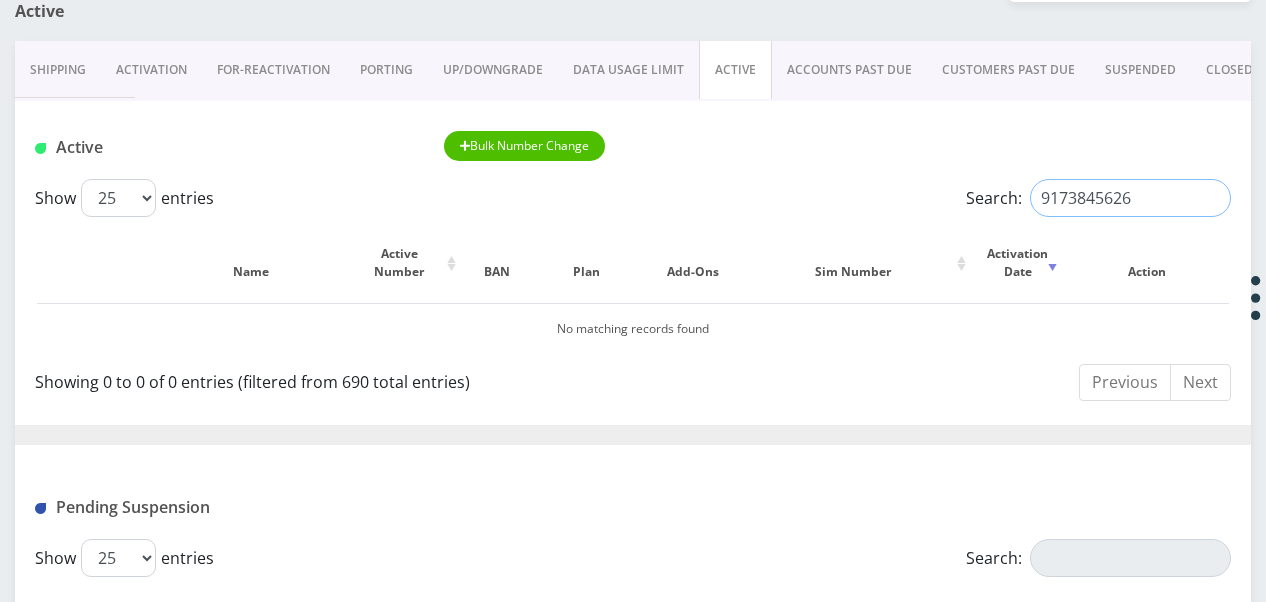 drag, startPoint x: 1136, startPoint y: 198, endPoint x: 565, endPoint y: 216, distance: 571.2836 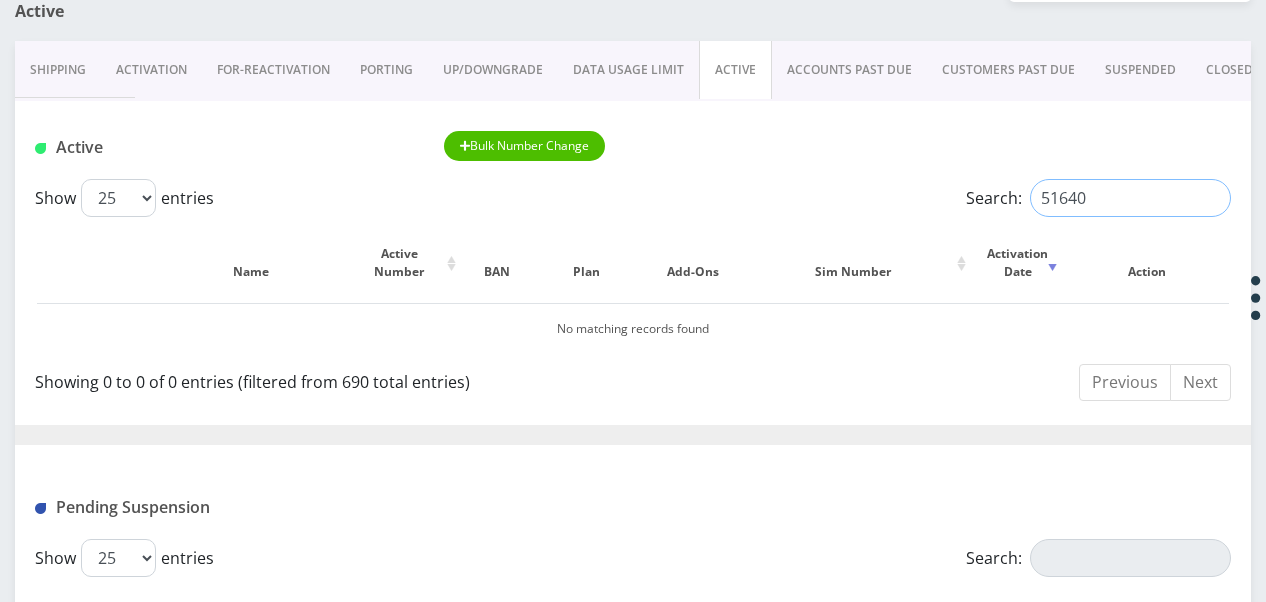 type on "516402" 